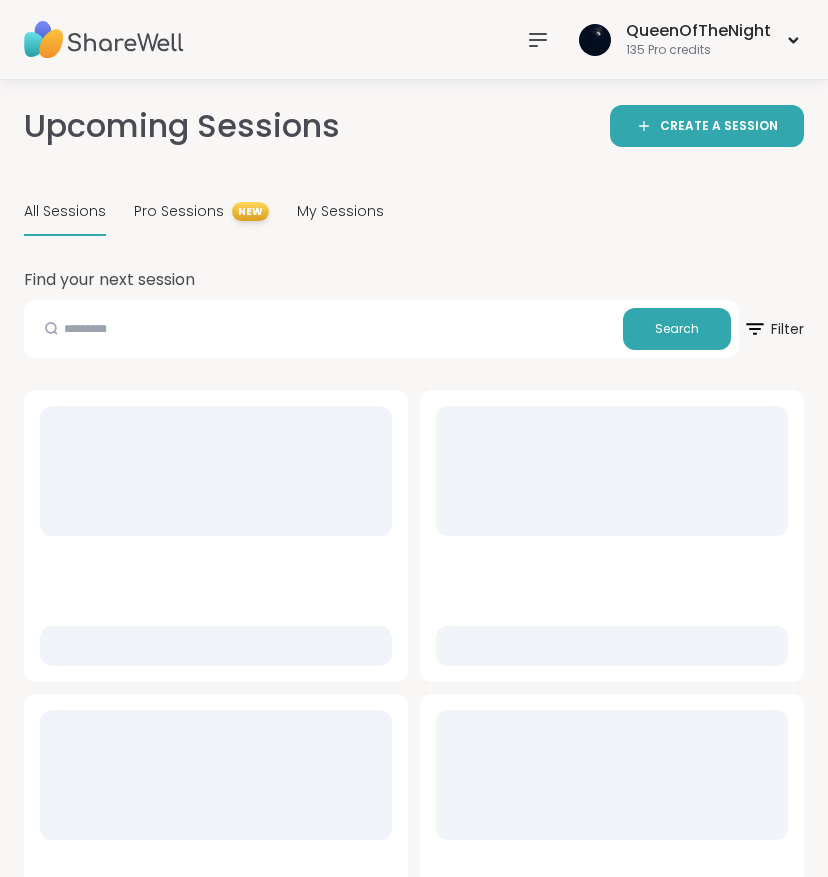 scroll, scrollTop: 0, scrollLeft: 0, axis: both 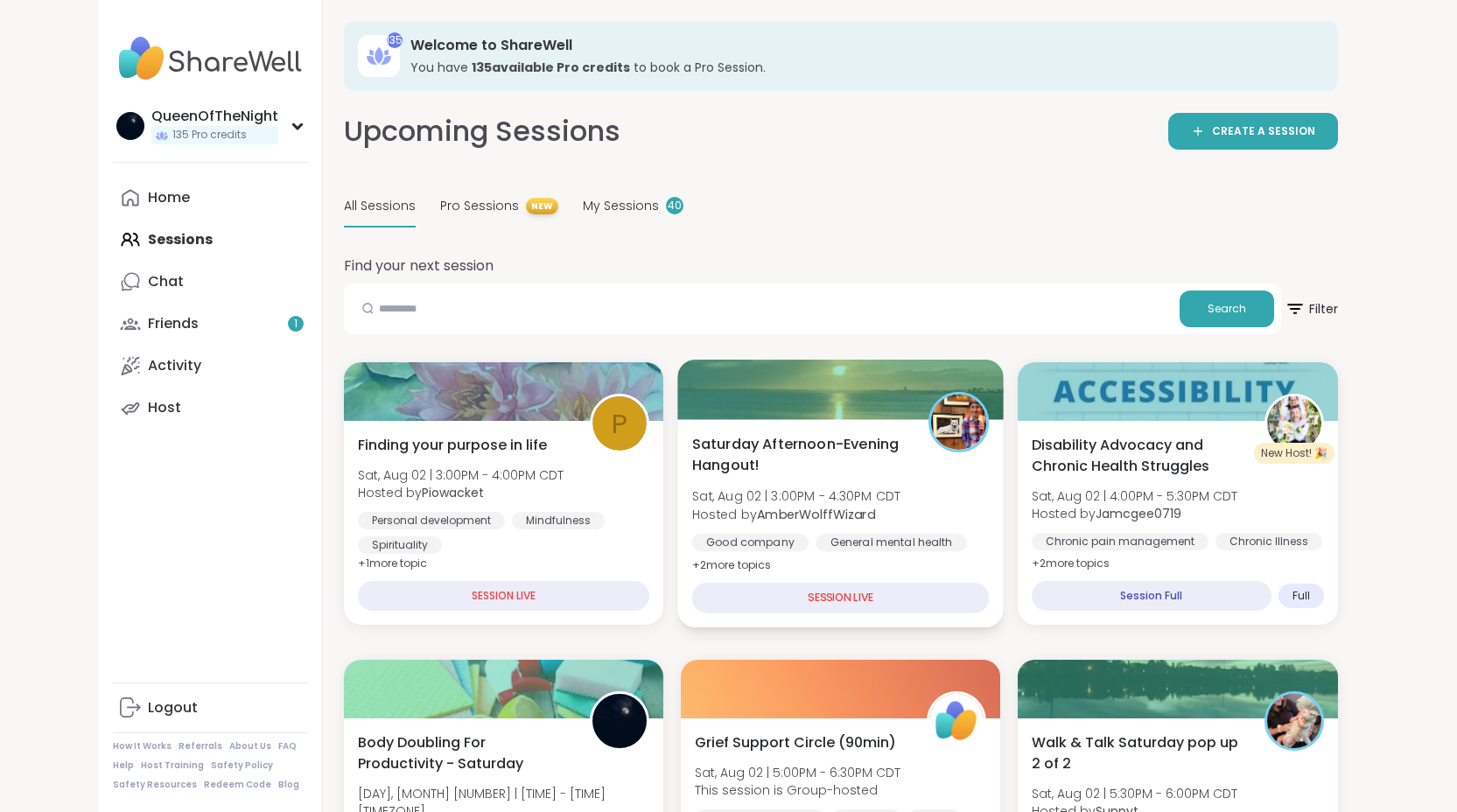 click at bounding box center [840, 389] 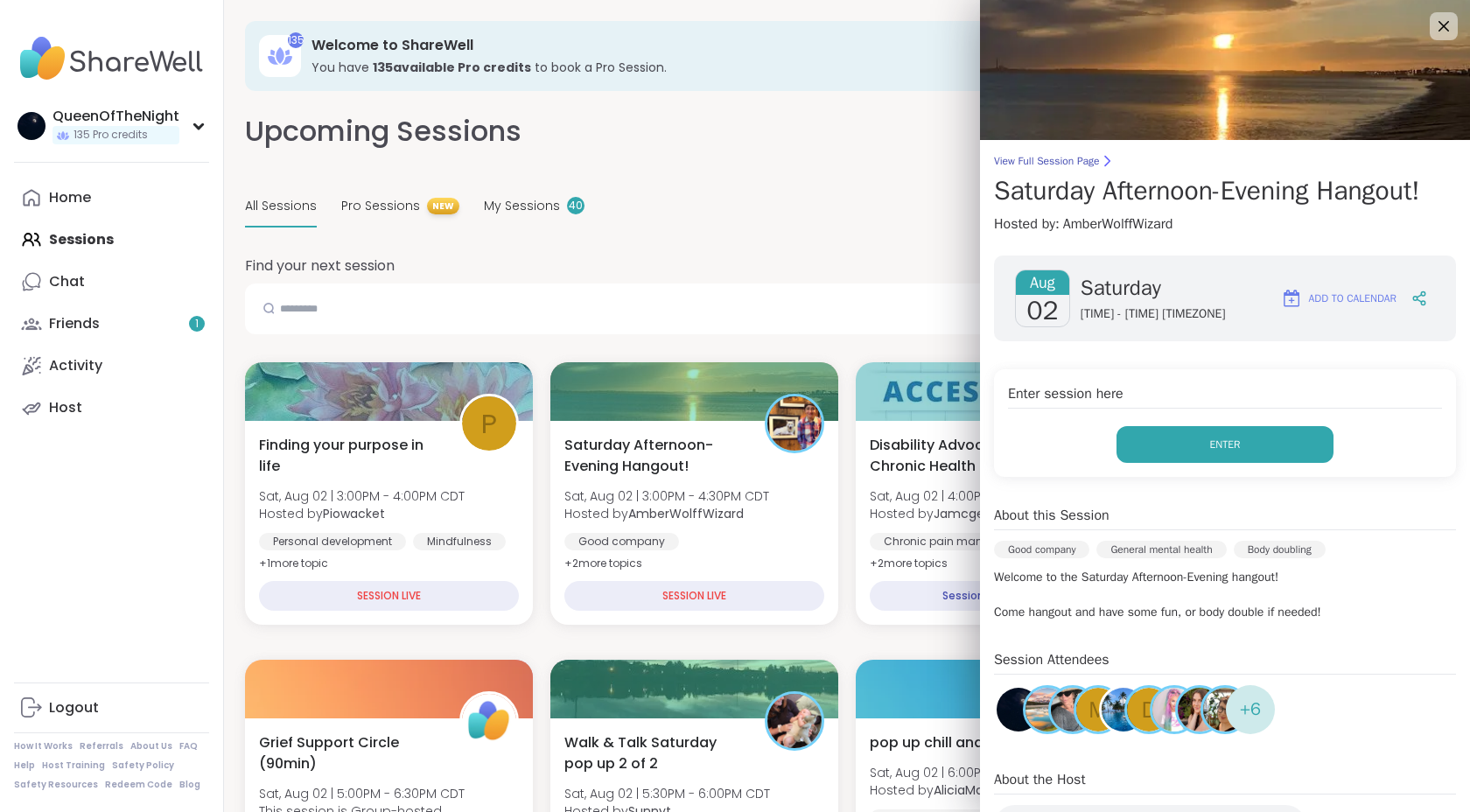 click on "Enter" at bounding box center [1225, 444] 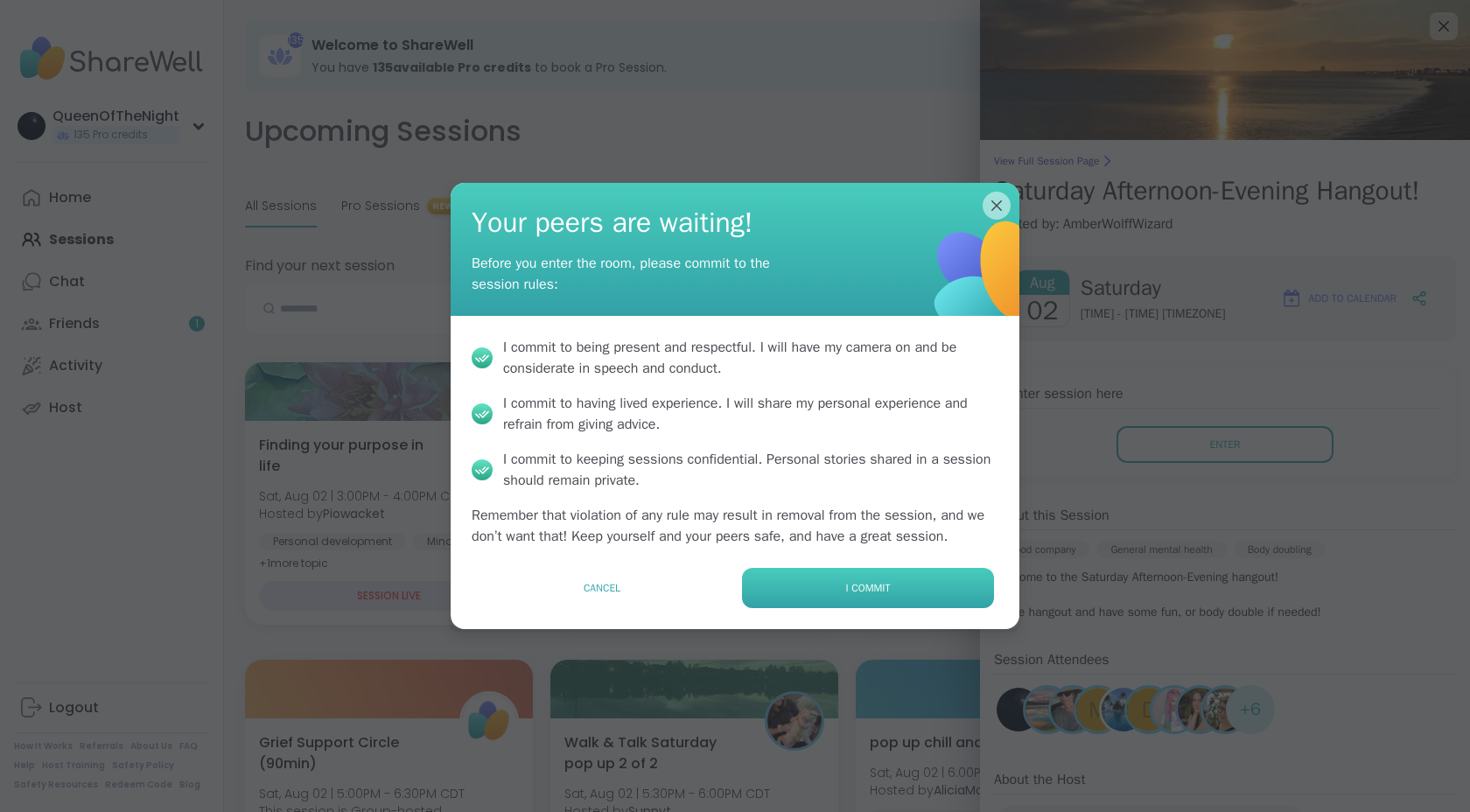 click on "I commit" at bounding box center (868, 588) 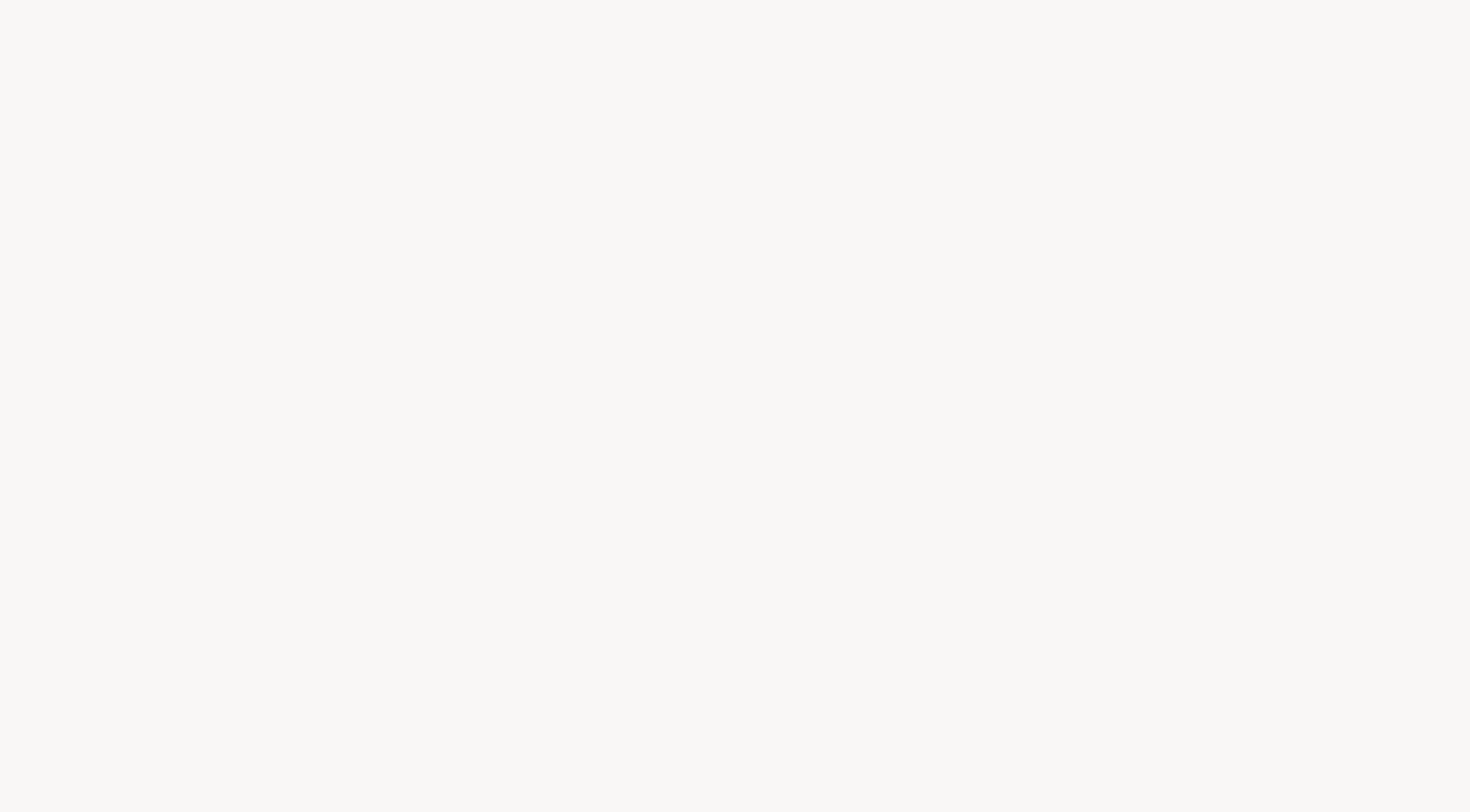 scroll, scrollTop: 0, scrollLeft: 0, axis: both 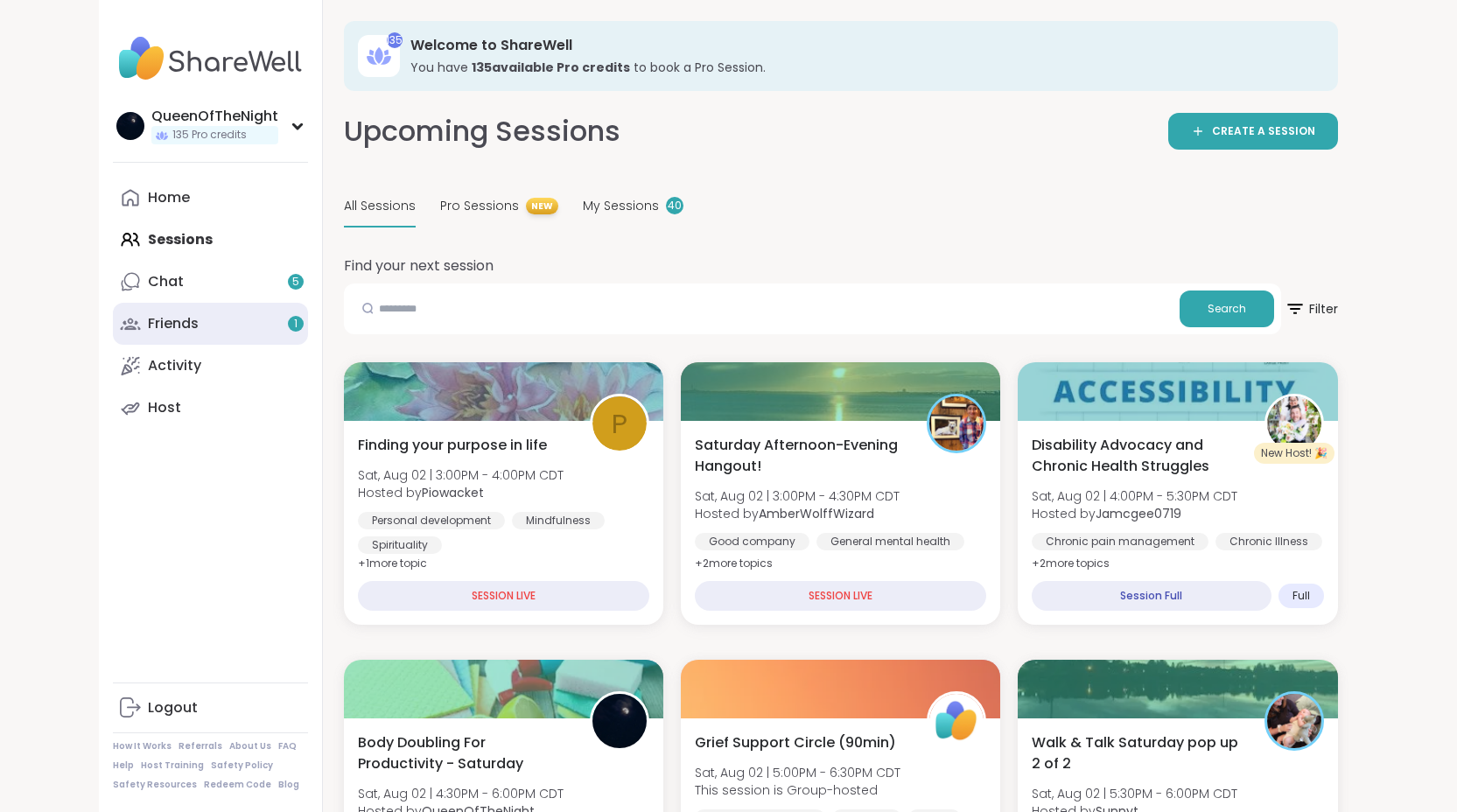 click on "Friends 1" at bounding box center [173, 324] 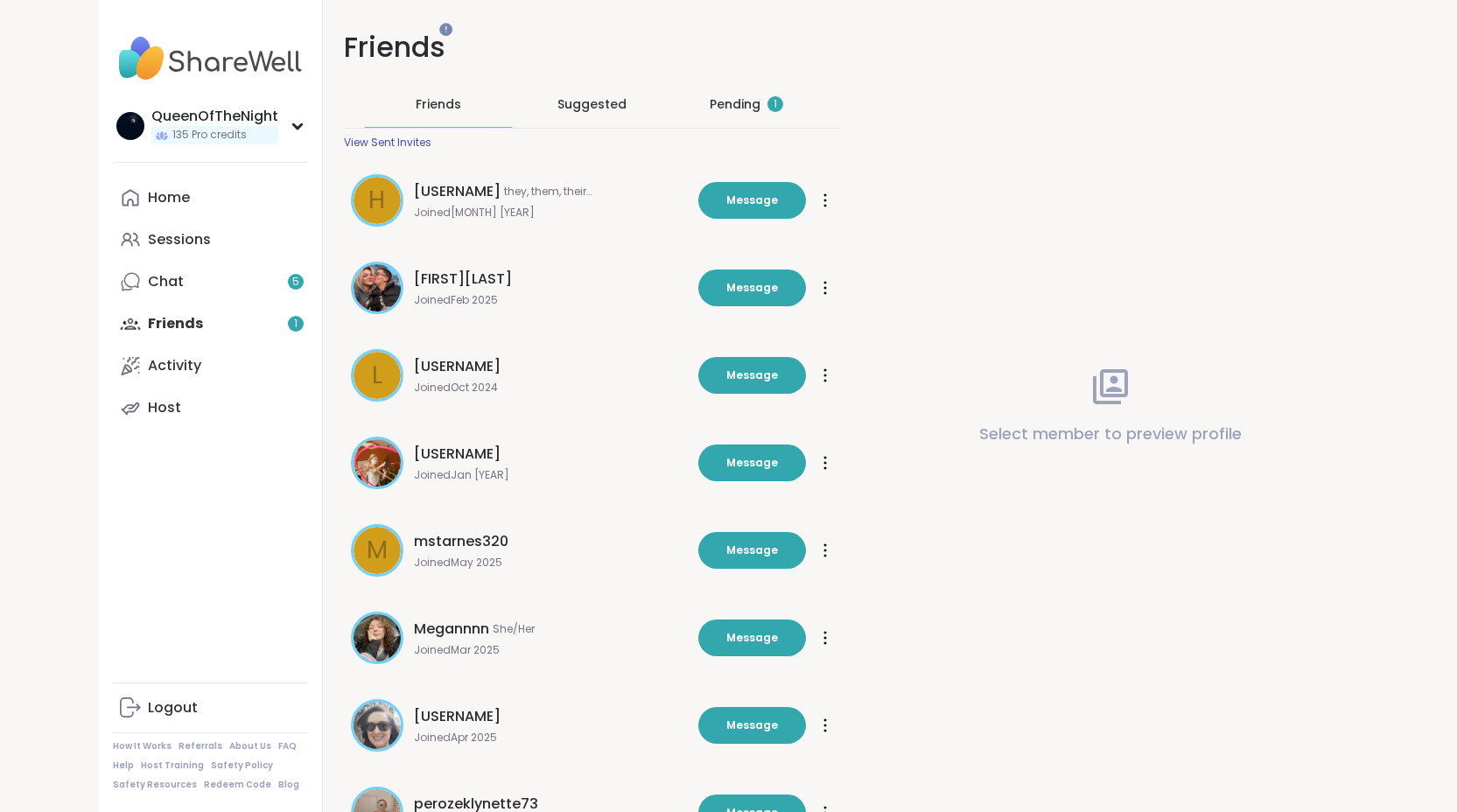 scroll, scrollTop: 0, scrollLeft: 0, axis: both 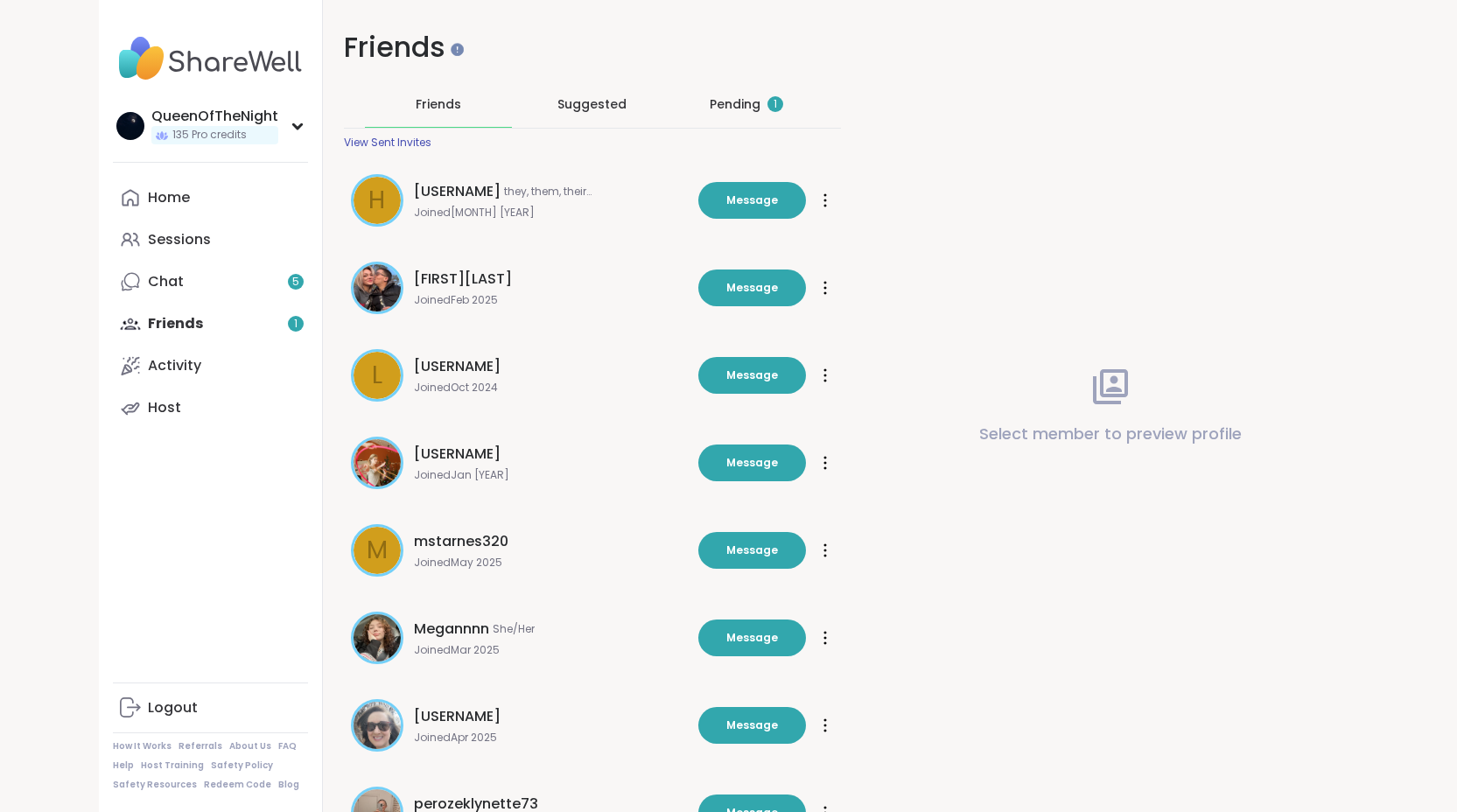 click on "Pending   1" at bounding box center (746, 104) 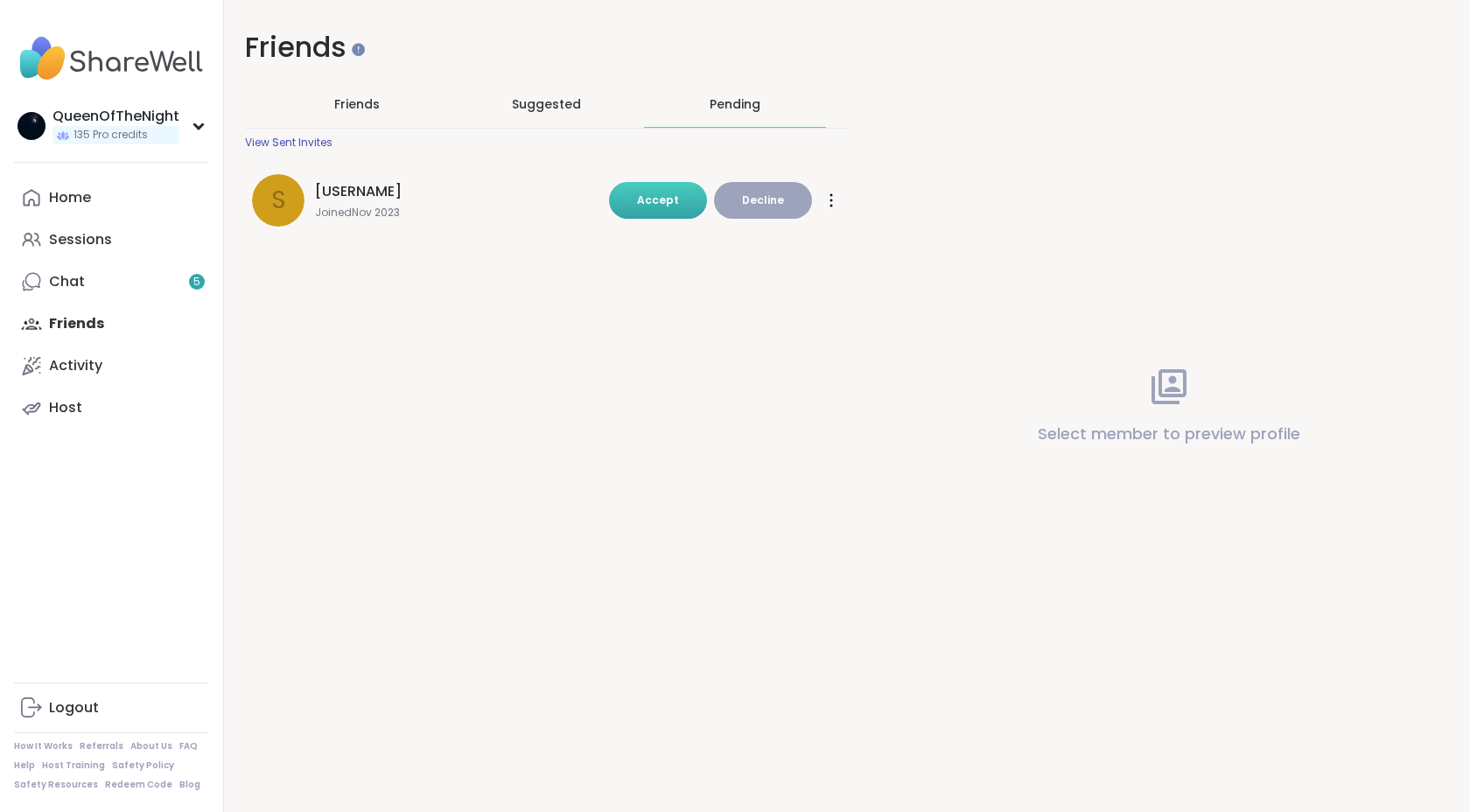 click on "Accept" at bounding box center [658, 200] 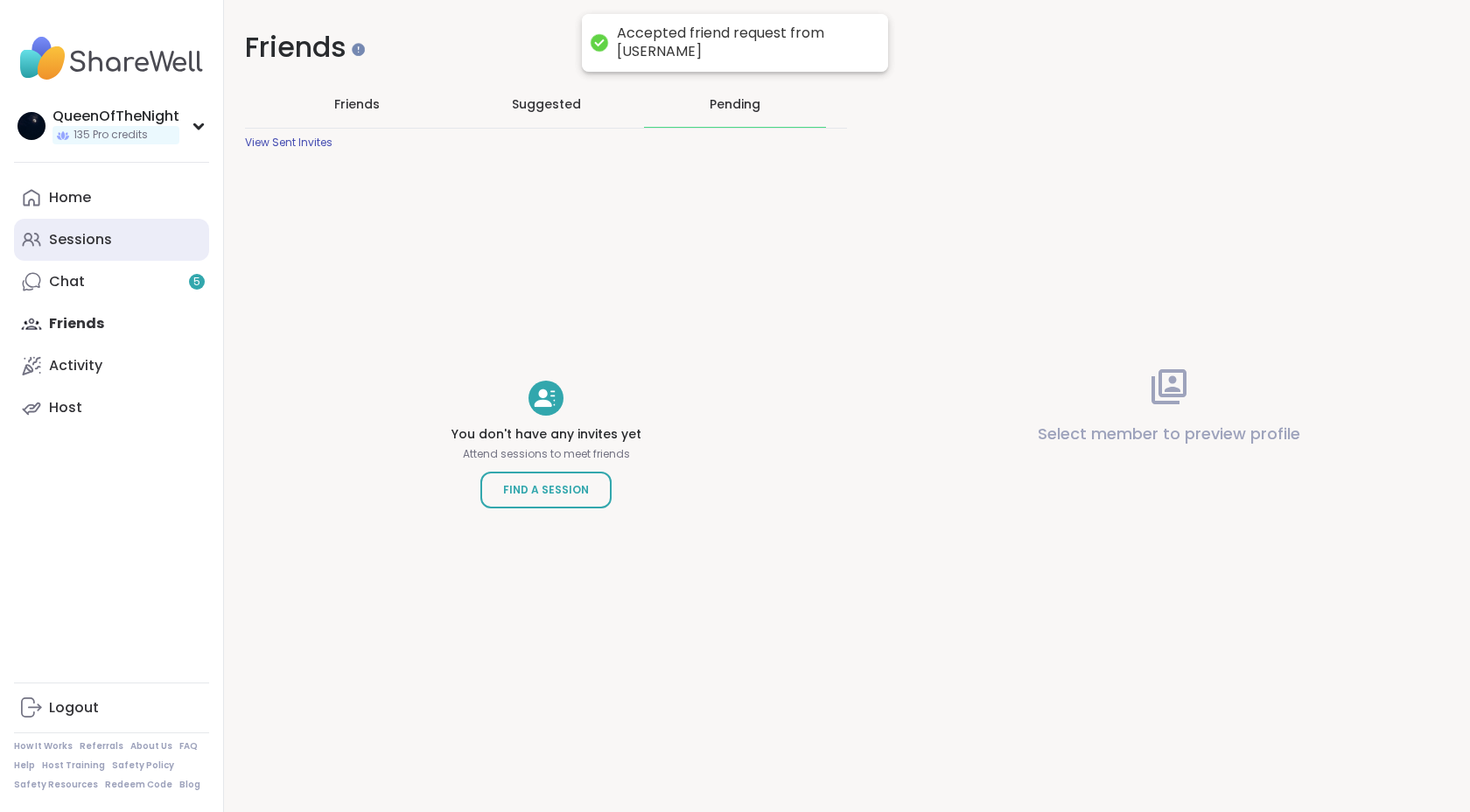 click on "Sessions" at bounding box center (80, 240) 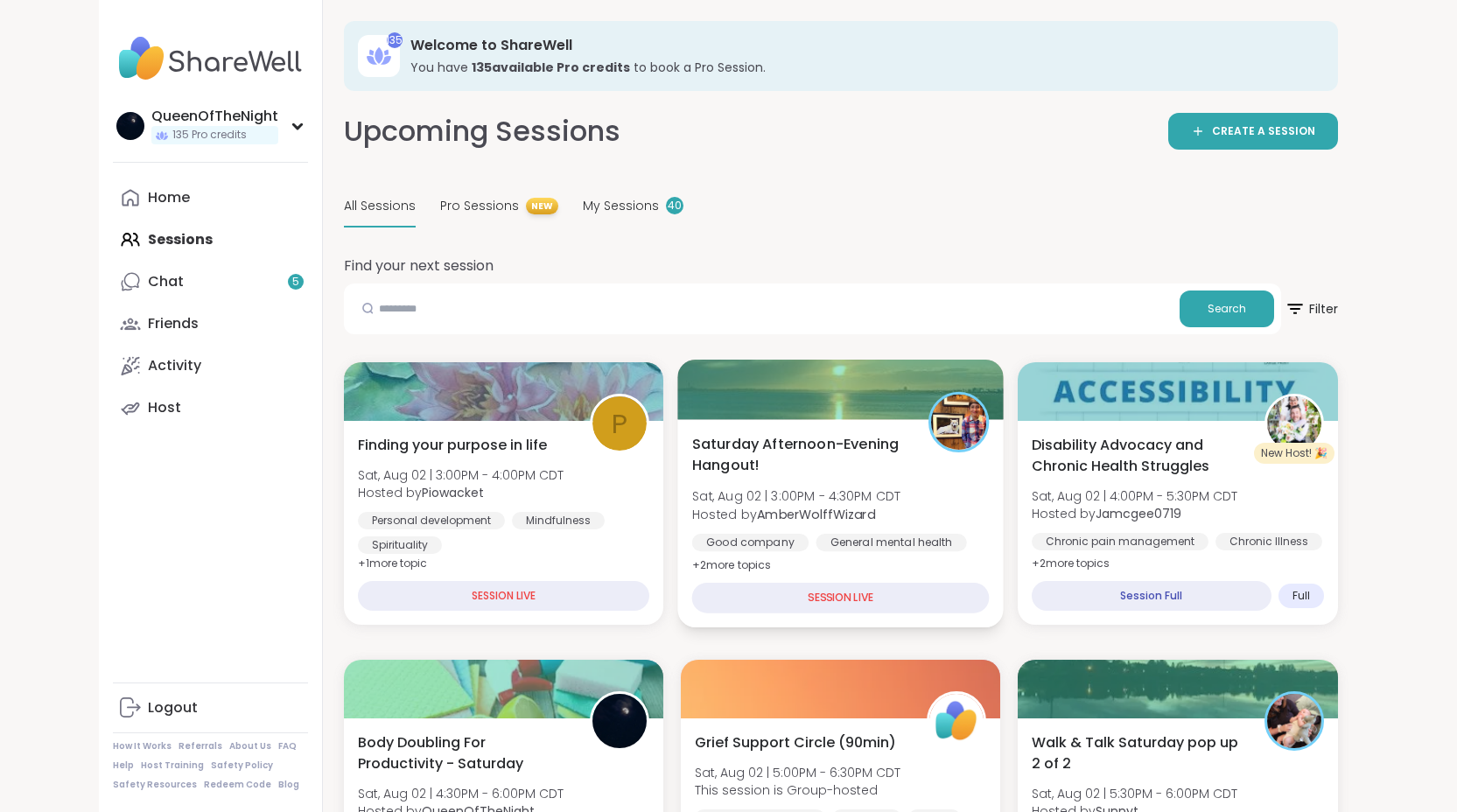 click at bounding box center (840, 389) 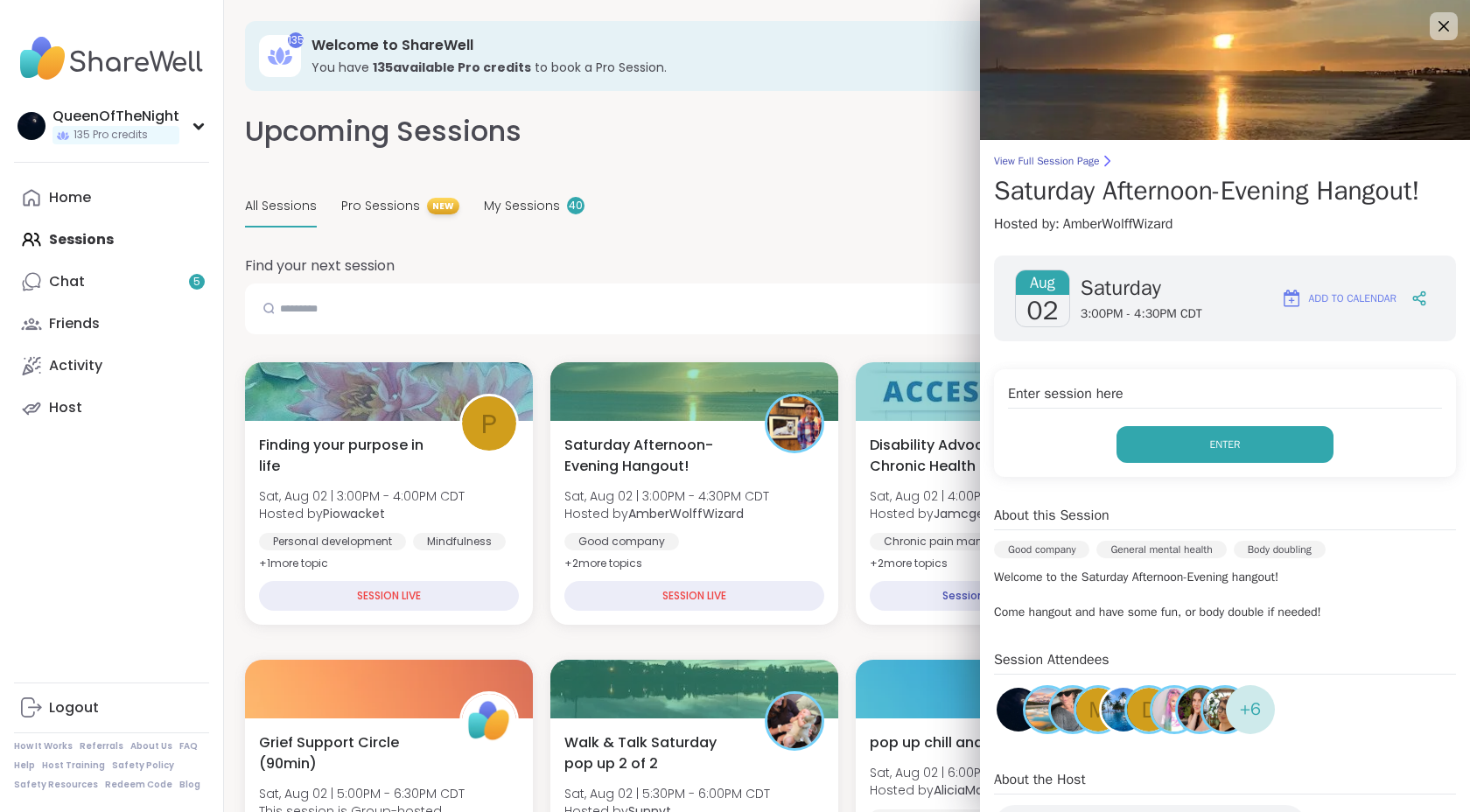 click on "Enter" at bounding box center (1225, 444) 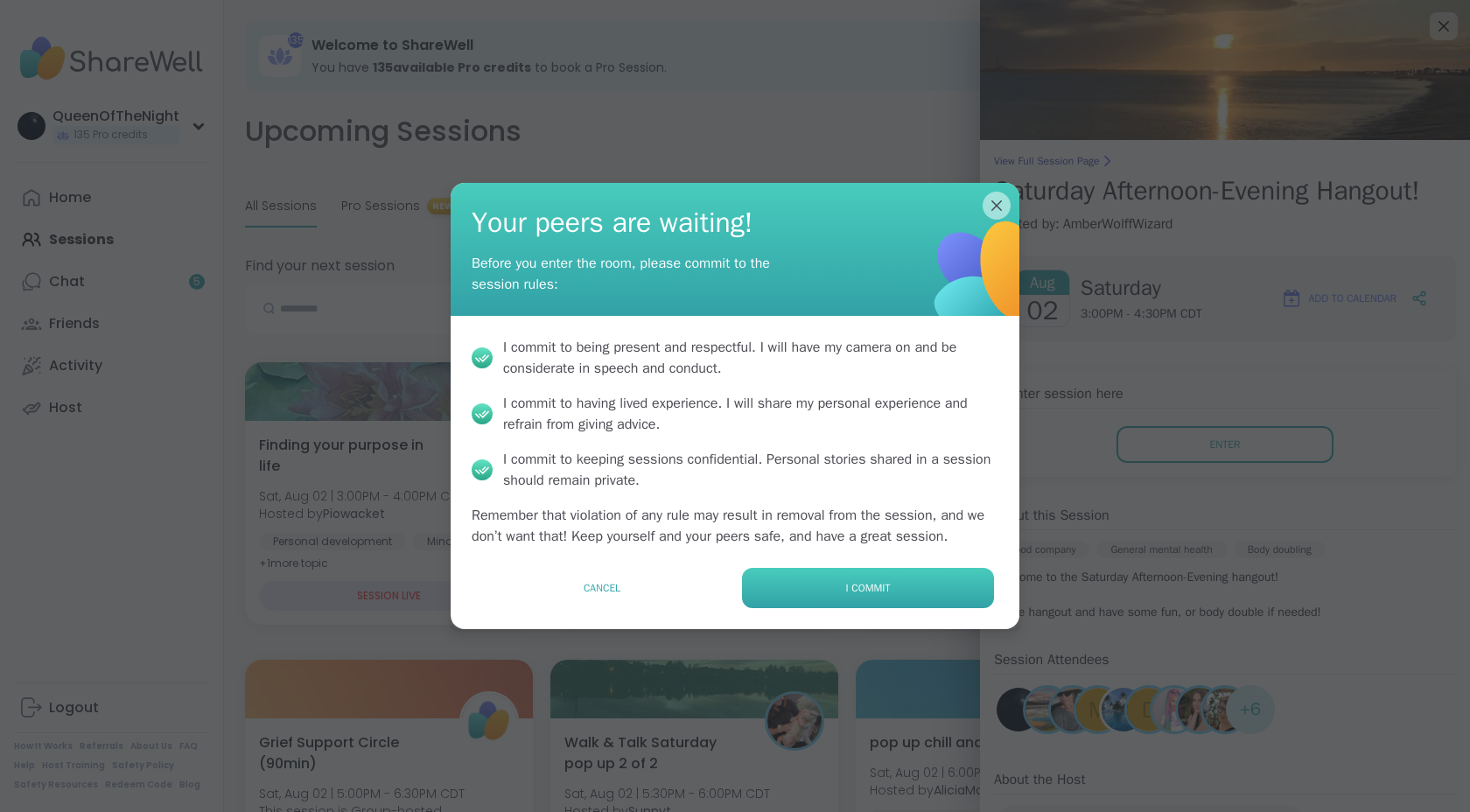 click on "I commit" at bounding box center (868, 588) 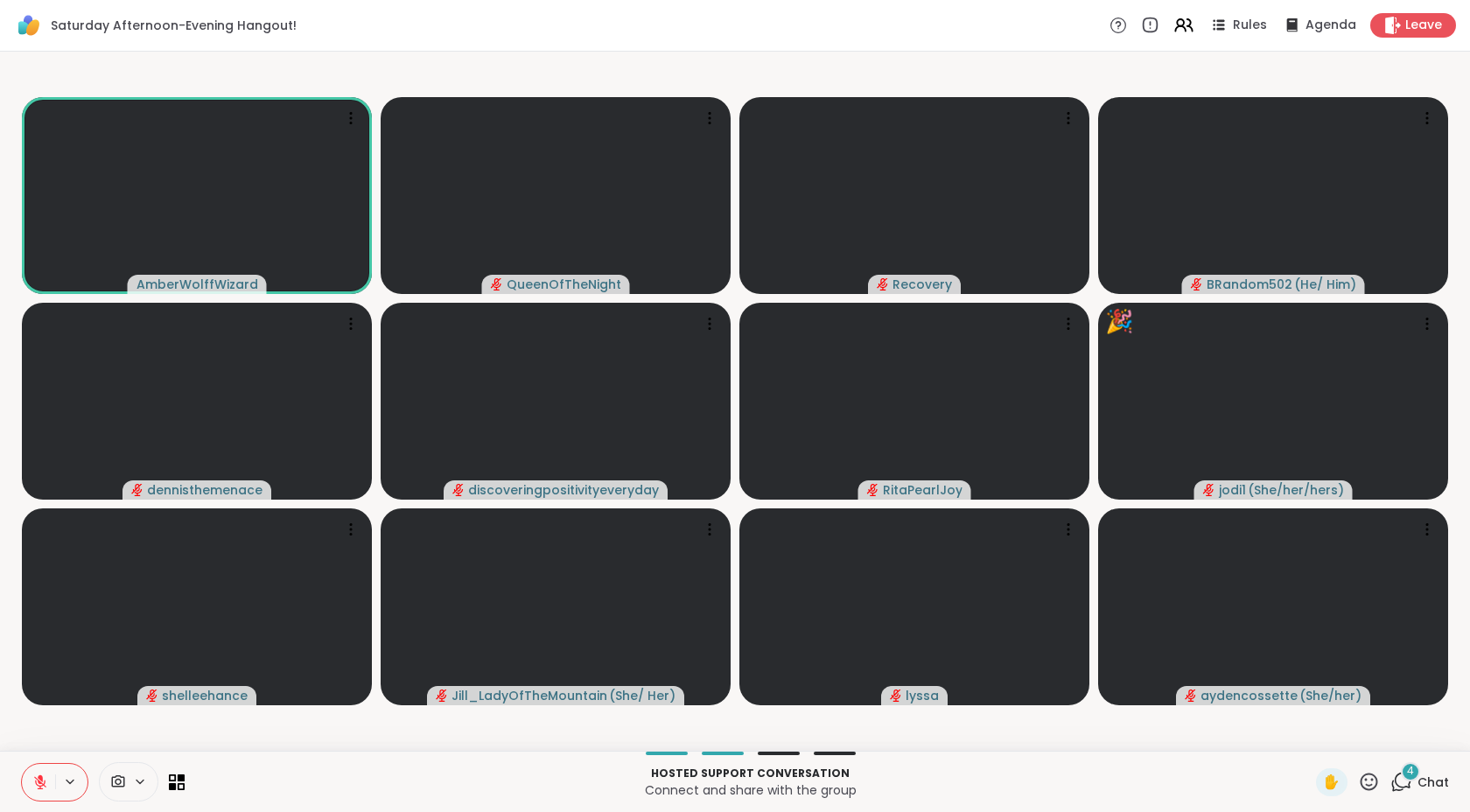 click 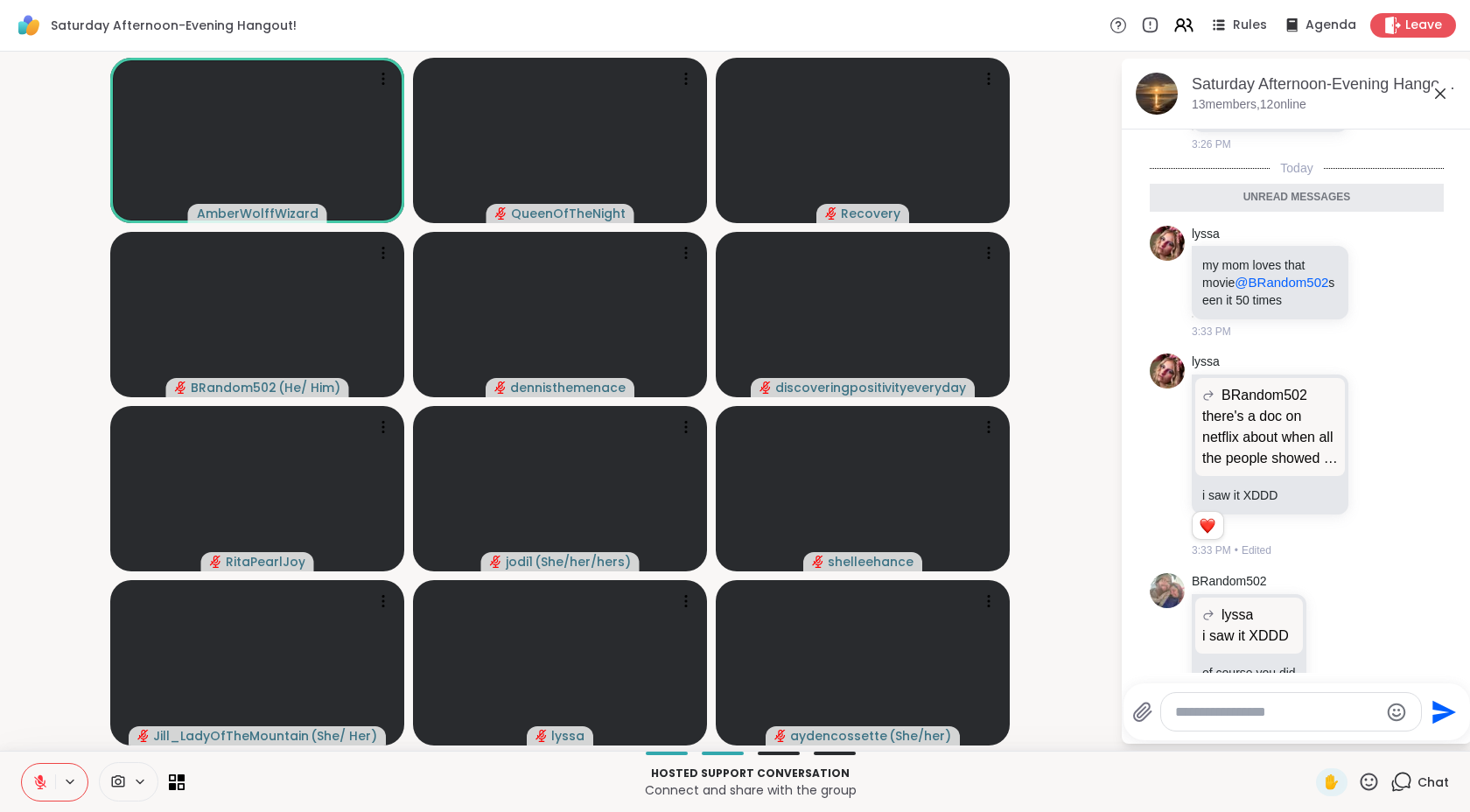 scroll, scrollTop: 3017, scrollLeft: 0, axis: vertical 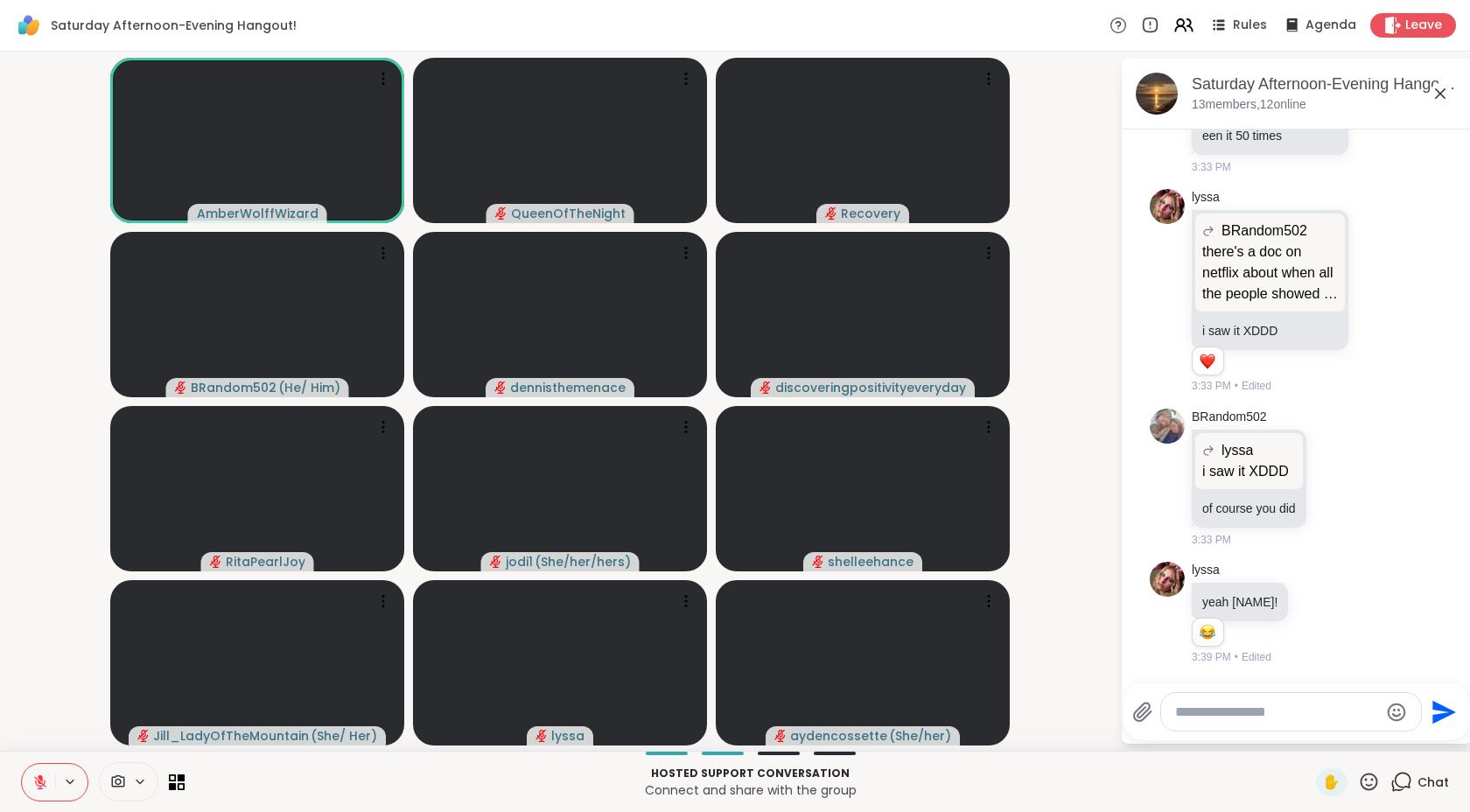 click on "Chat" at bounding box center (1419, 782) 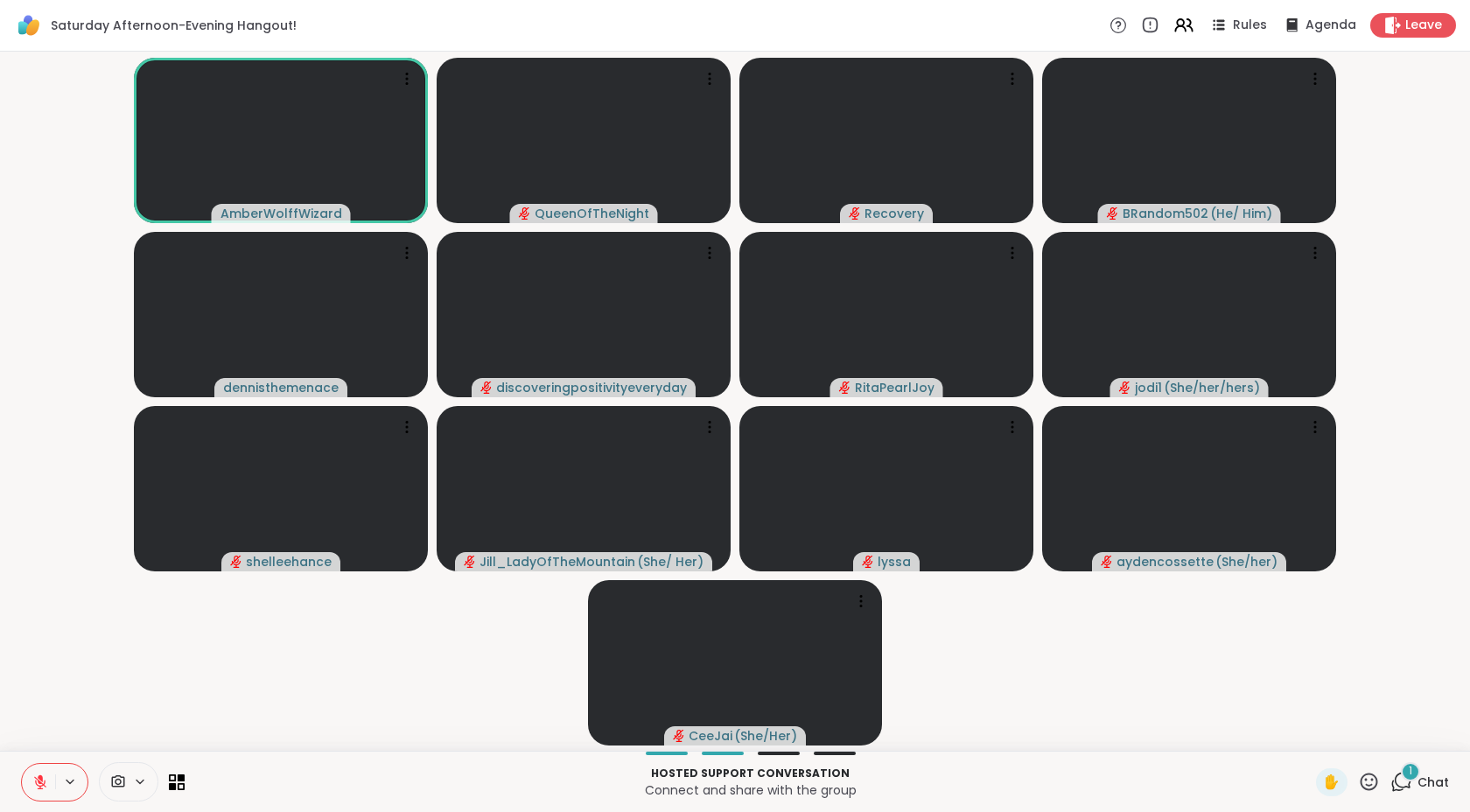 click 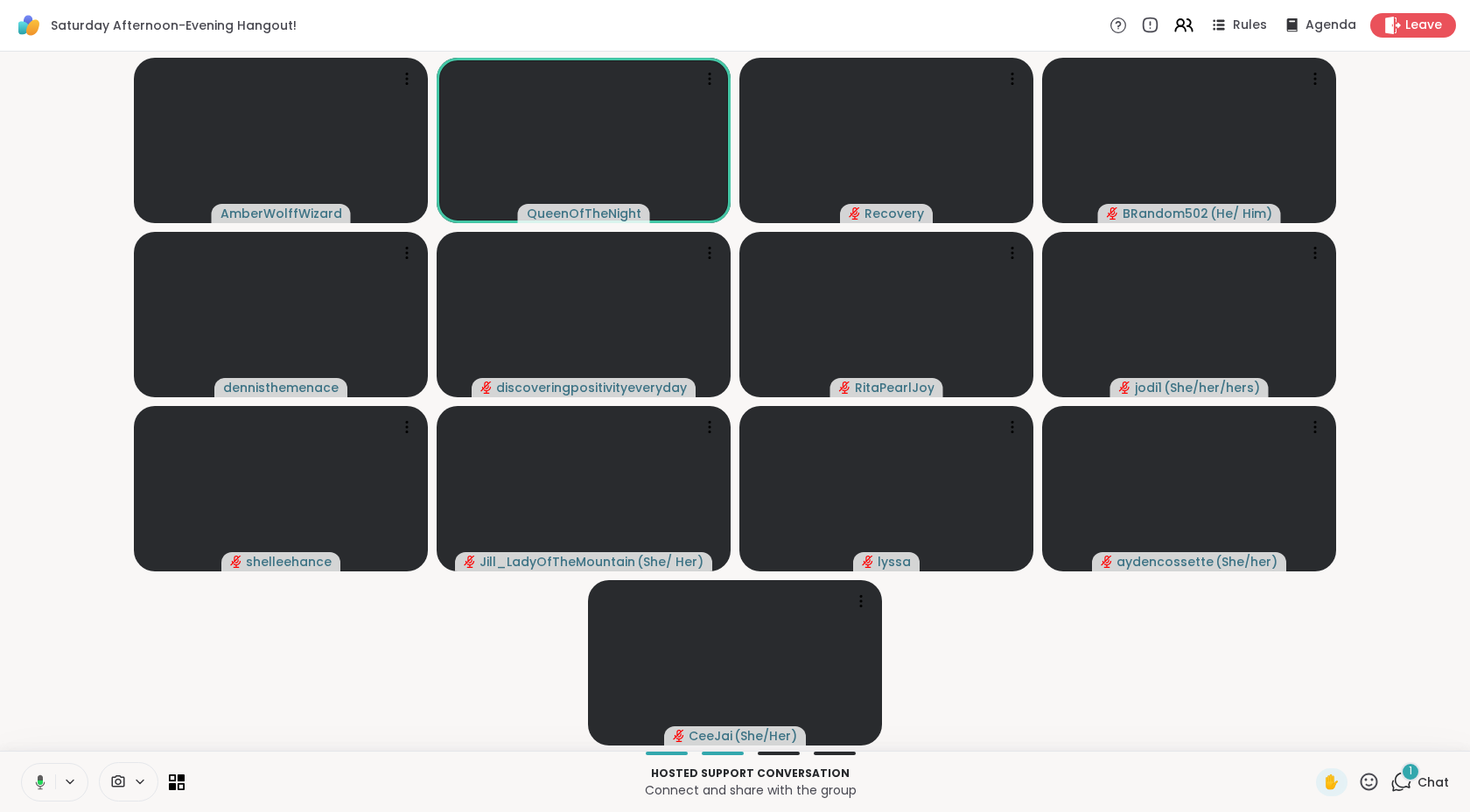 click 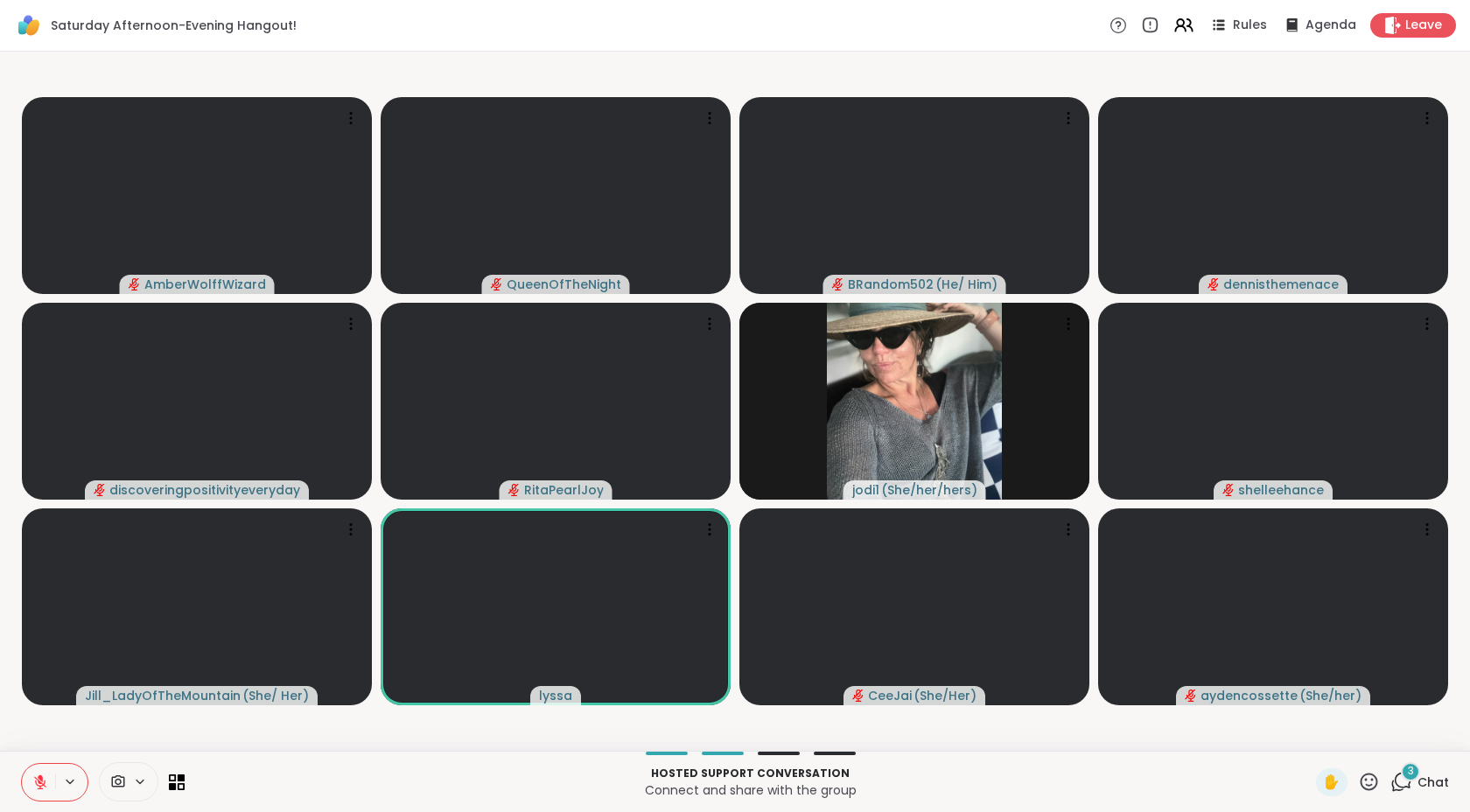 click 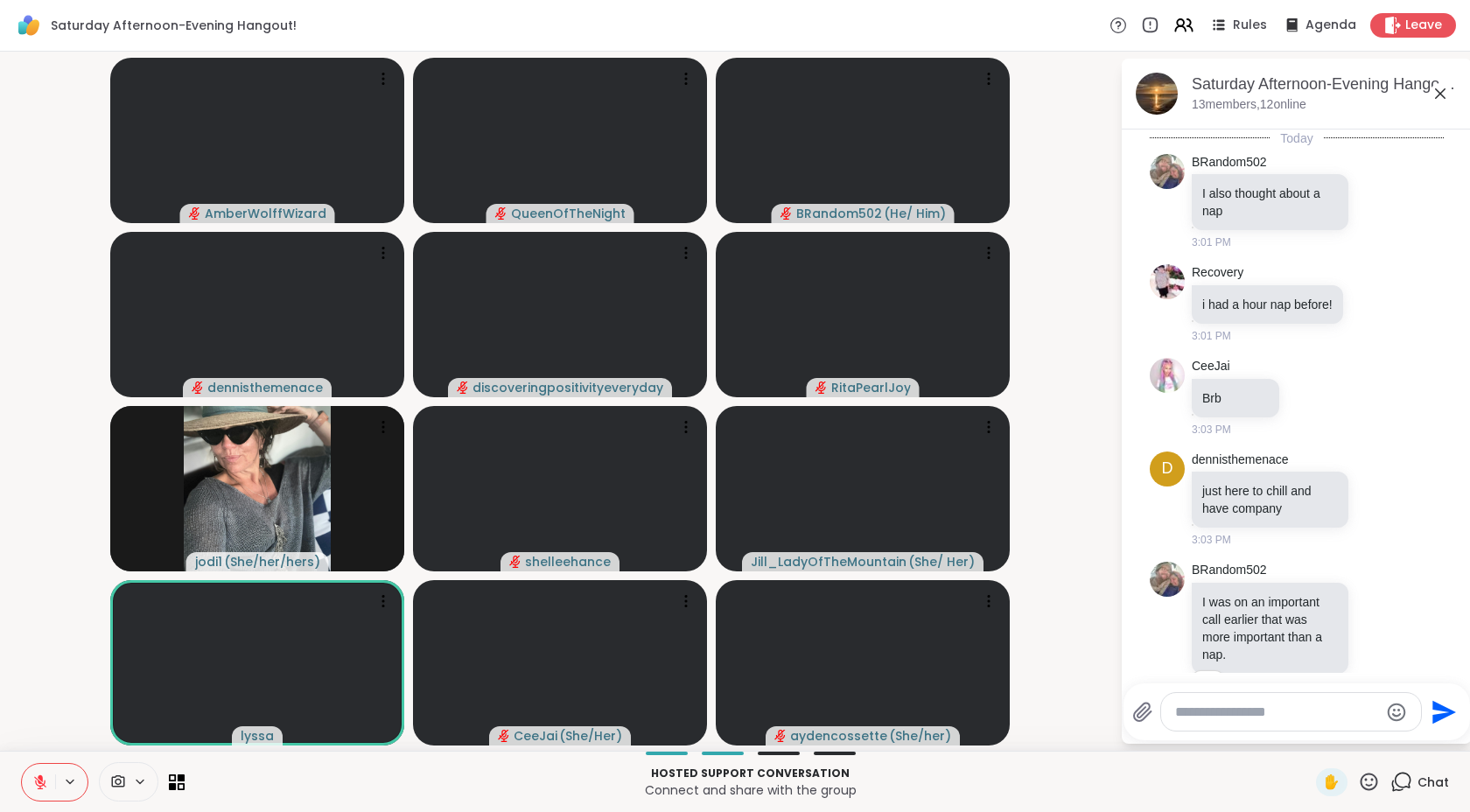 scroll, scrollTop: 3996, scrollLeft: 0, axis: vertical 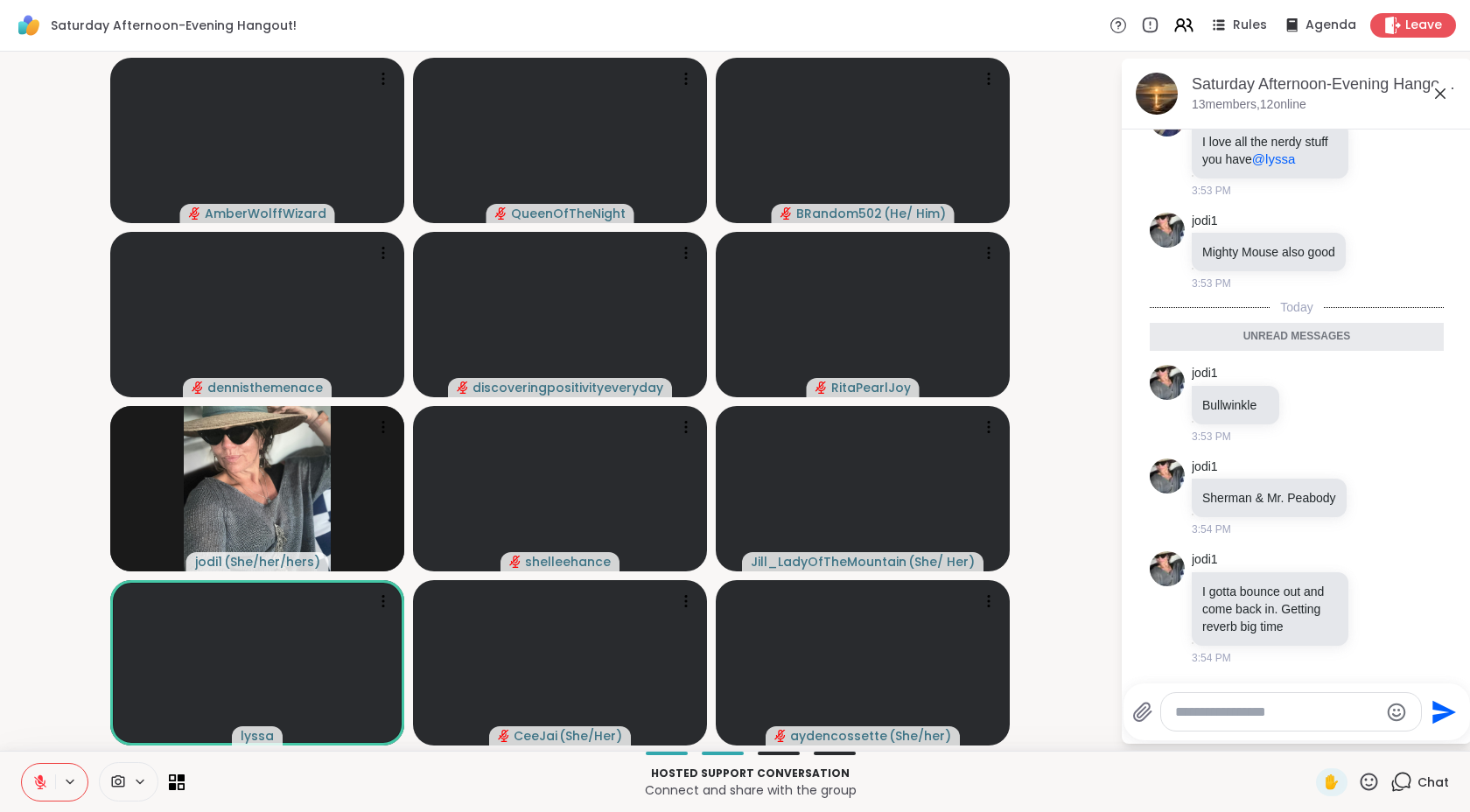 click 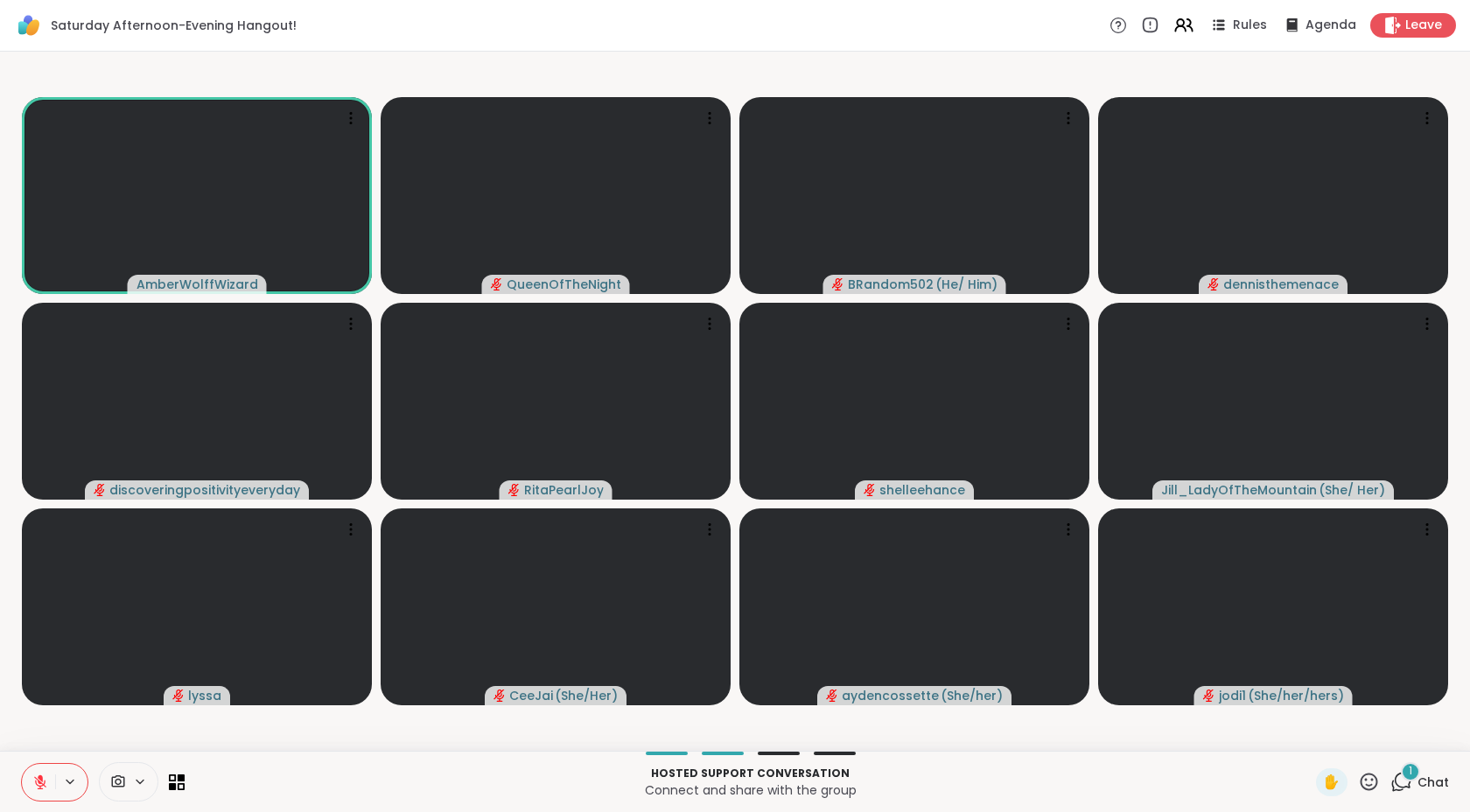 click on "1" at bounding box center (1410, 772) 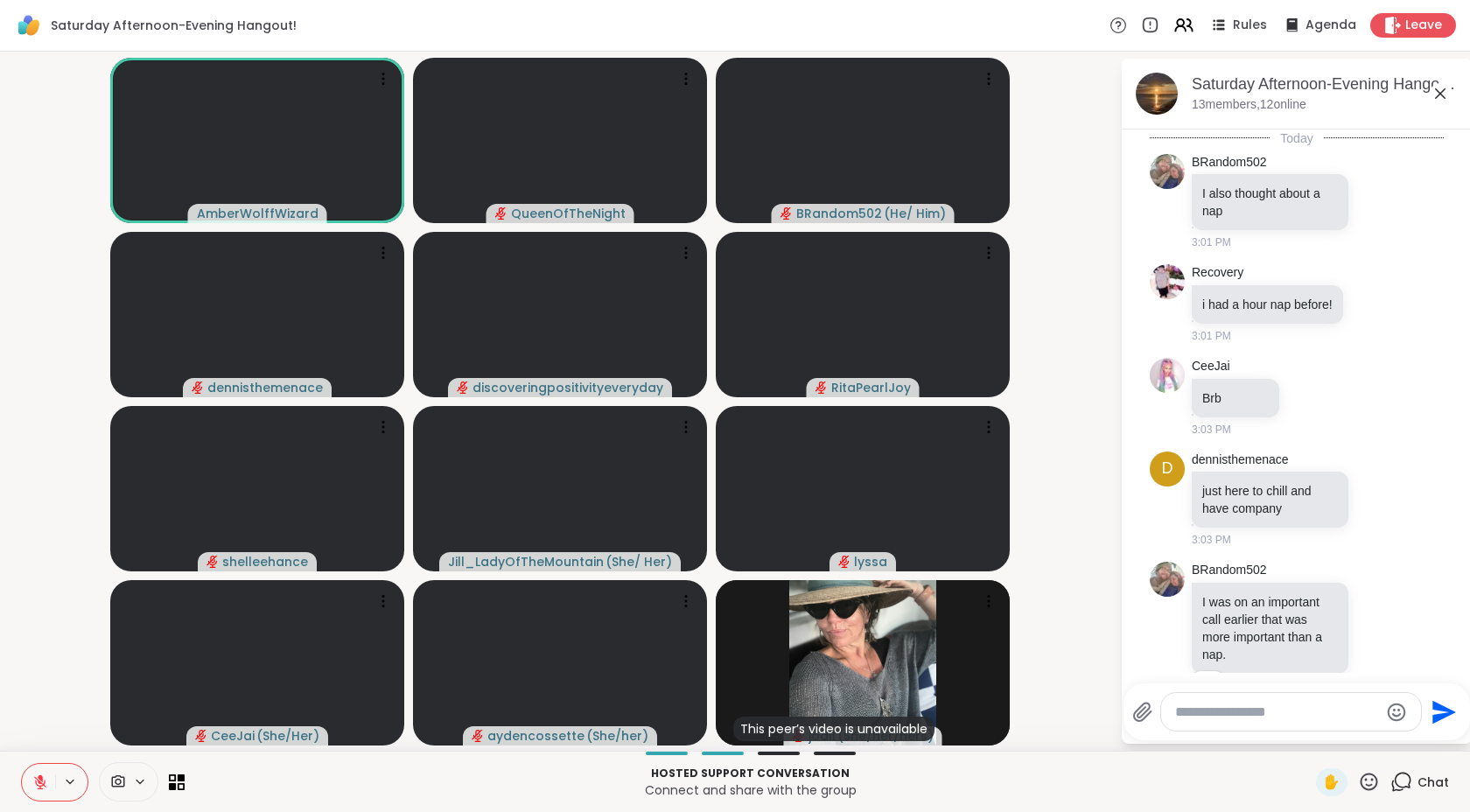 scroll, scrollTop: 4453, scrollLeft: 0, axis: vertical 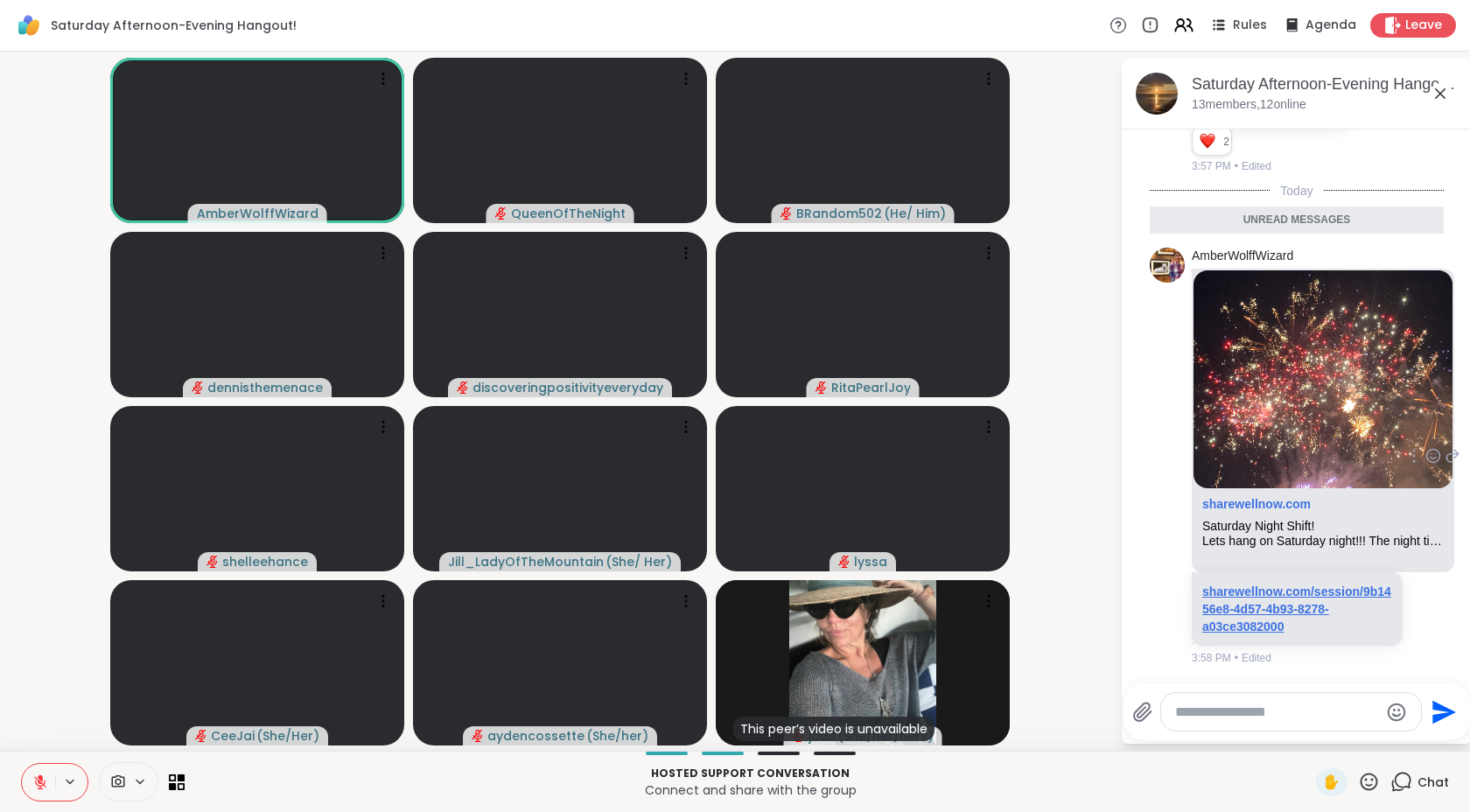 click on "sharewellnow.com/session/9b1456e8-4d57-4b93-8278-a03ce3082000" at bounding box center (1297, 609) 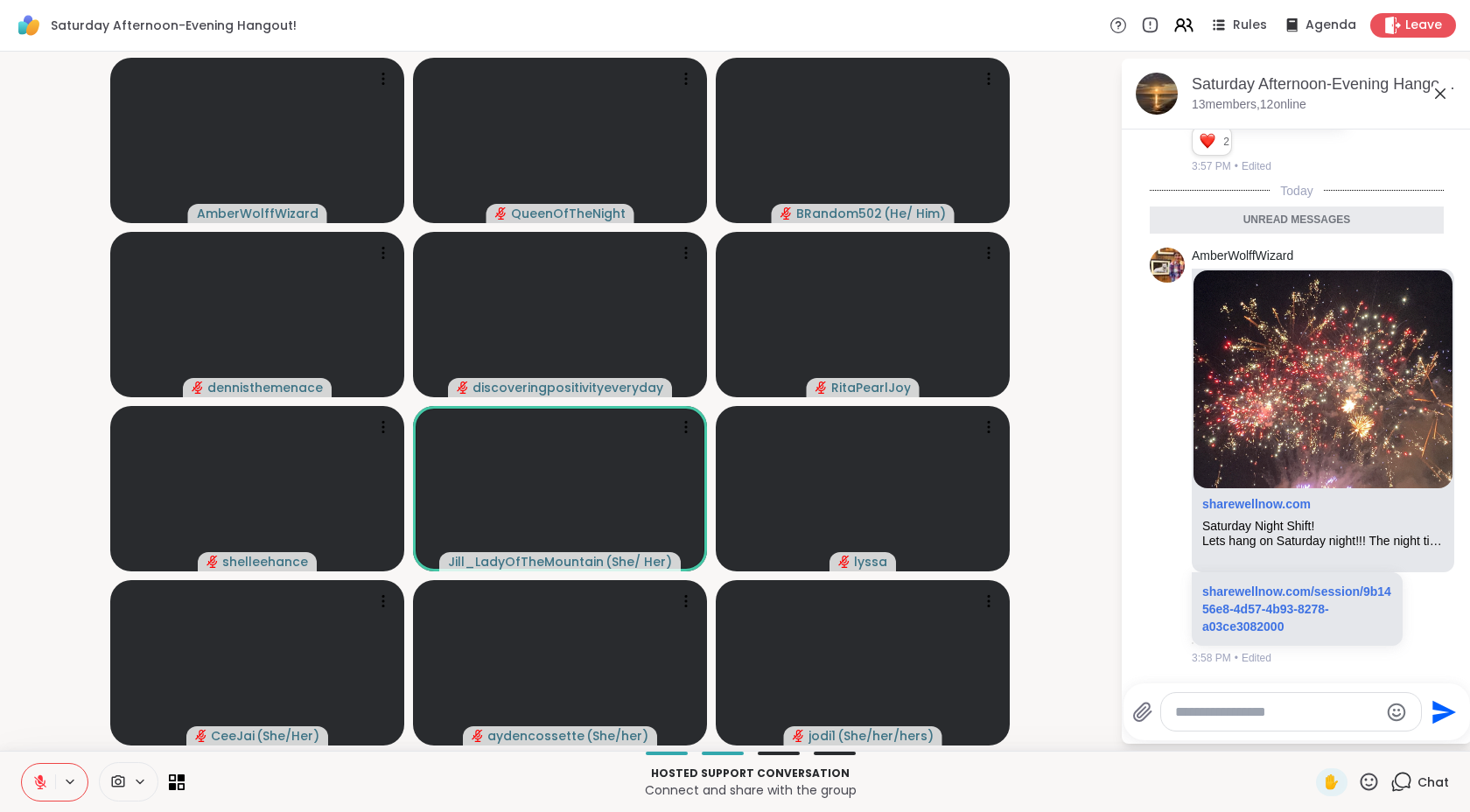 click at bounding box center [38, 782] 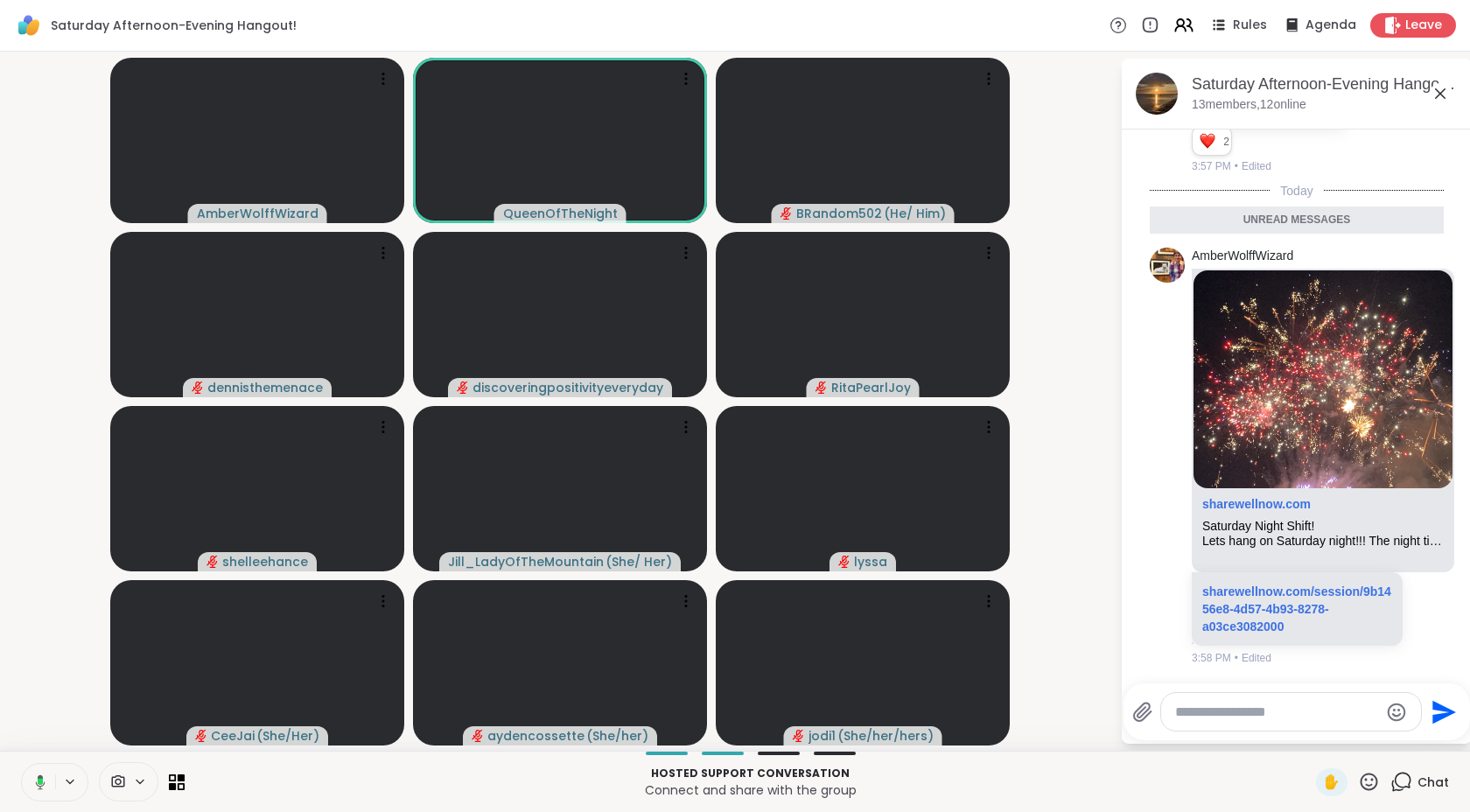 click at bounding box center (37, 782) 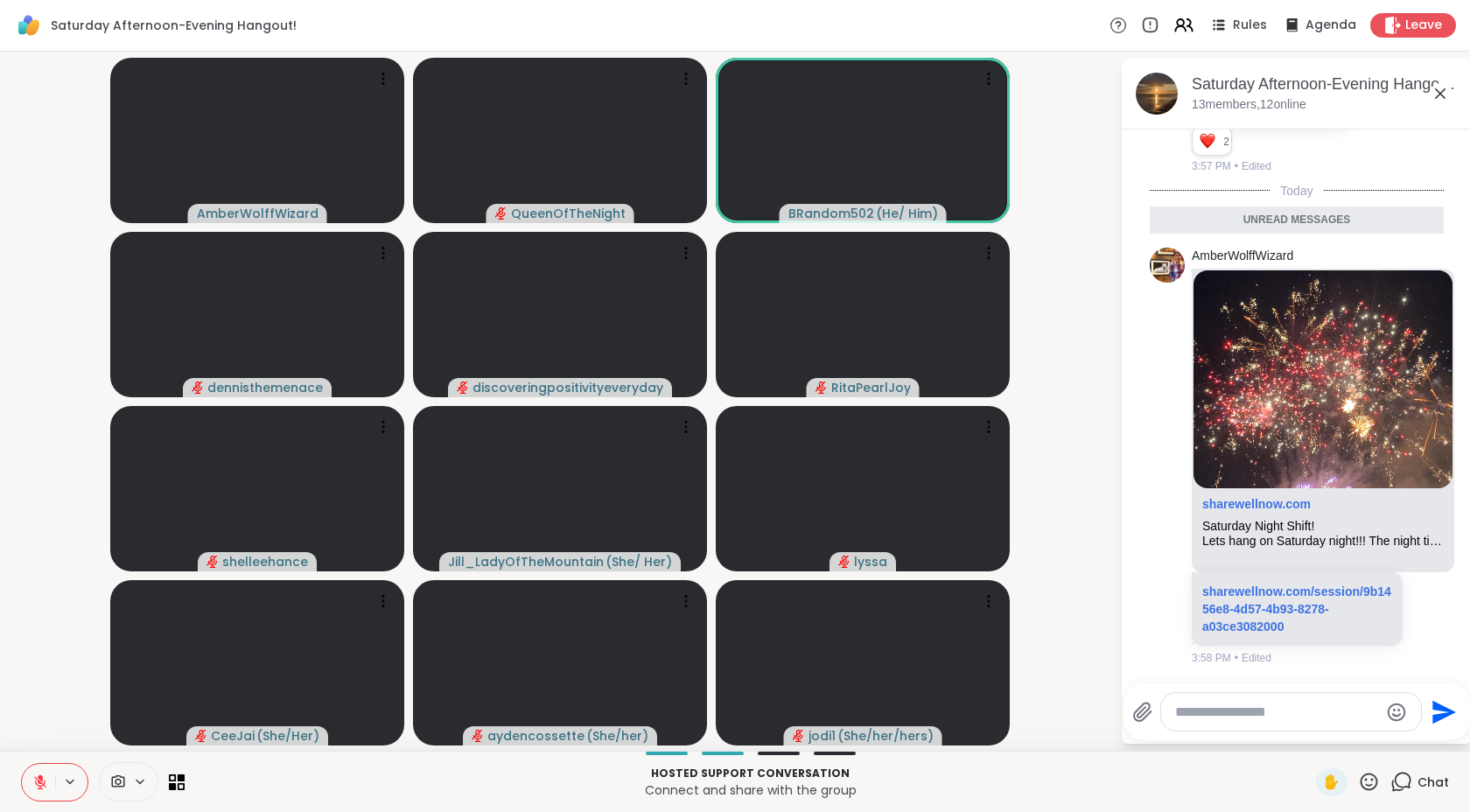 type 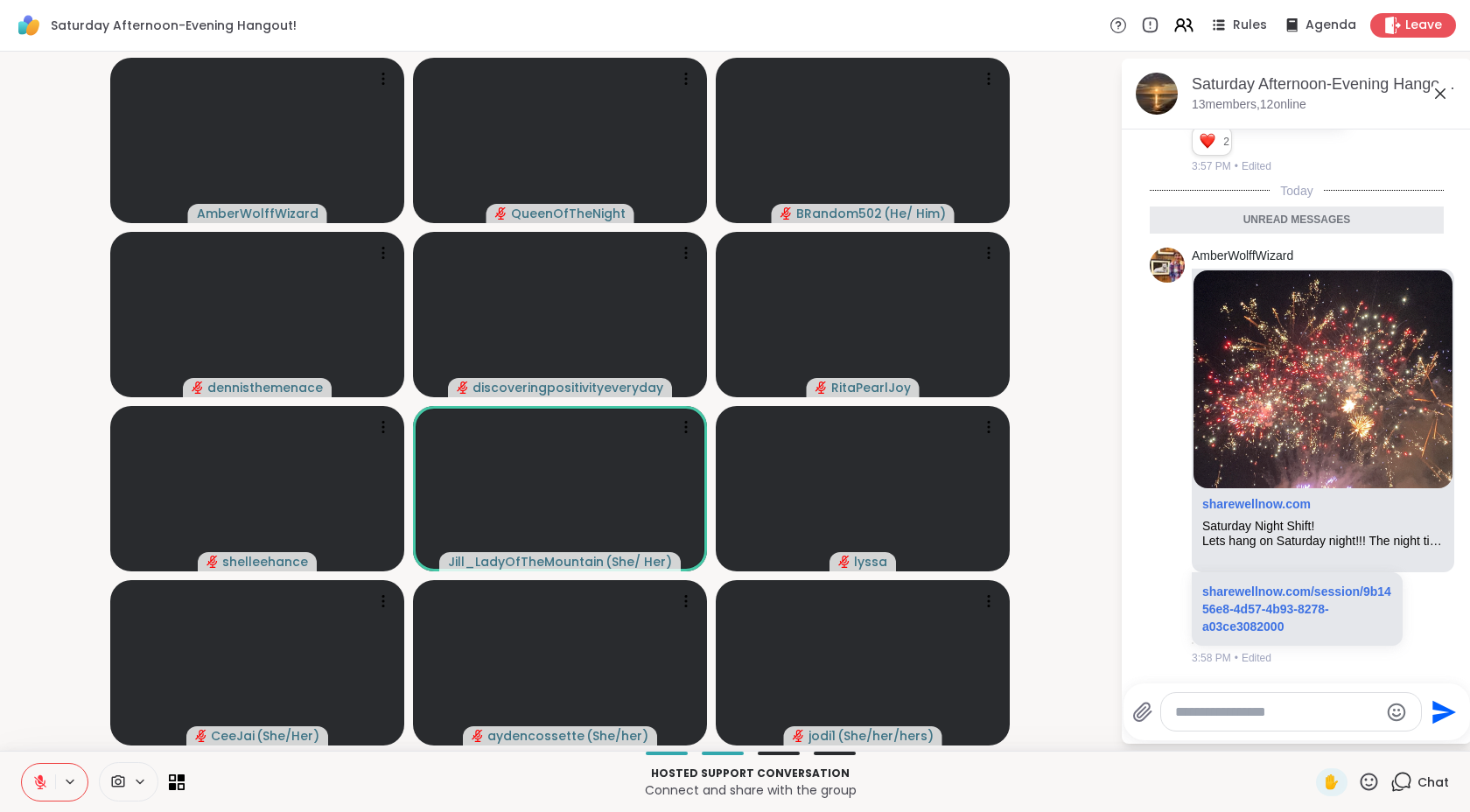 click at bounding box center (38, 782) 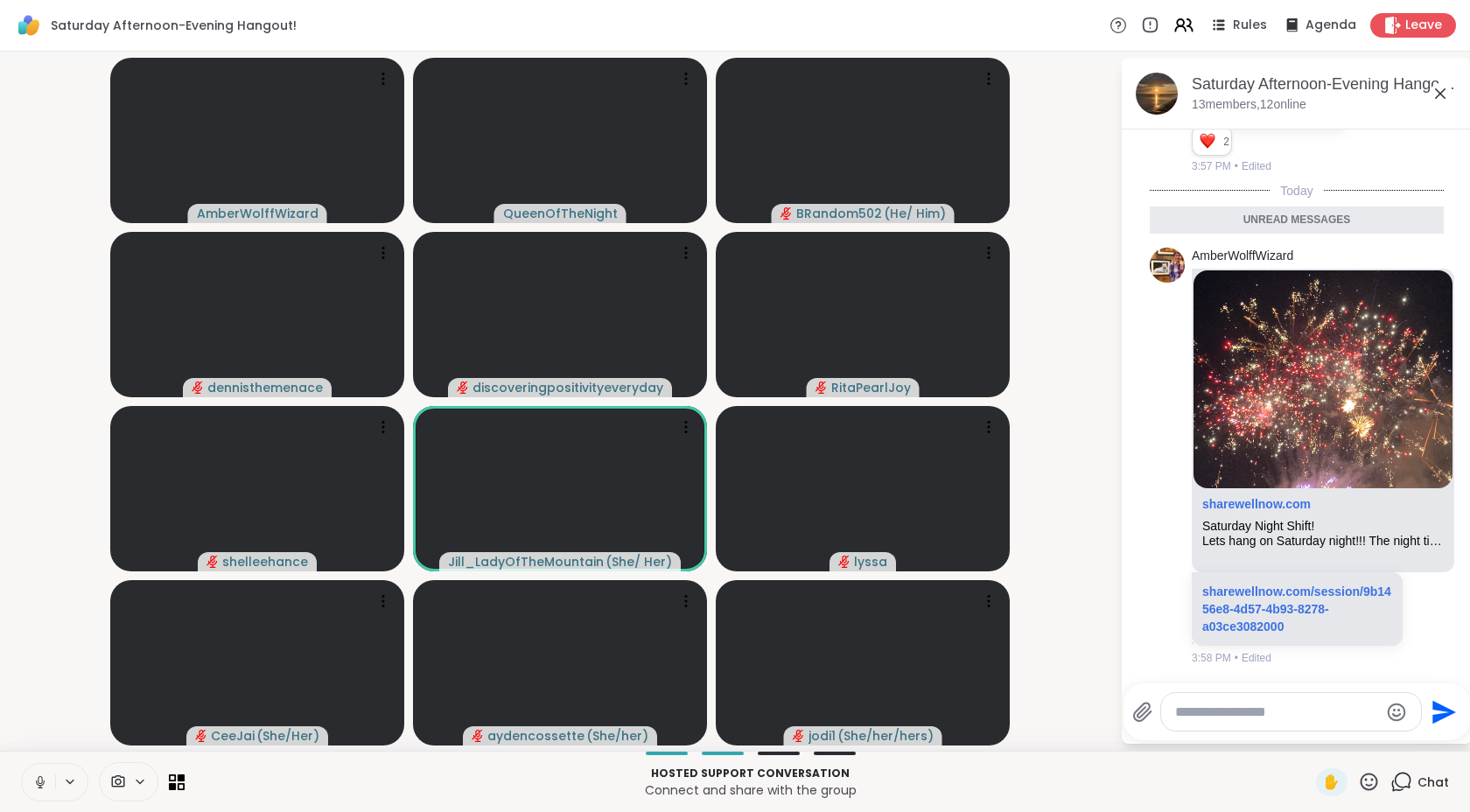 click at bounding box center [38, 782] 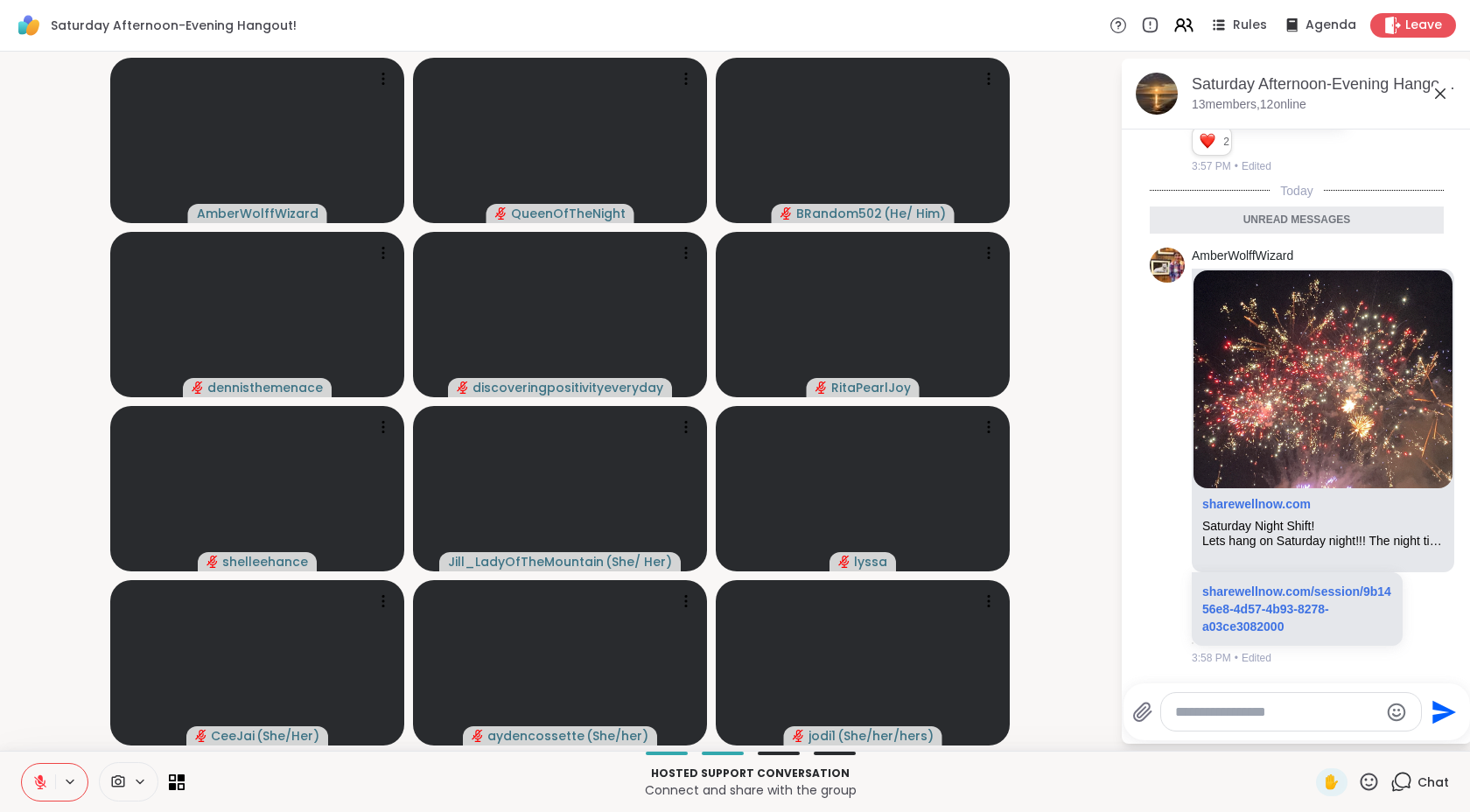 click on "QueenOfTheNight BRandom502 ( He/ Him ) dennisthemenace discoveringpositivityeveryday RitaPearlJoy shelleehance Jill_LadyOfTheMountain ( She/ Her ) lyssa CeeJai ( She/Her ) aydencossette ( She/her ) jodi1 ( She/her/hers ) Saturday Afternoon-Evening Hangout! , Aug 02 13  members,  12  online Today BRandom502 I also thought about a nap 3:01 PM Recovery i had a hour nap before! 3:01 PM CeeJai Brb 3:03 PM d dennisthemenace just here to chill and have company 3:03 PM BRandom502 I was on an important call earlier that was more important than a nap.   1 1 3:08 PM • Edited lyssa killing me smalls   1 1 3:10 PM • Edited BRandom502 YouTube Whitney Houston - Queen Of The Night (Official HD Video) Official Video for ”Queen Of The Night” by Whitney HoustonListen to Whitney Houston: https://WhitneyHouston.lnk.to/listenYDWatch more Whitney Houston videos:... because every time I see  @QueenOfTheNight  name pop up  youtu.be/rFcnGLFGbL8?si=pLnyfxWkj23s64qO 3:14 PM • Edited Jill_LadyOfTheMountain" at bounding box center [735, 401] 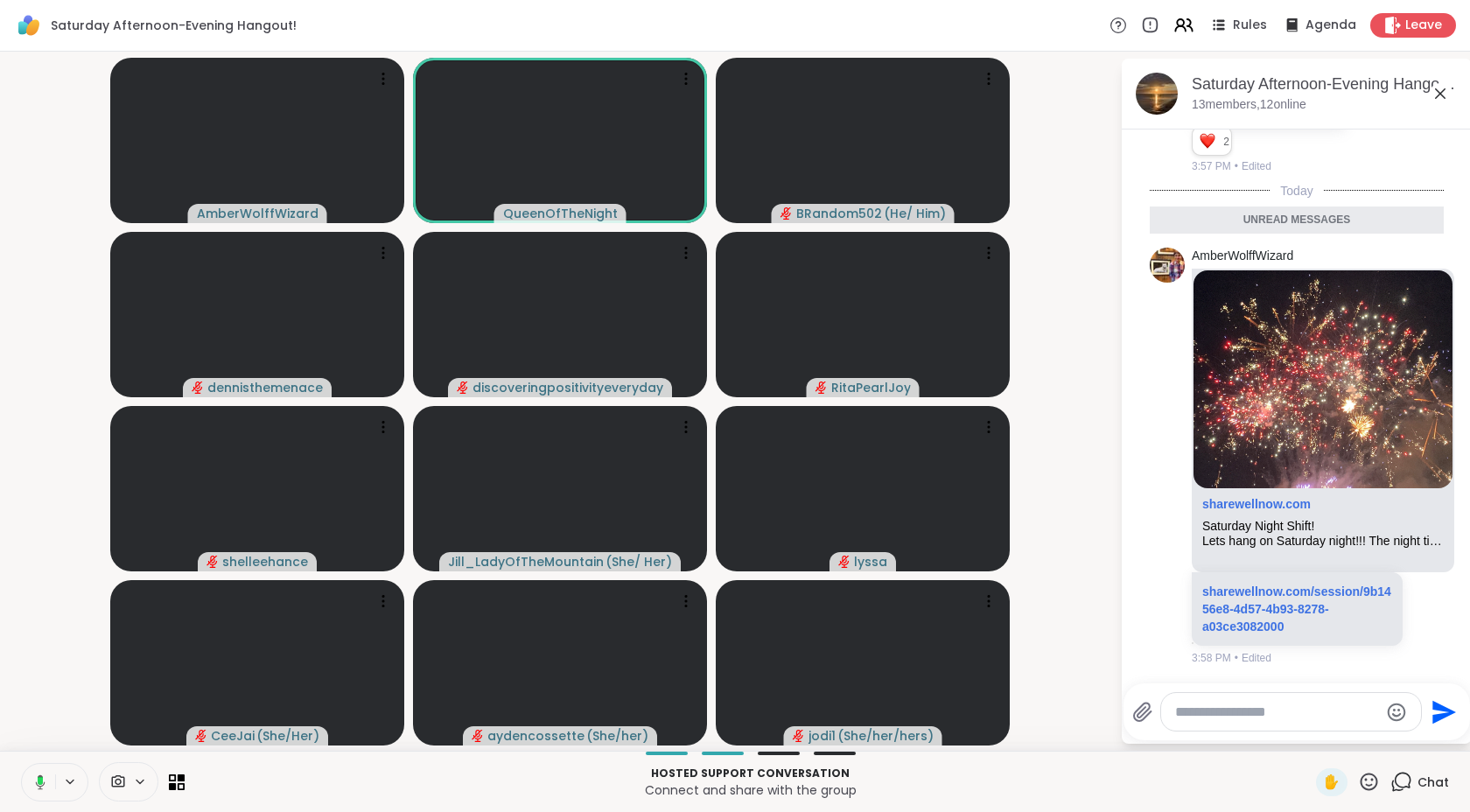 click 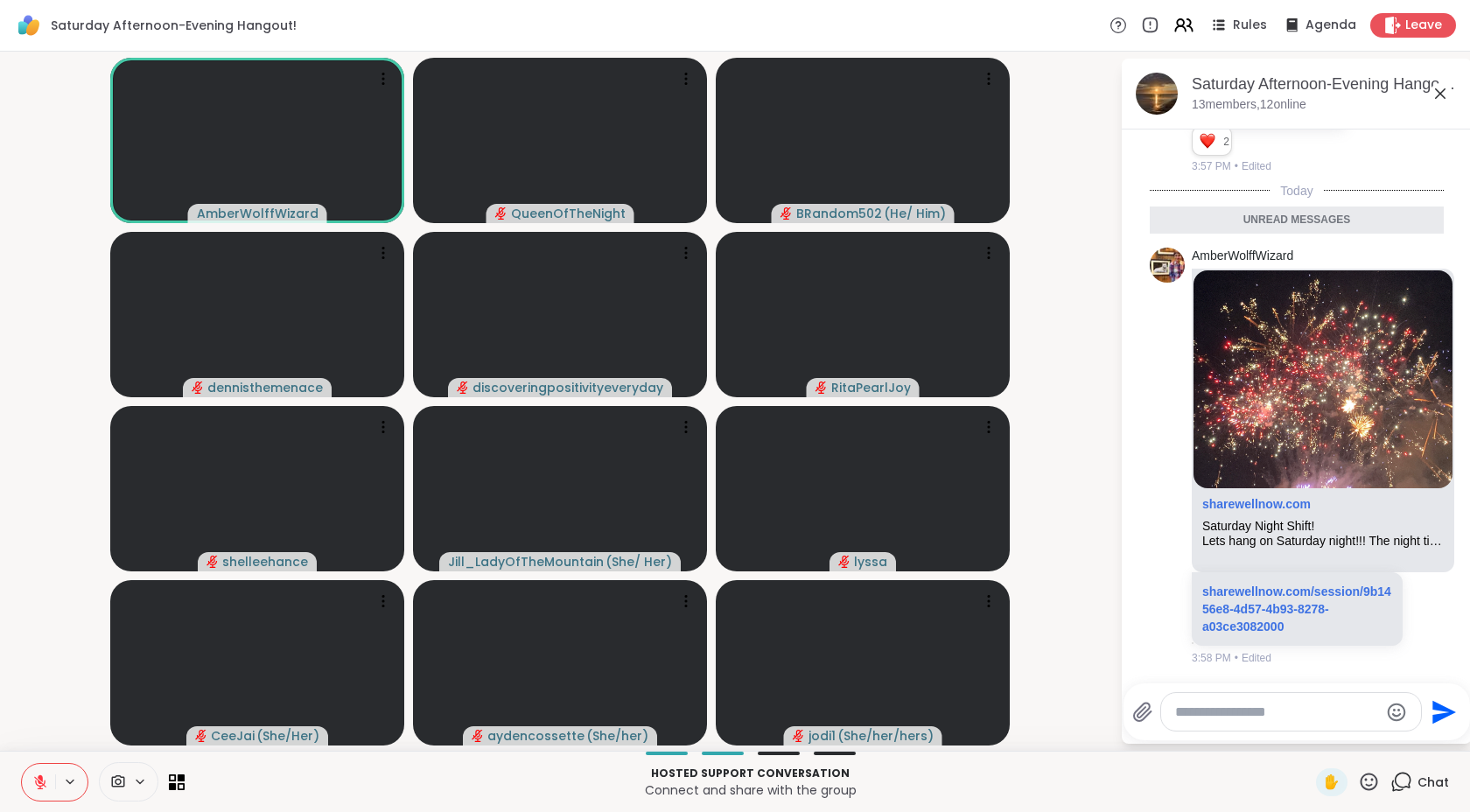 click 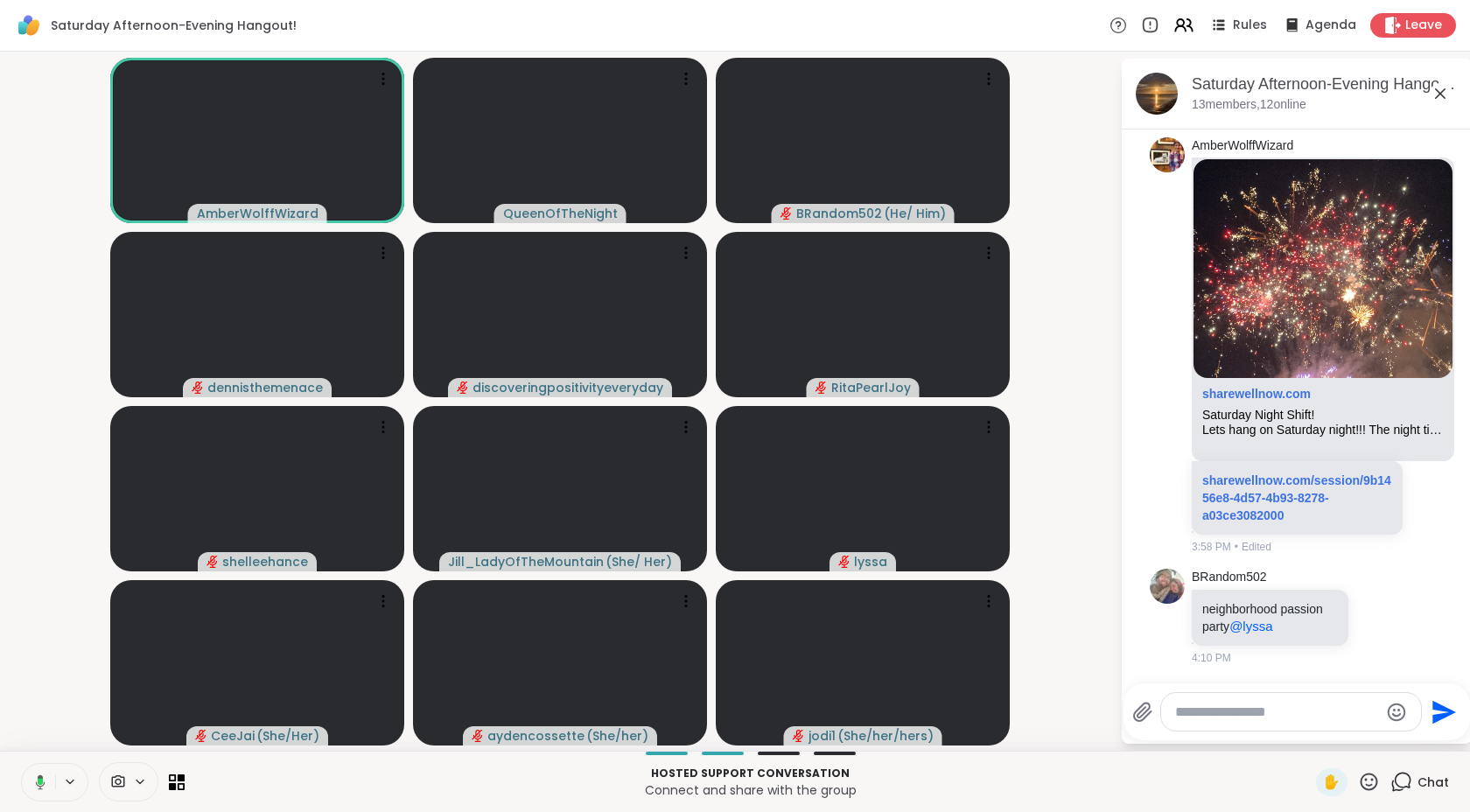 scroll, scrollTop: 4540, scrollLeft: 0, axis: vertical 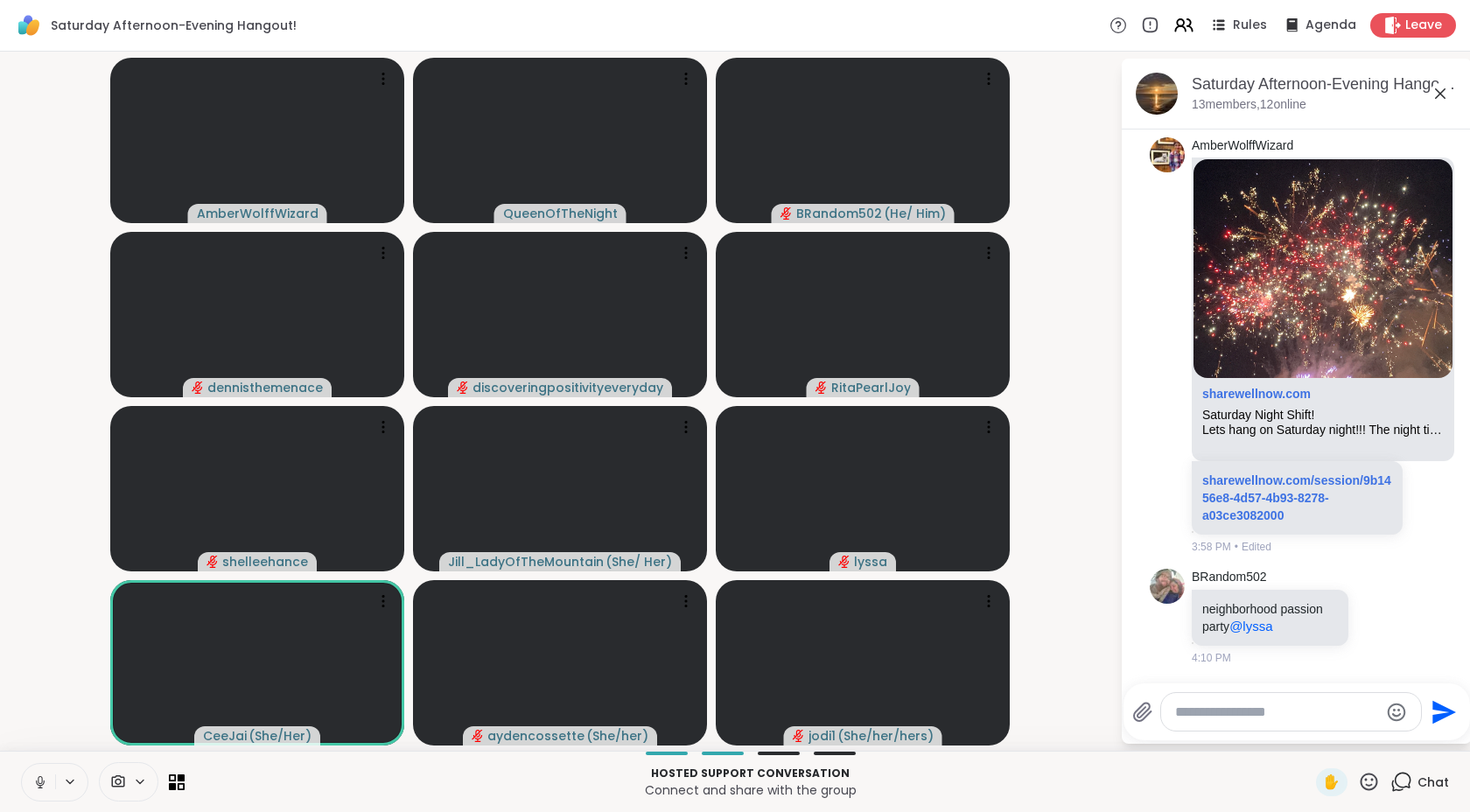 click 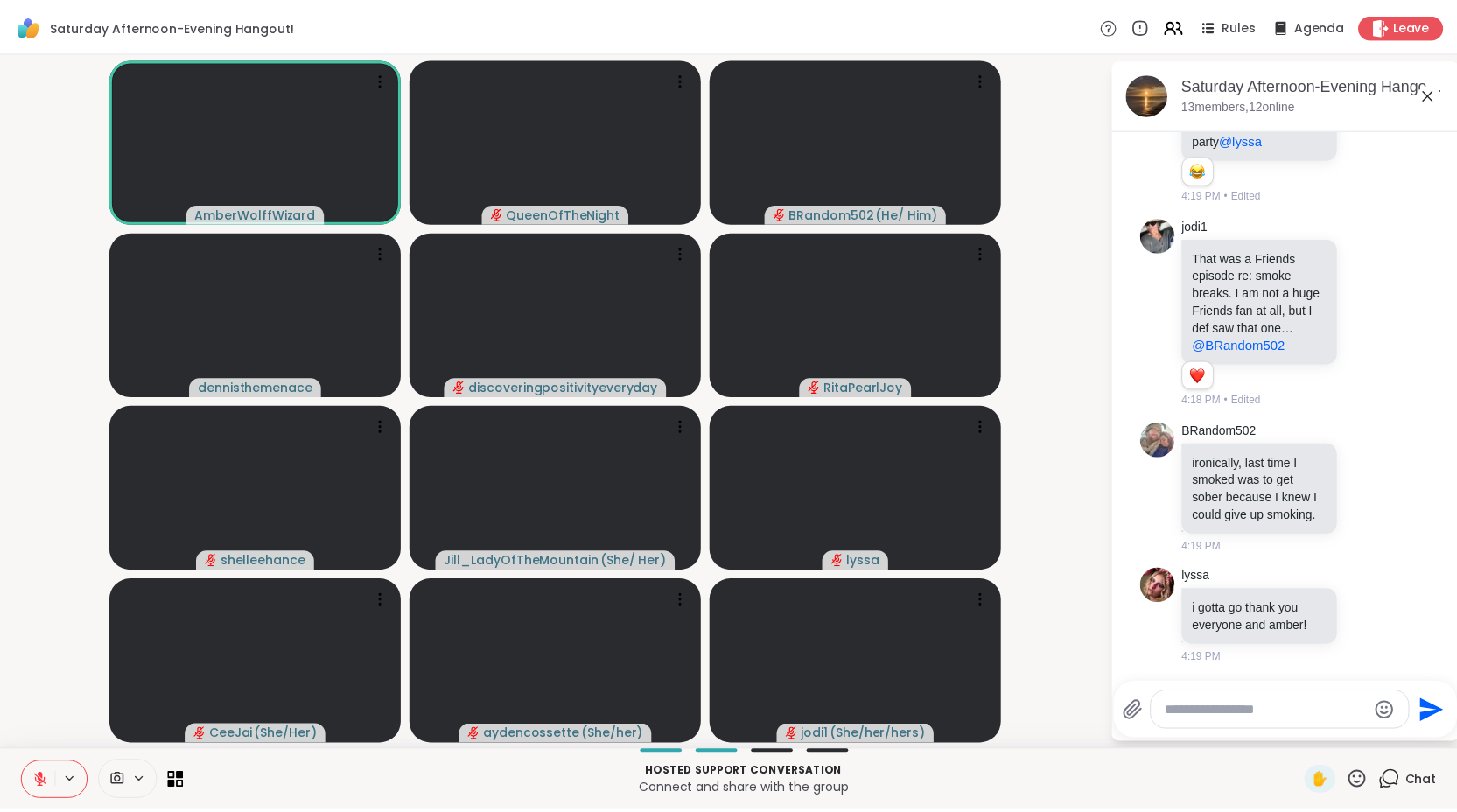 scroll, scrollTop: 5104, scrollLeft: 0, axis: vertical 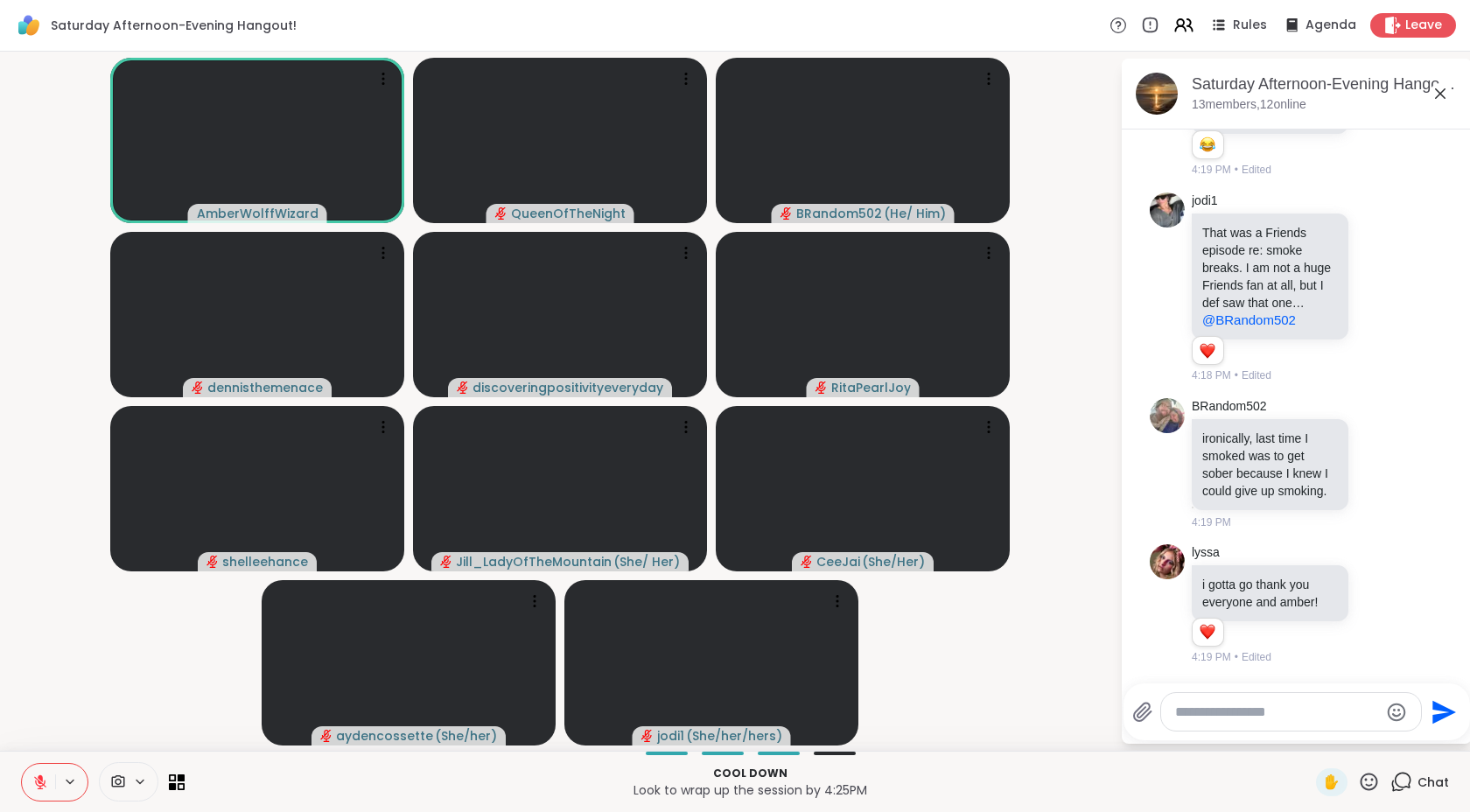click 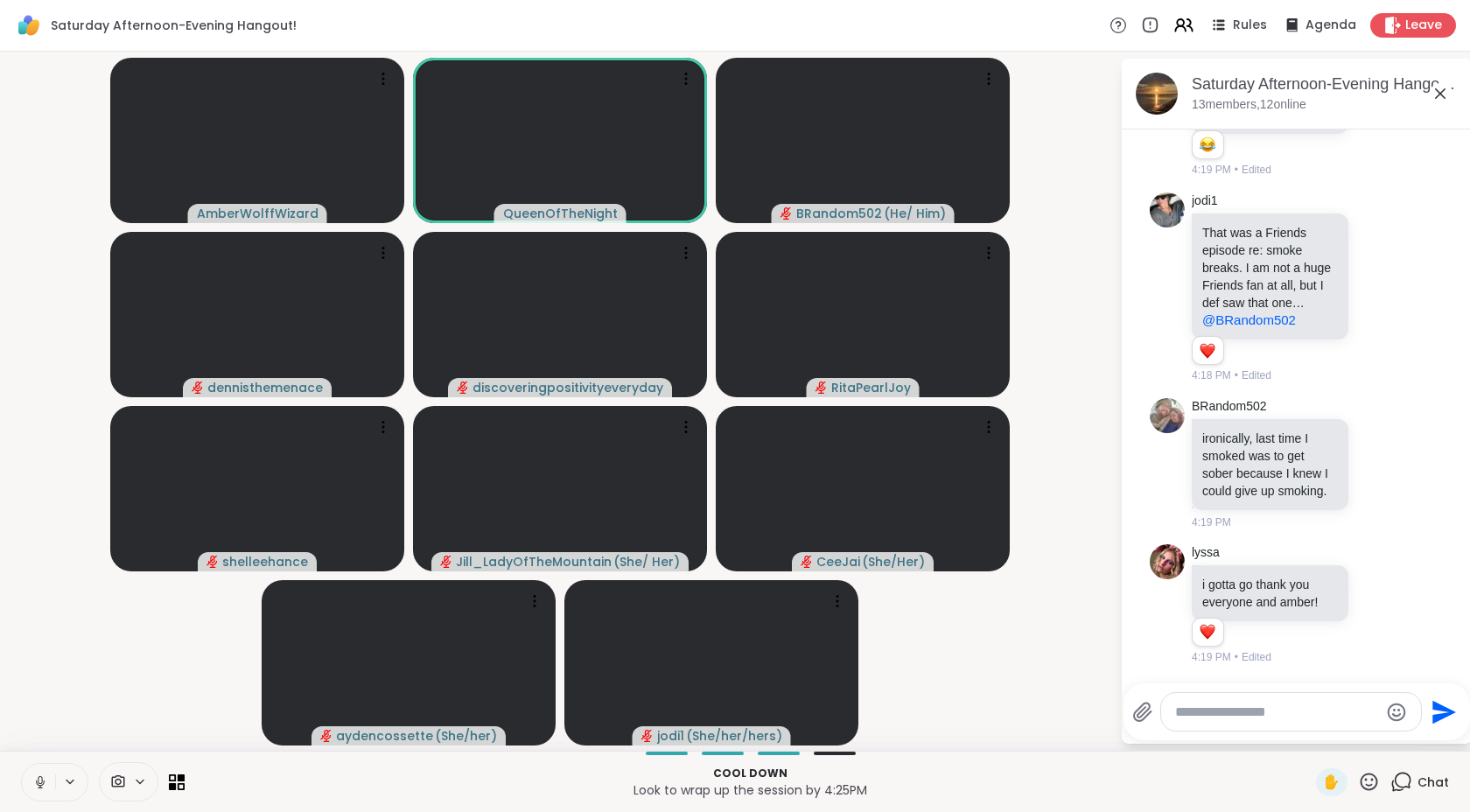 click at bounding box center (38, 782) 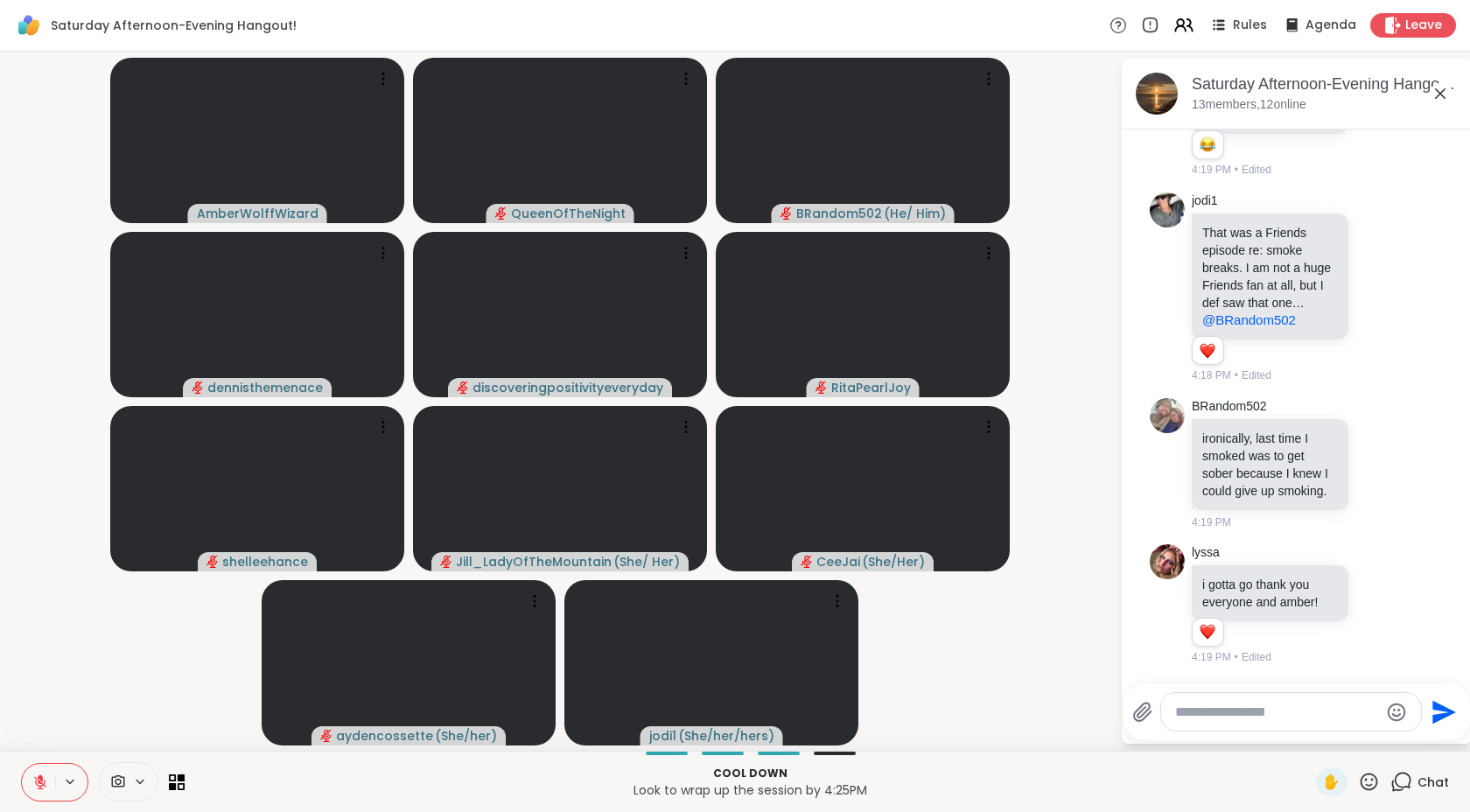 click on "[USERNAME] [USERNAME] [USERNAME] ( [PRONOUNS] ) [USERNAME] [USERNAME] ( [PRONOUNS] ) [USERNAME] [USERNAME] ( [PRONOUNS] ) [USERNAME] ( [PRONOUNS] ) [USERNAME] ( [PRONOUNS]/[PRONOUNS] )" at bounding box center [560, 401] 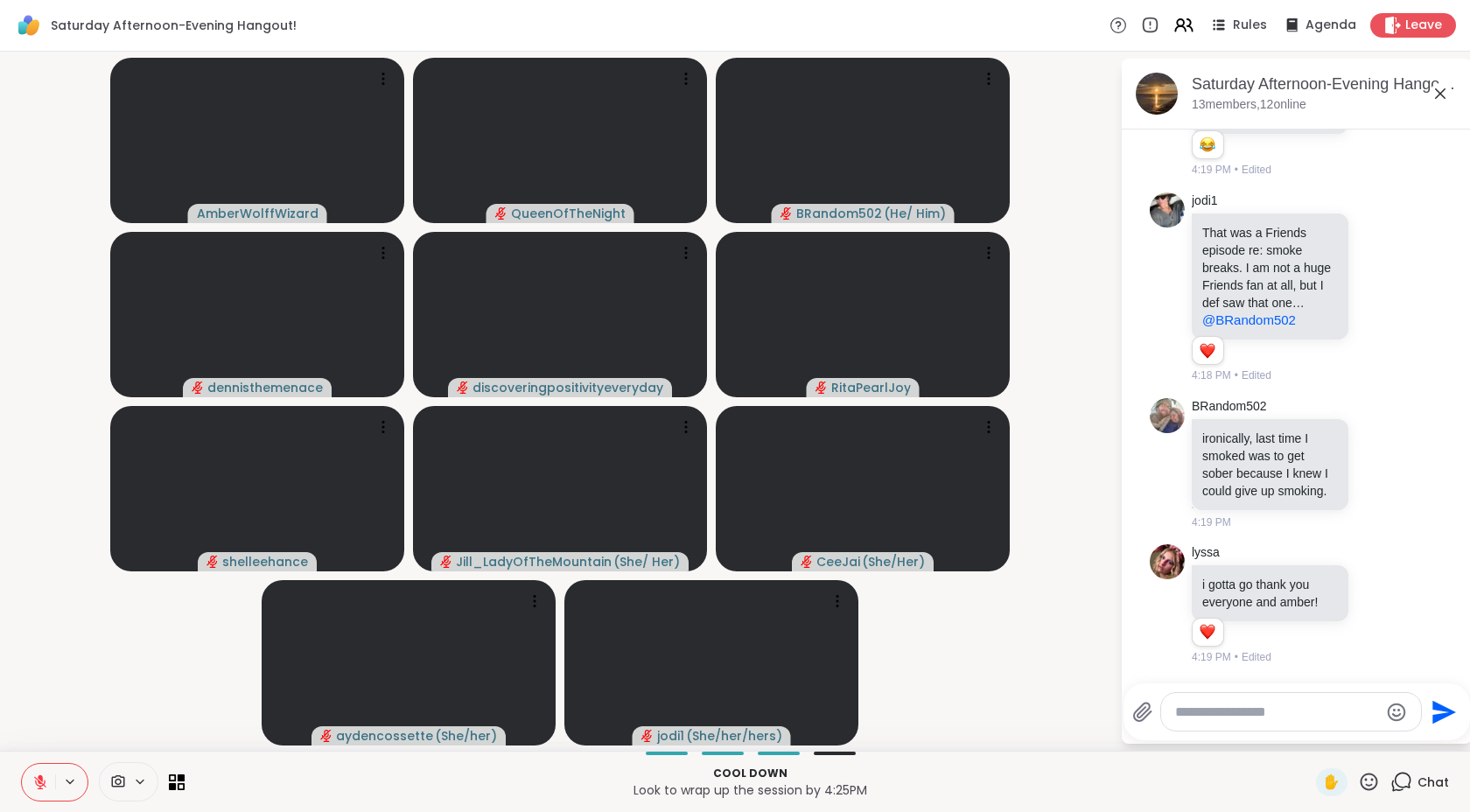 click 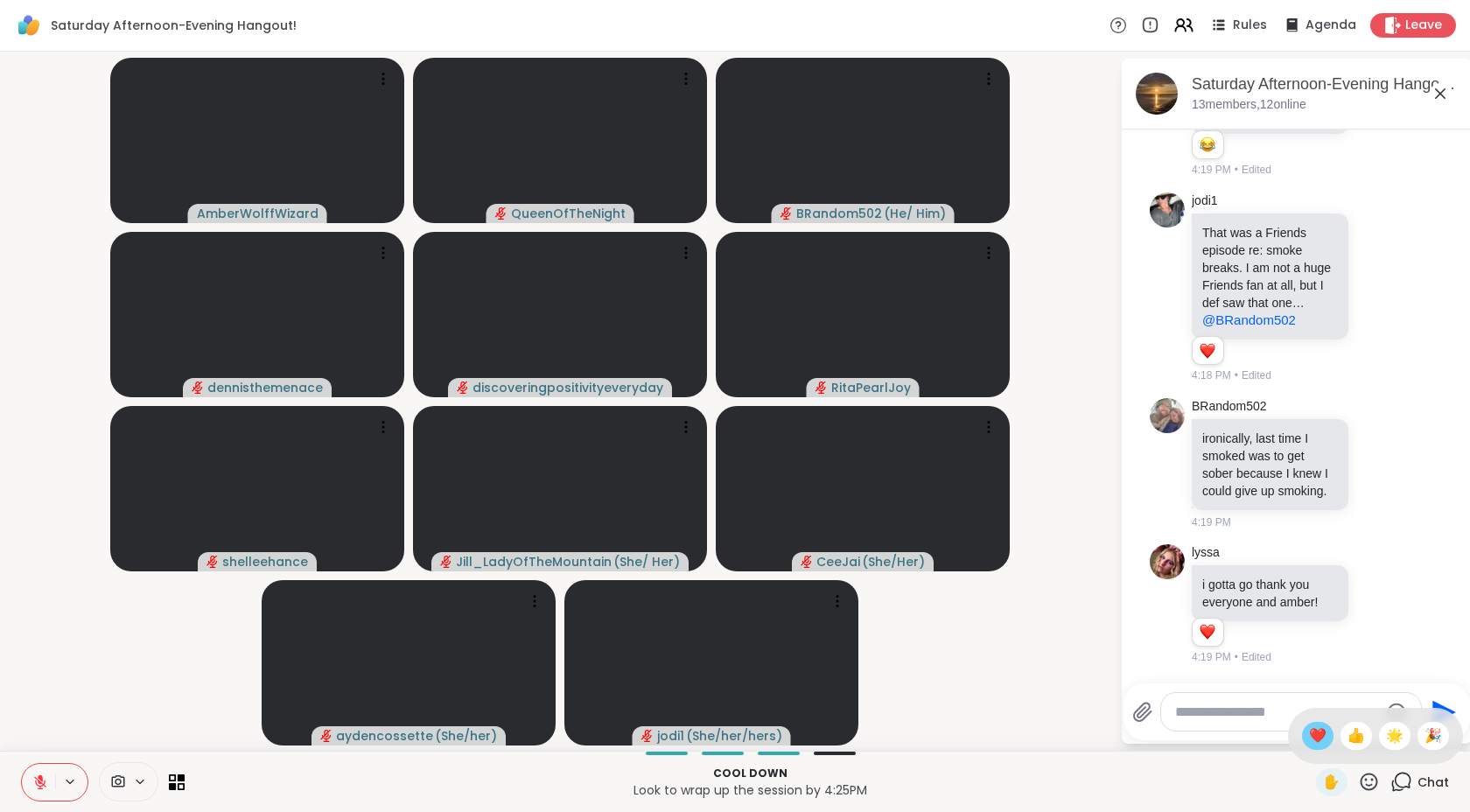 click on "❤️" at bounding box center (1318, 736) 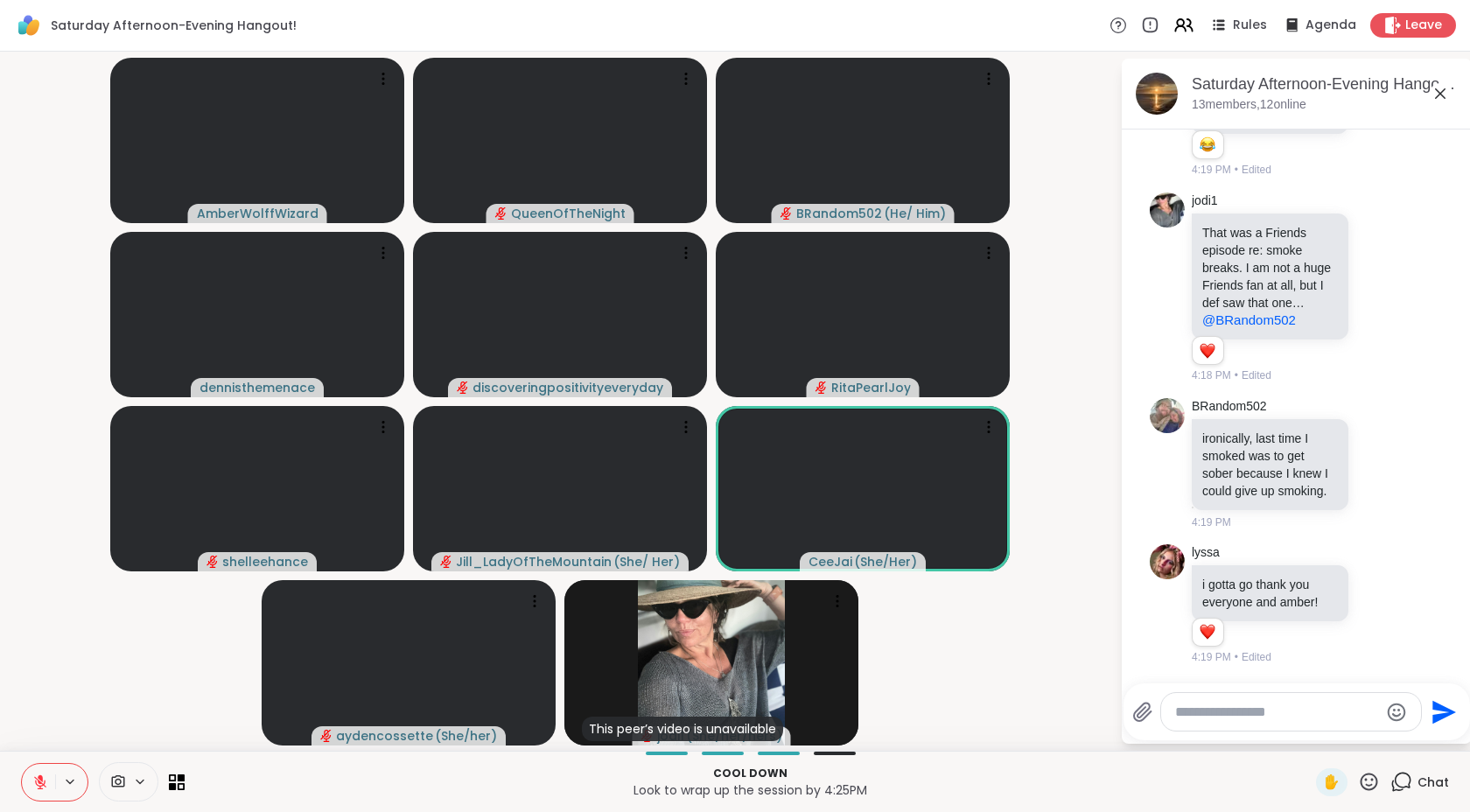 click 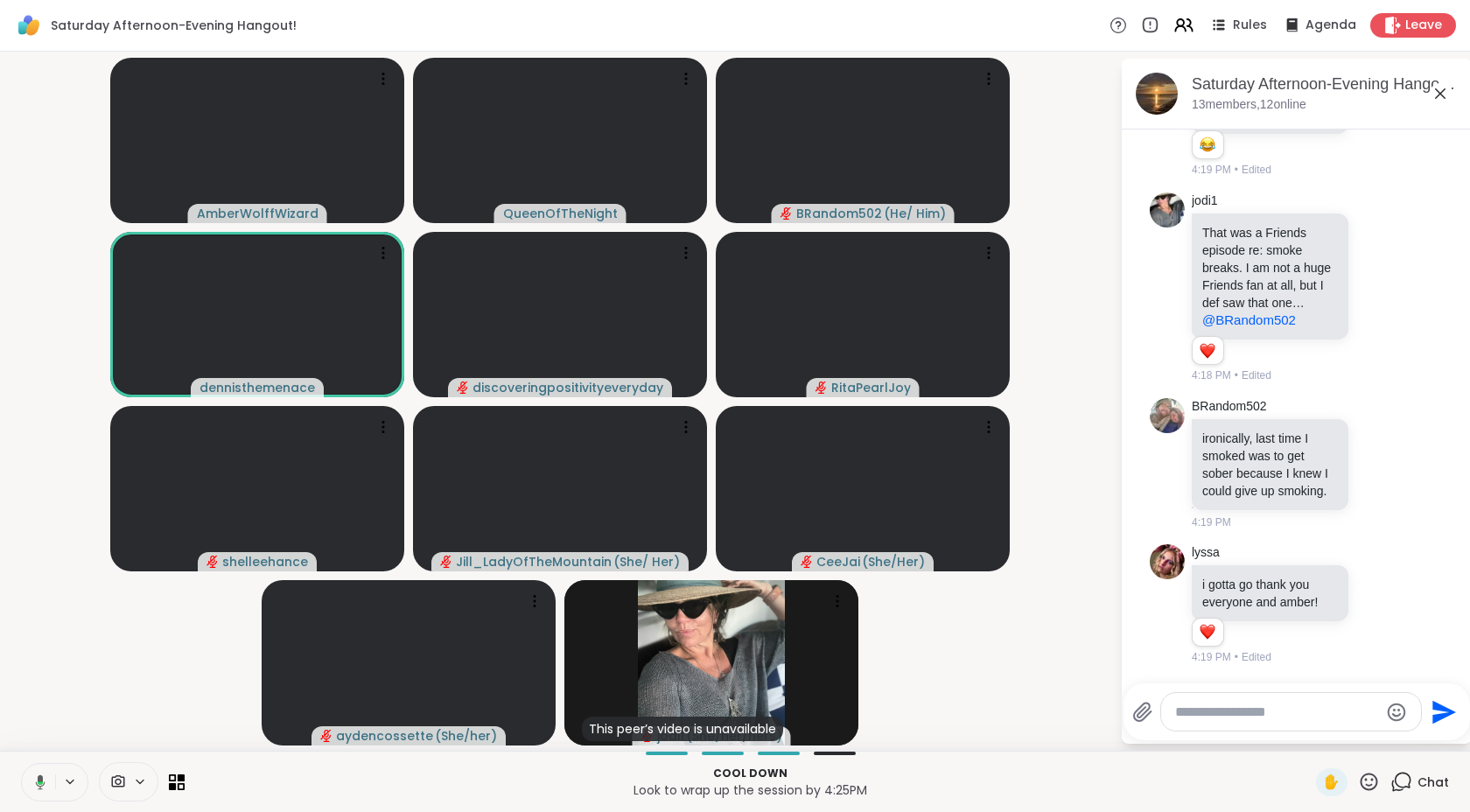 click 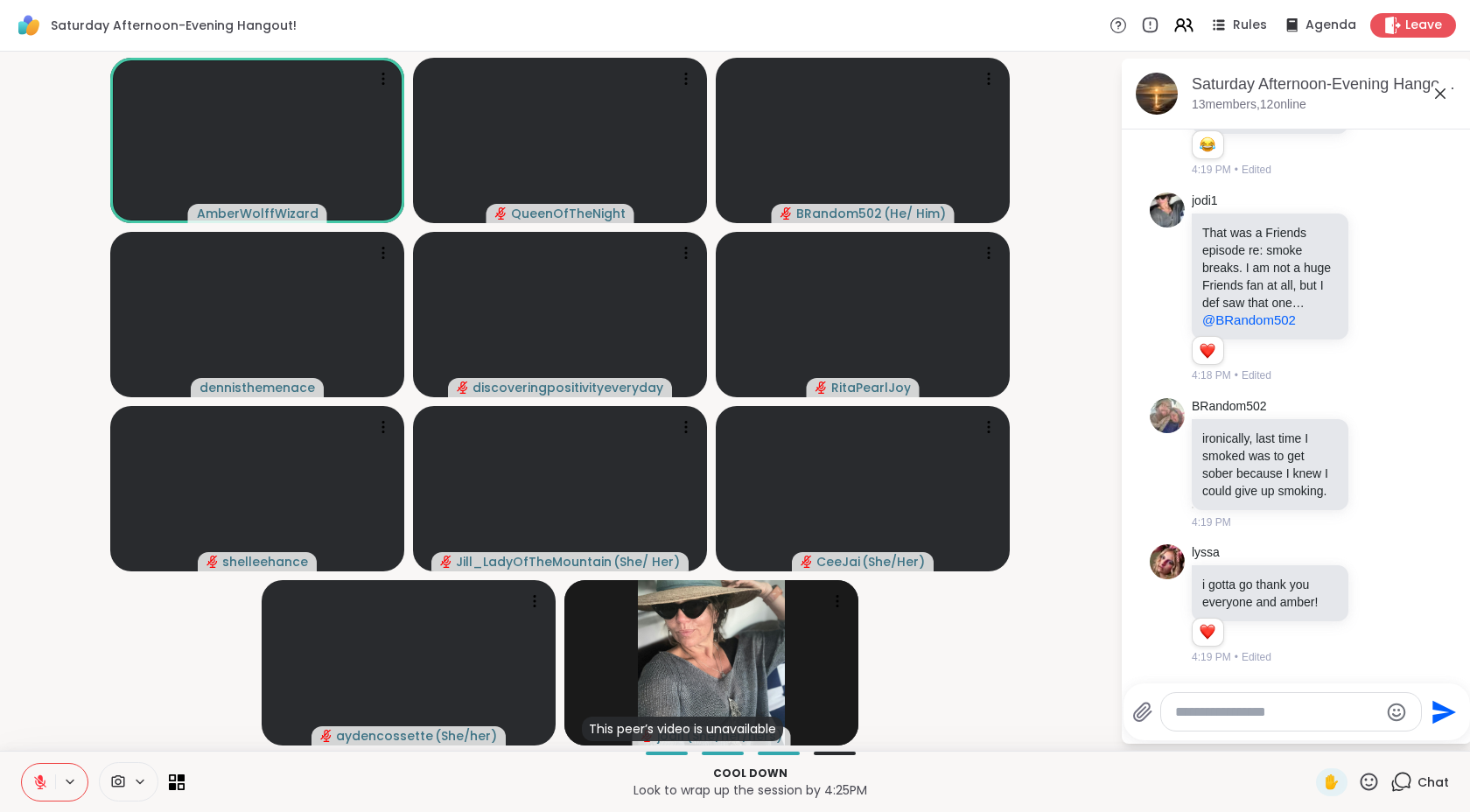 click 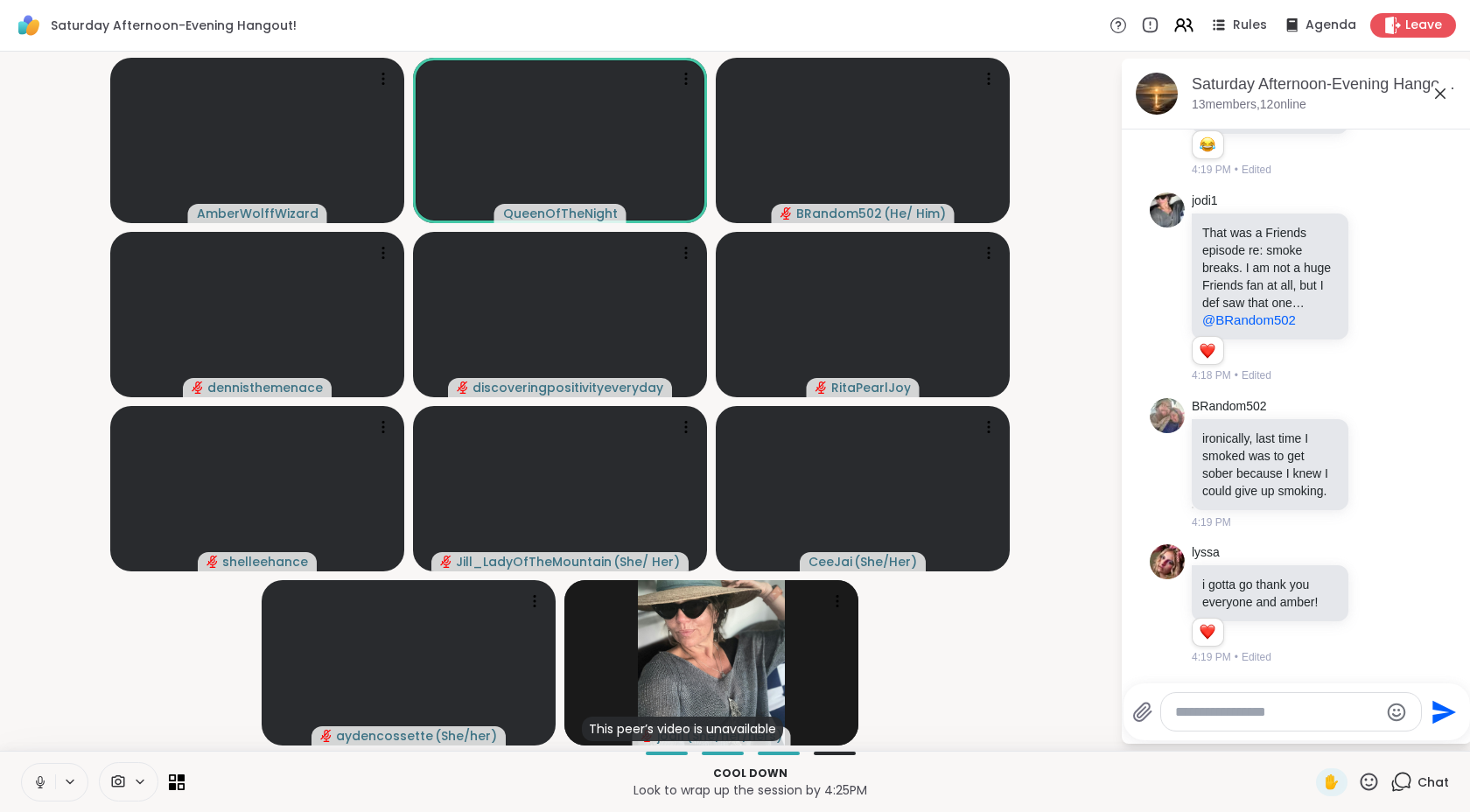 click 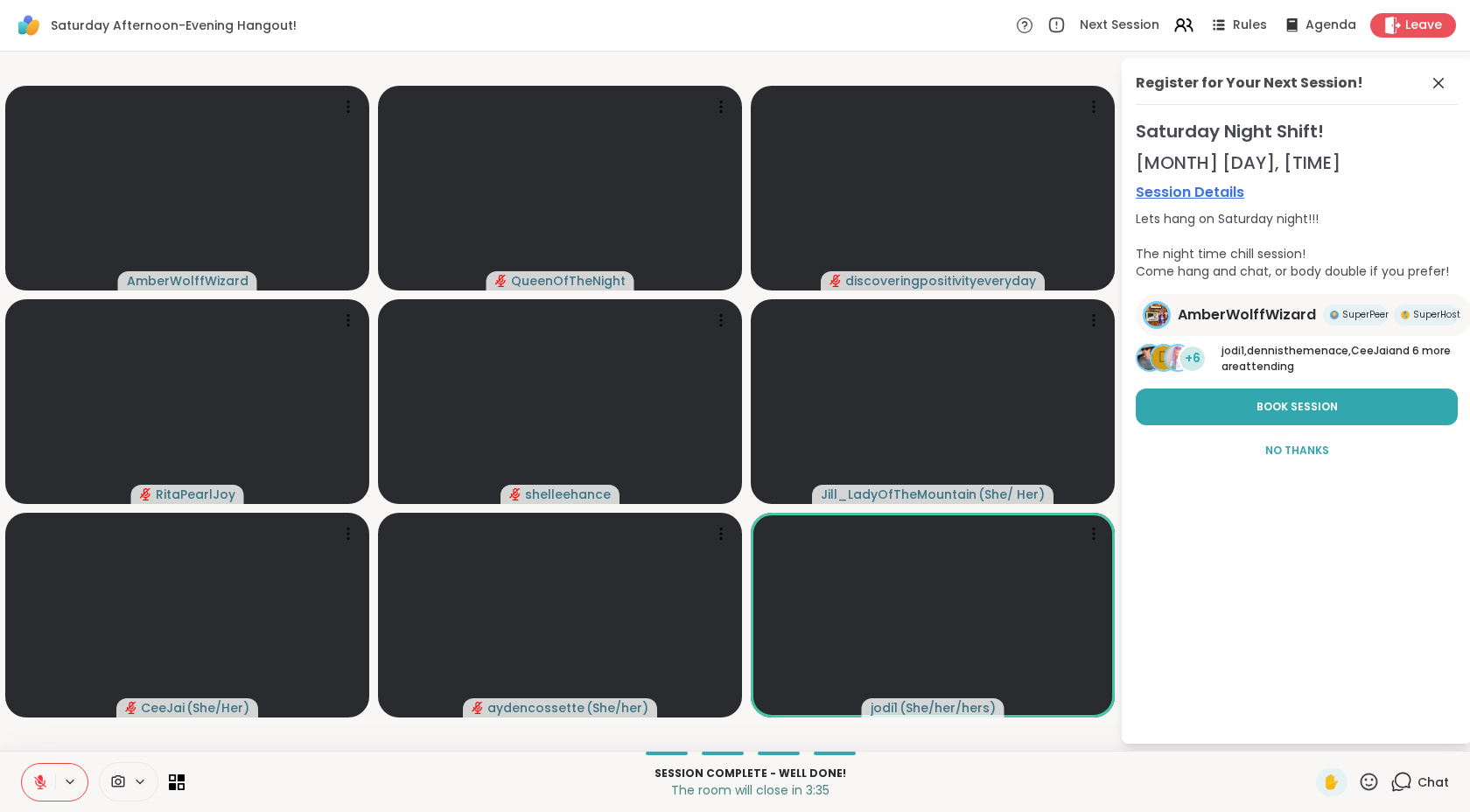 click at bounding box center (38, 782) 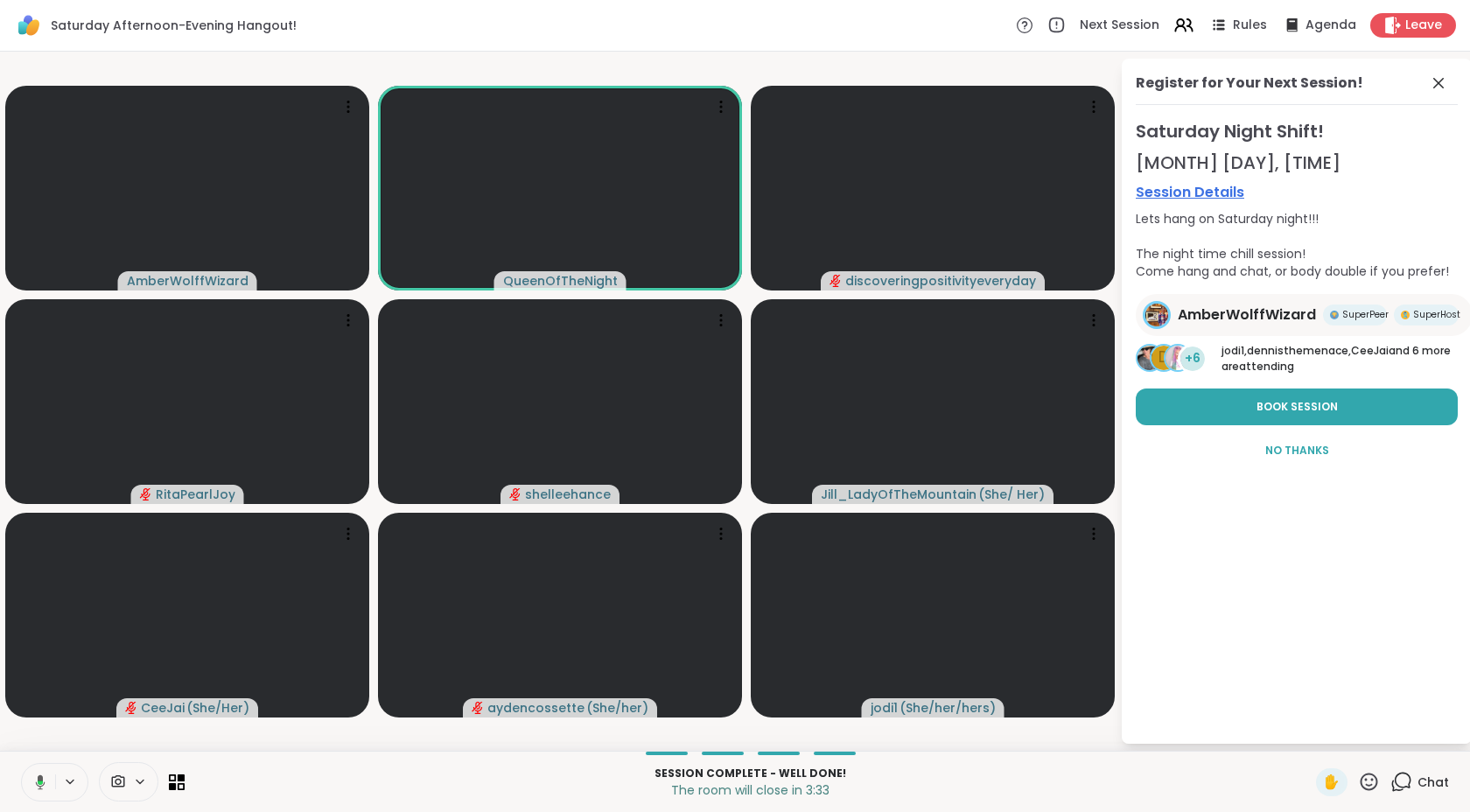 click at bounding box center [37, 782] 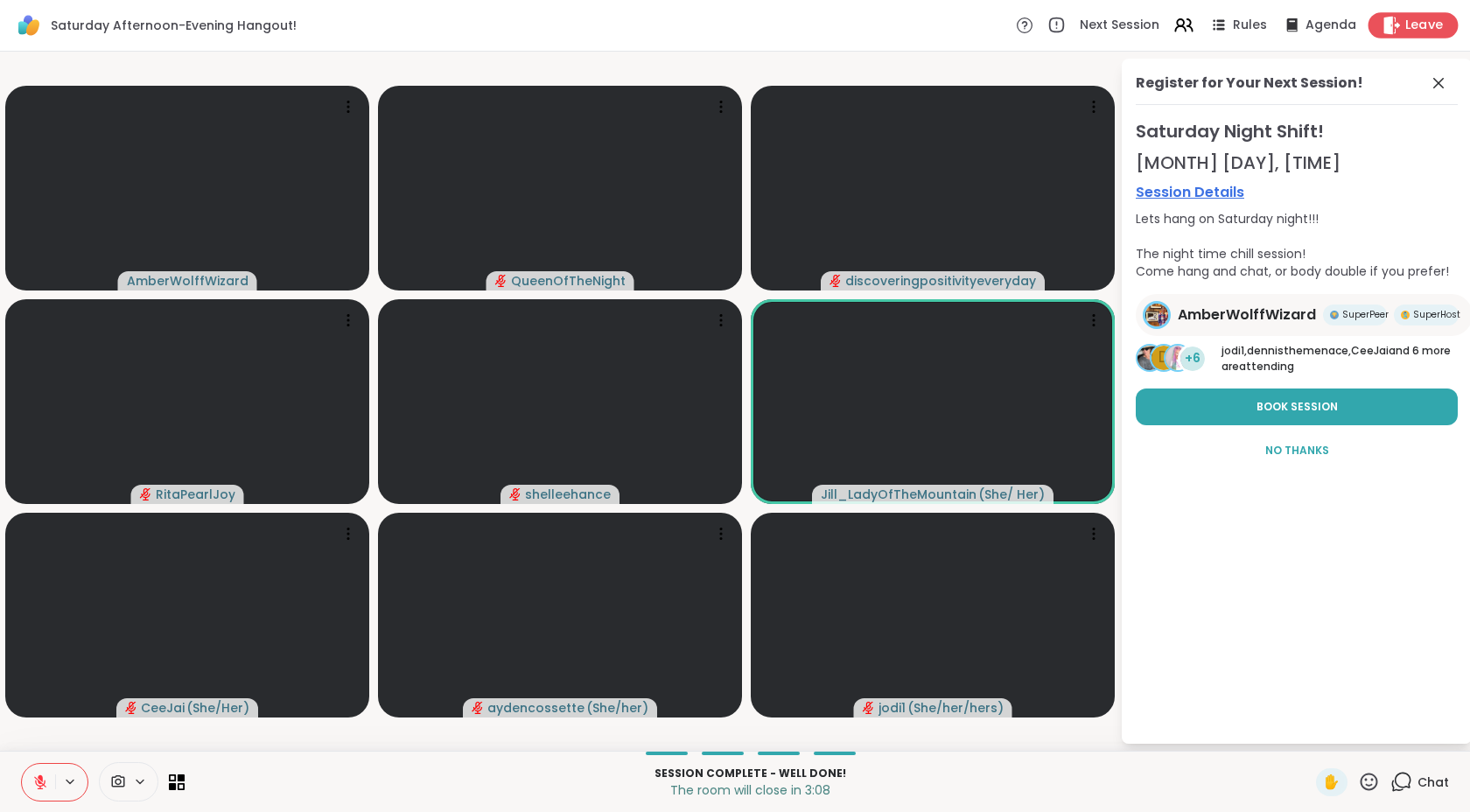 click on "Leave" at bounding box center [1424, 25] 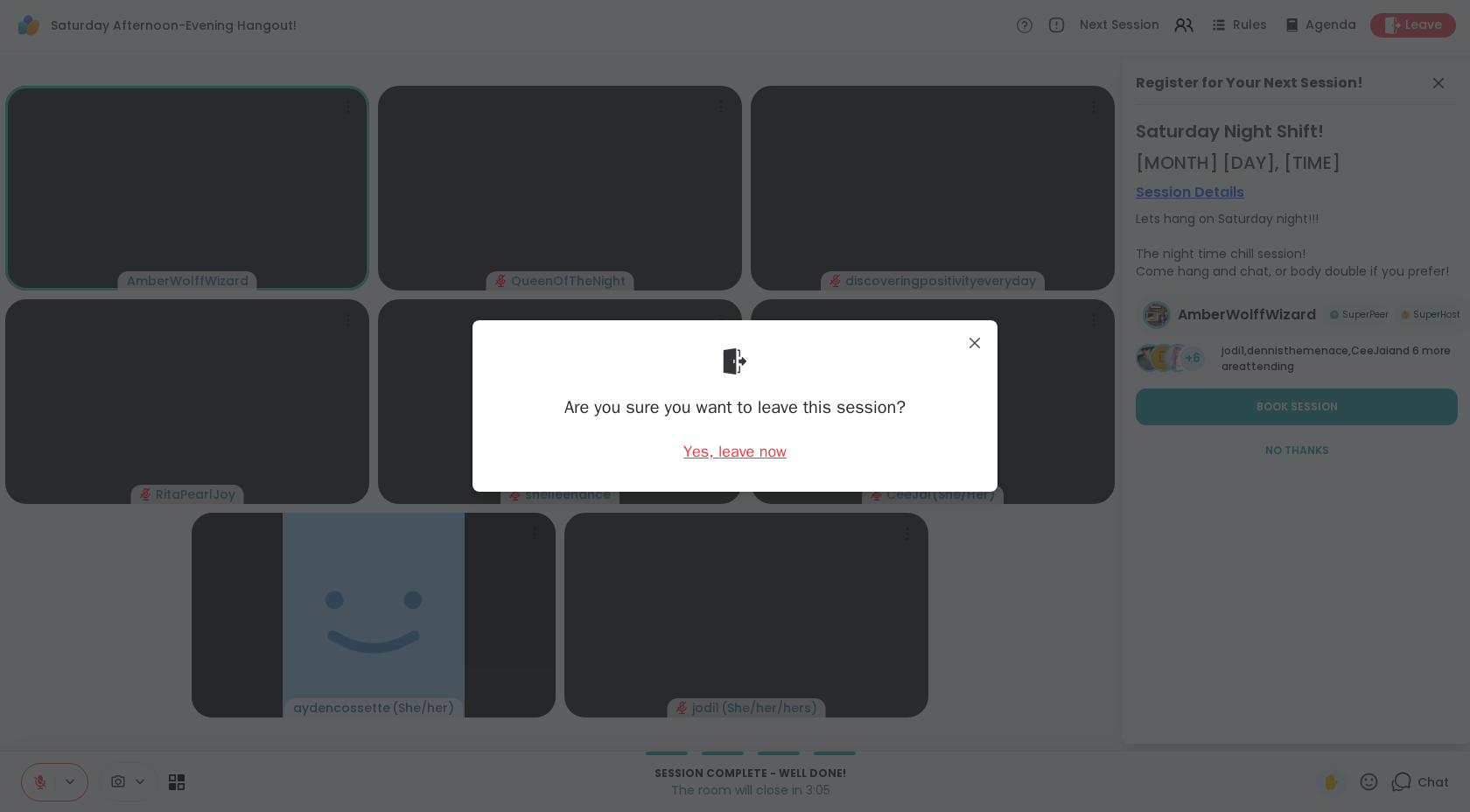 click on "Yes, leave now" at bounding box center [735, 452] 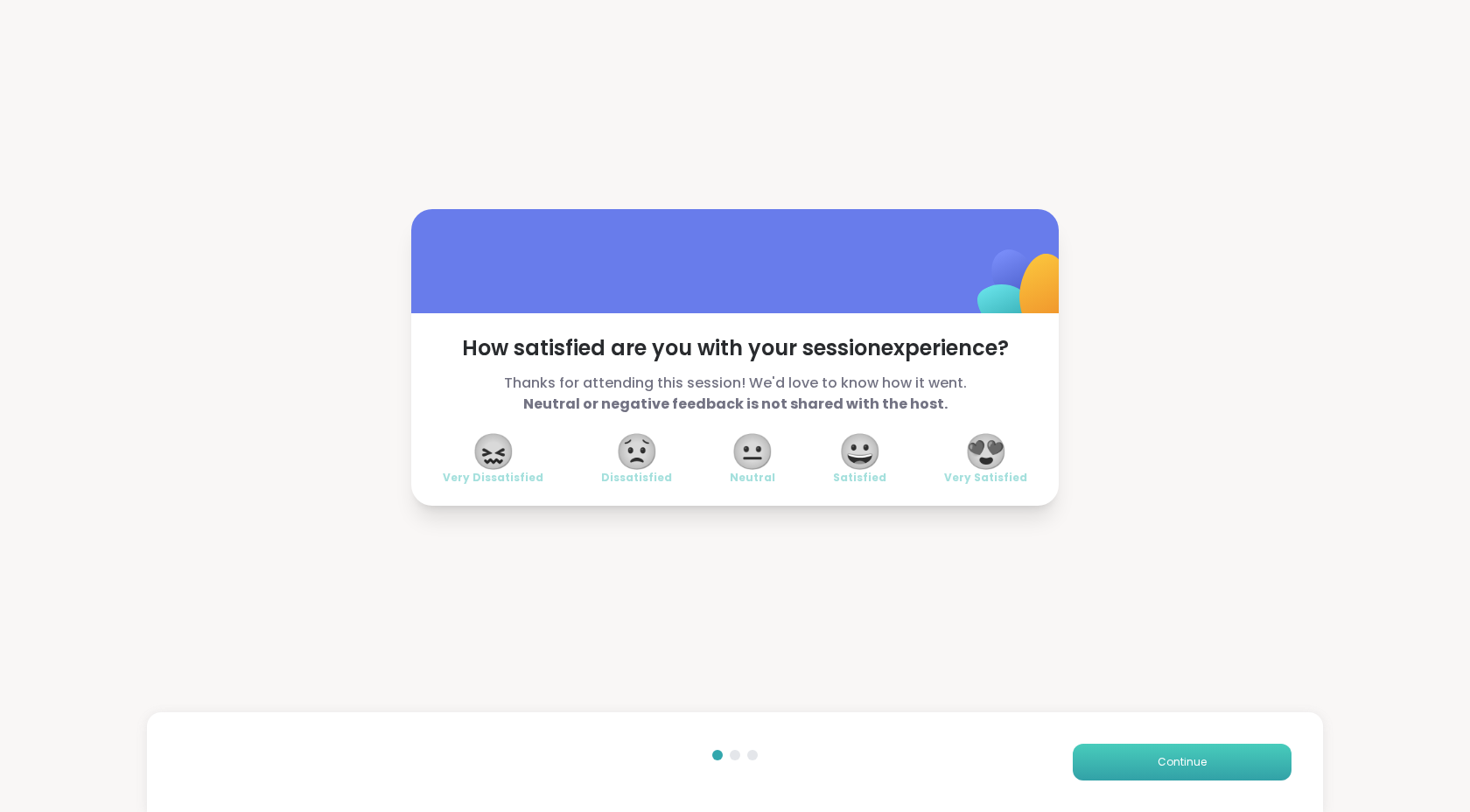 click on "Continue" at bounding box center (1182, 762) 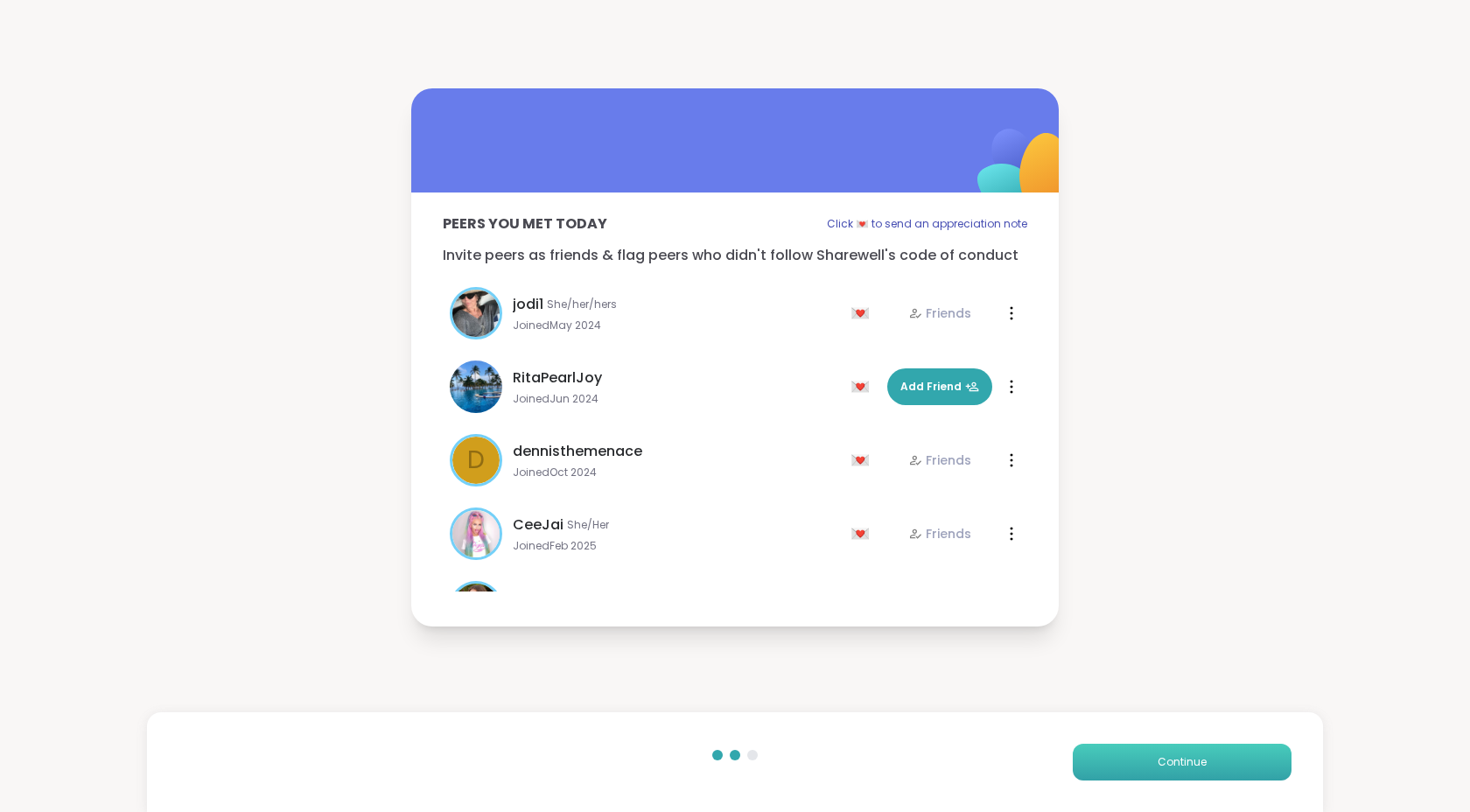 click on "Continue" at bounding box center (1182, 762) 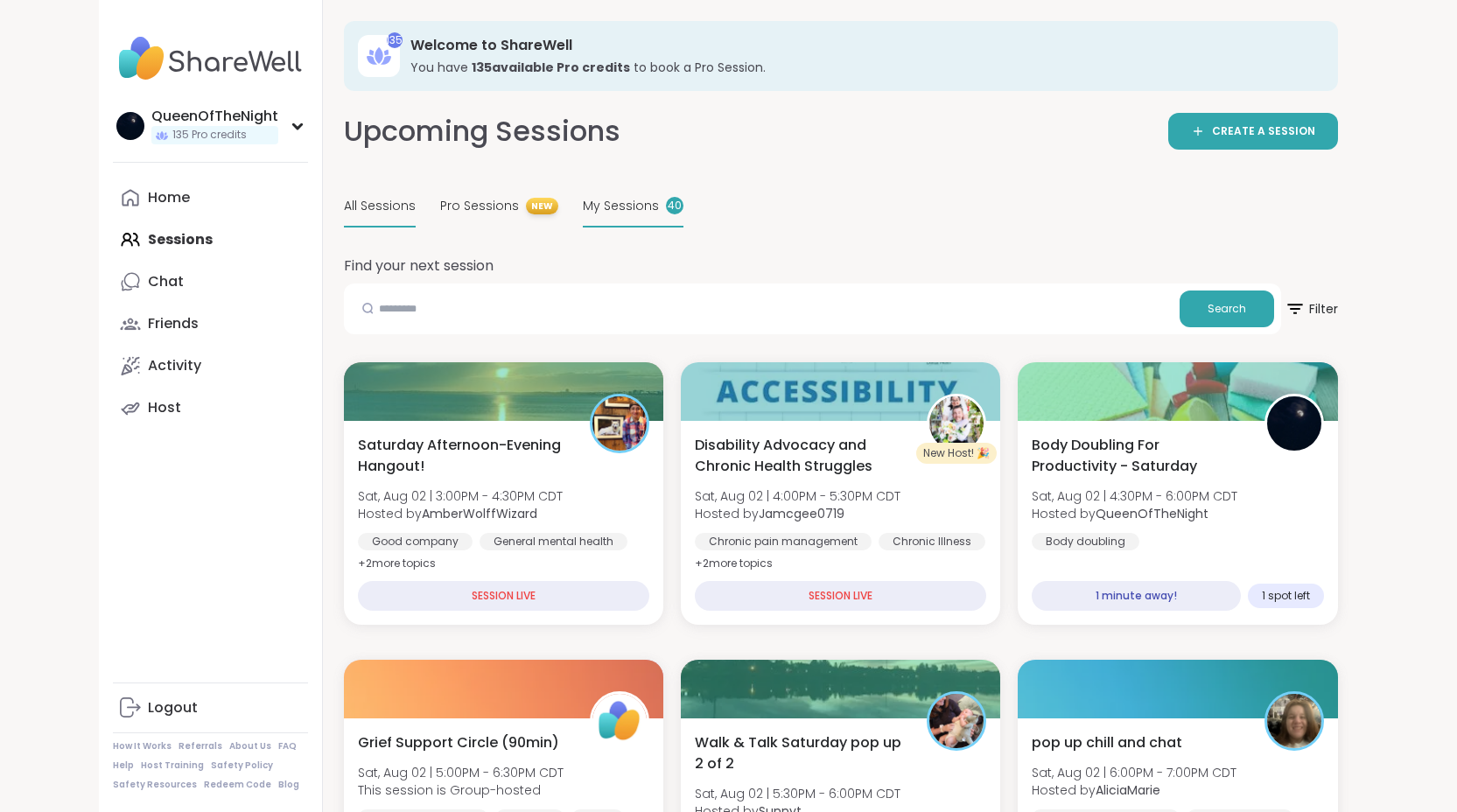 click on "My Sessions" at bounding box center [620, 206] 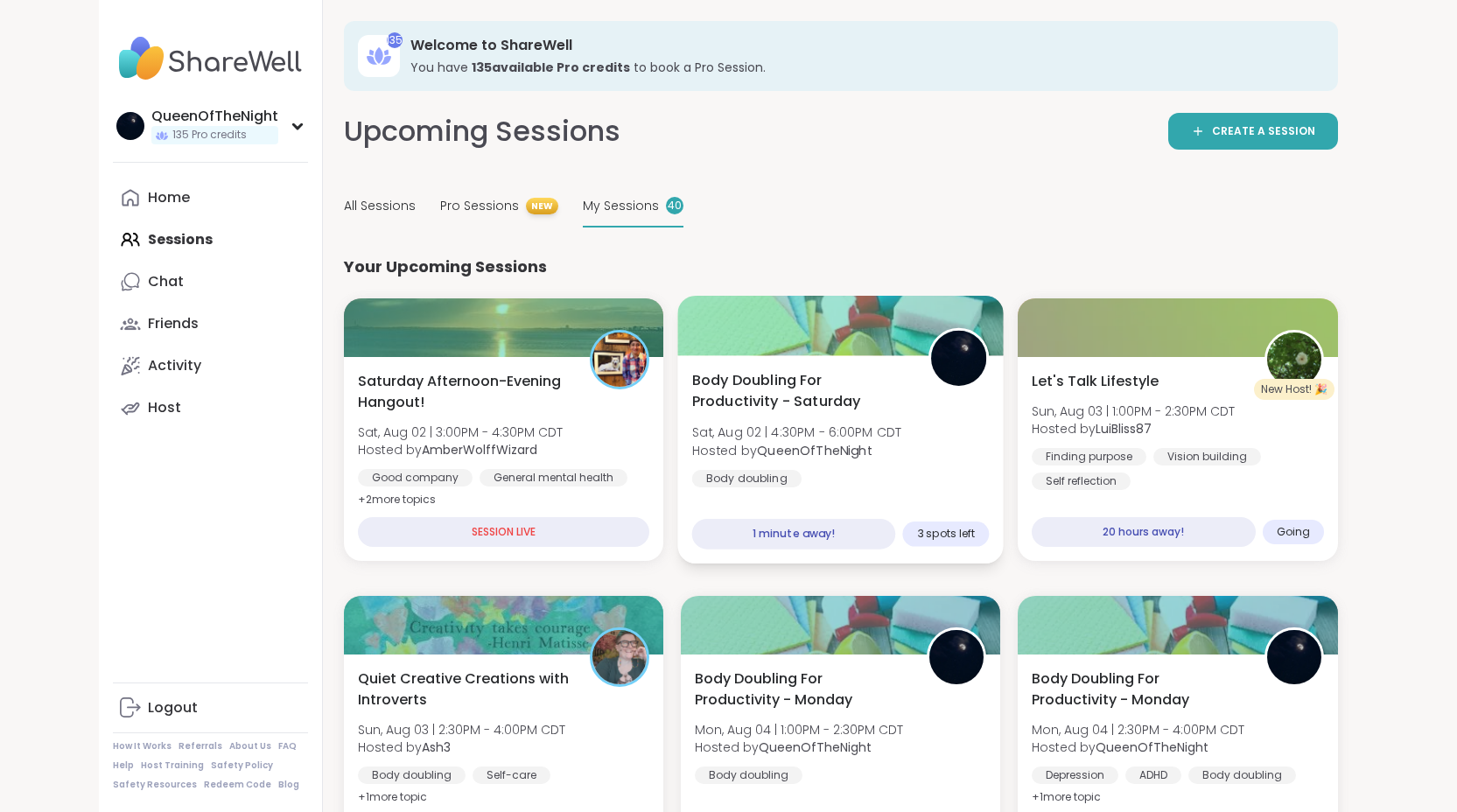 click at bounding box center [840, 326] 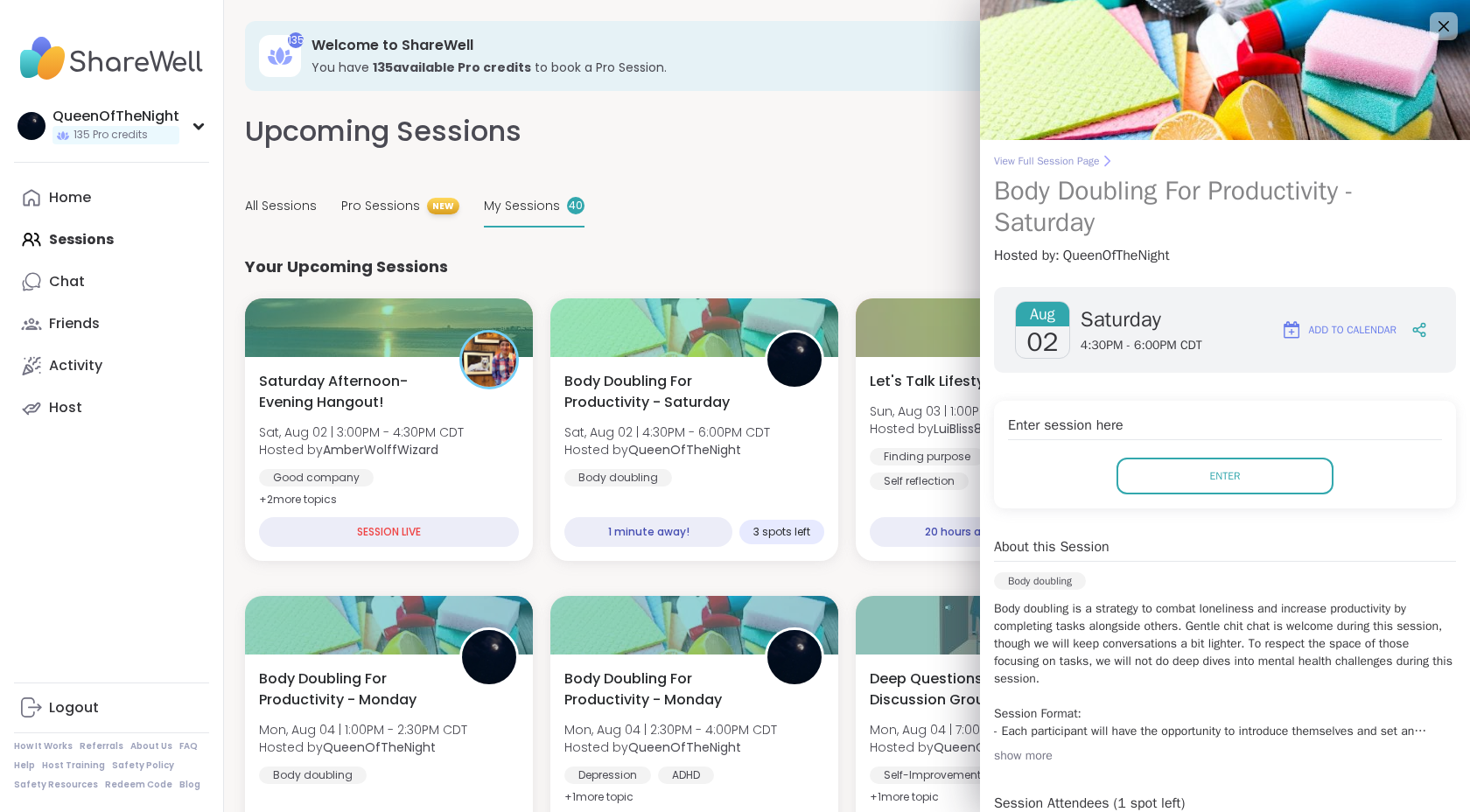 click on "View Full Session Page" at bounding box center [1225, 161] 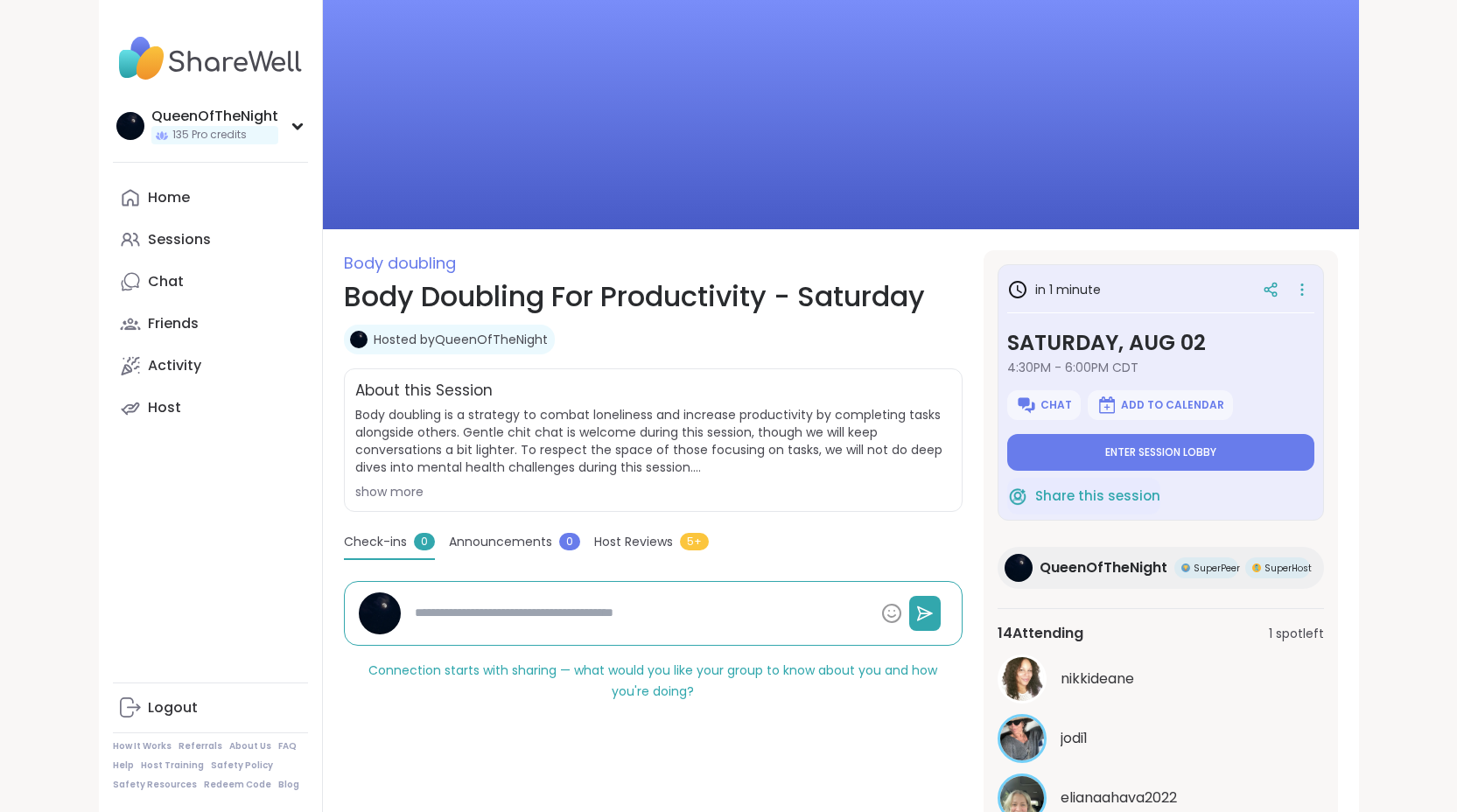 scroll, scrollTop: 116, scrollLeft: 0, axis: vertical 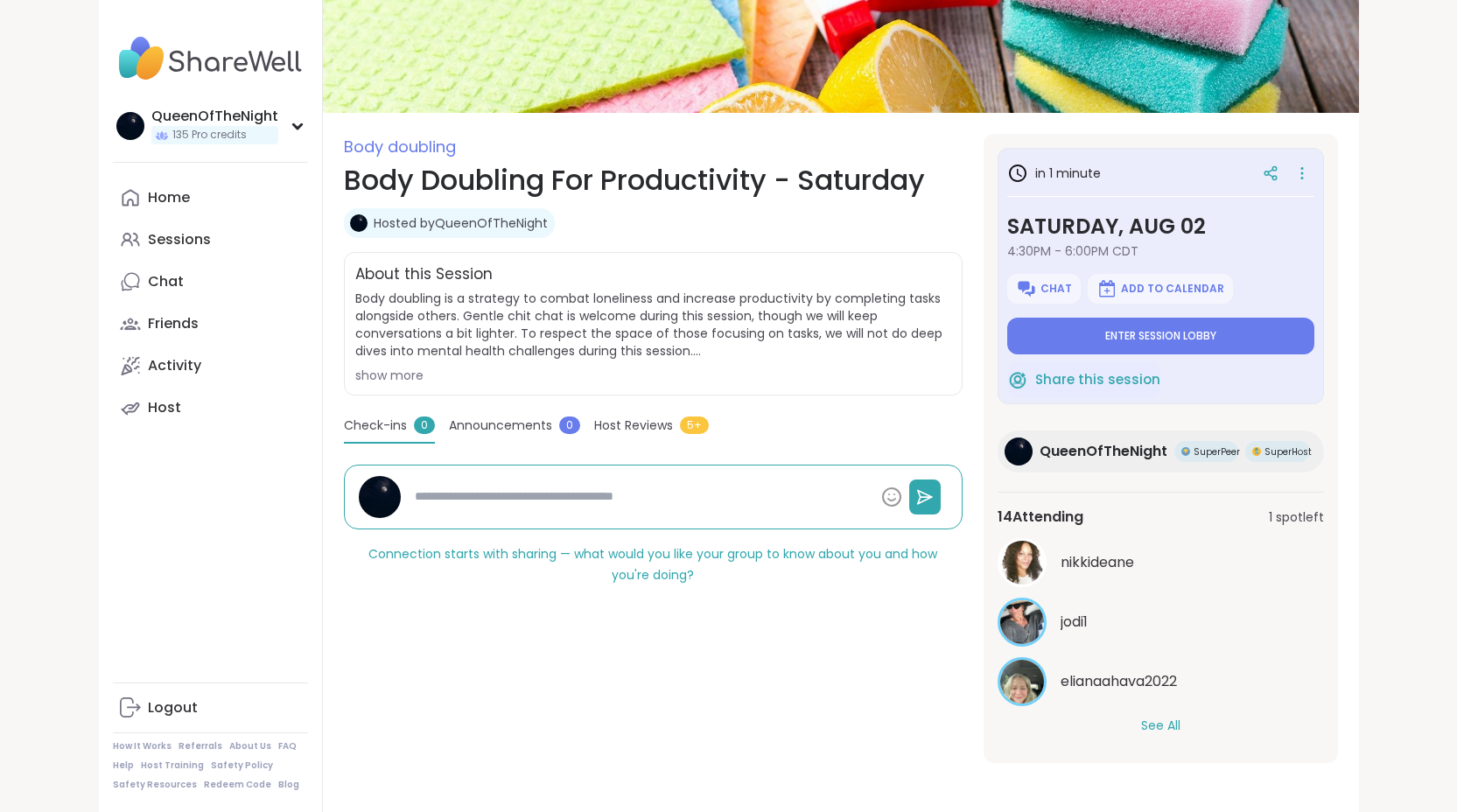 click on "See All" at bounding box center (1160, 725) 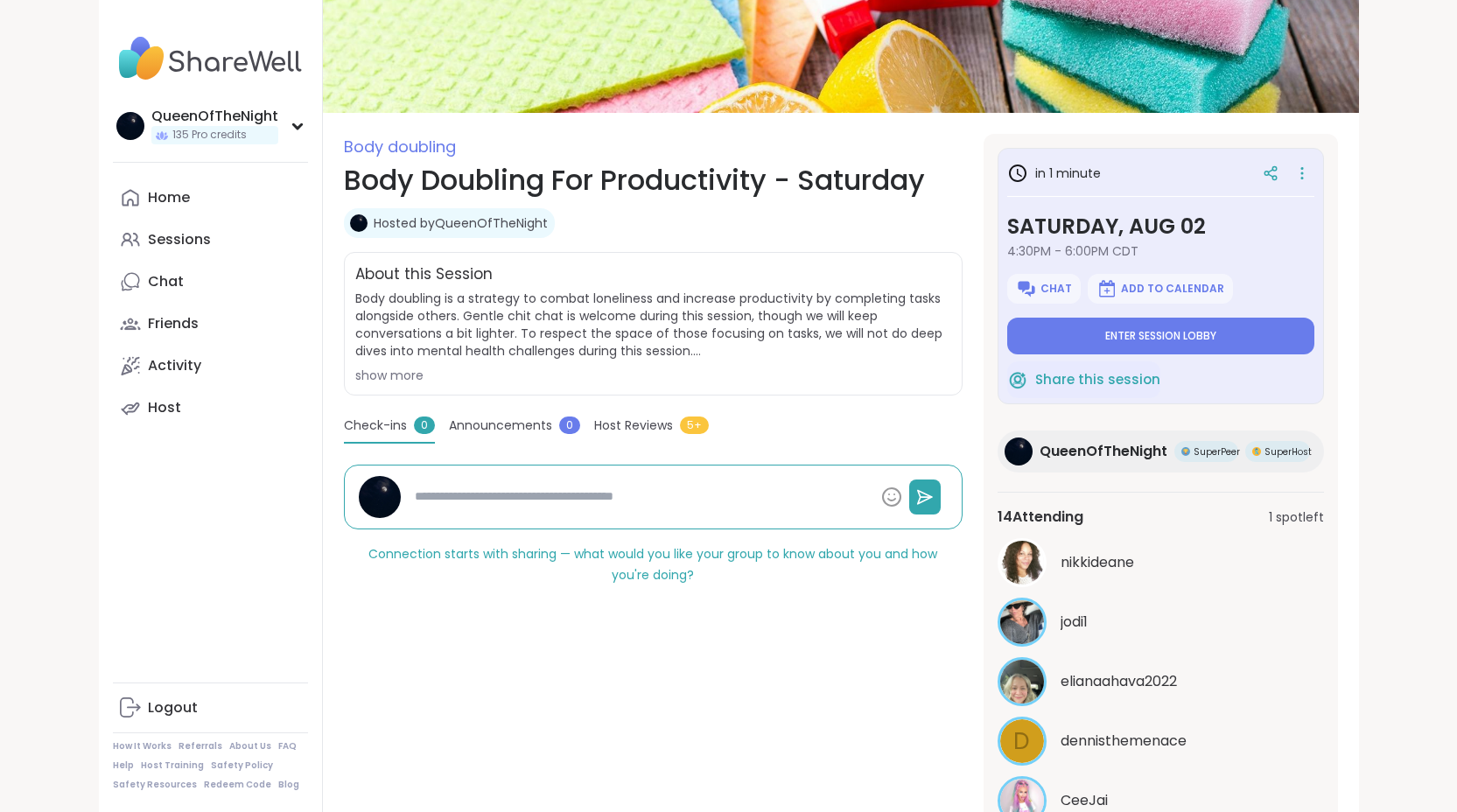 scroll, scrollTop: 498, scrollLeft: 0, axis: vertical 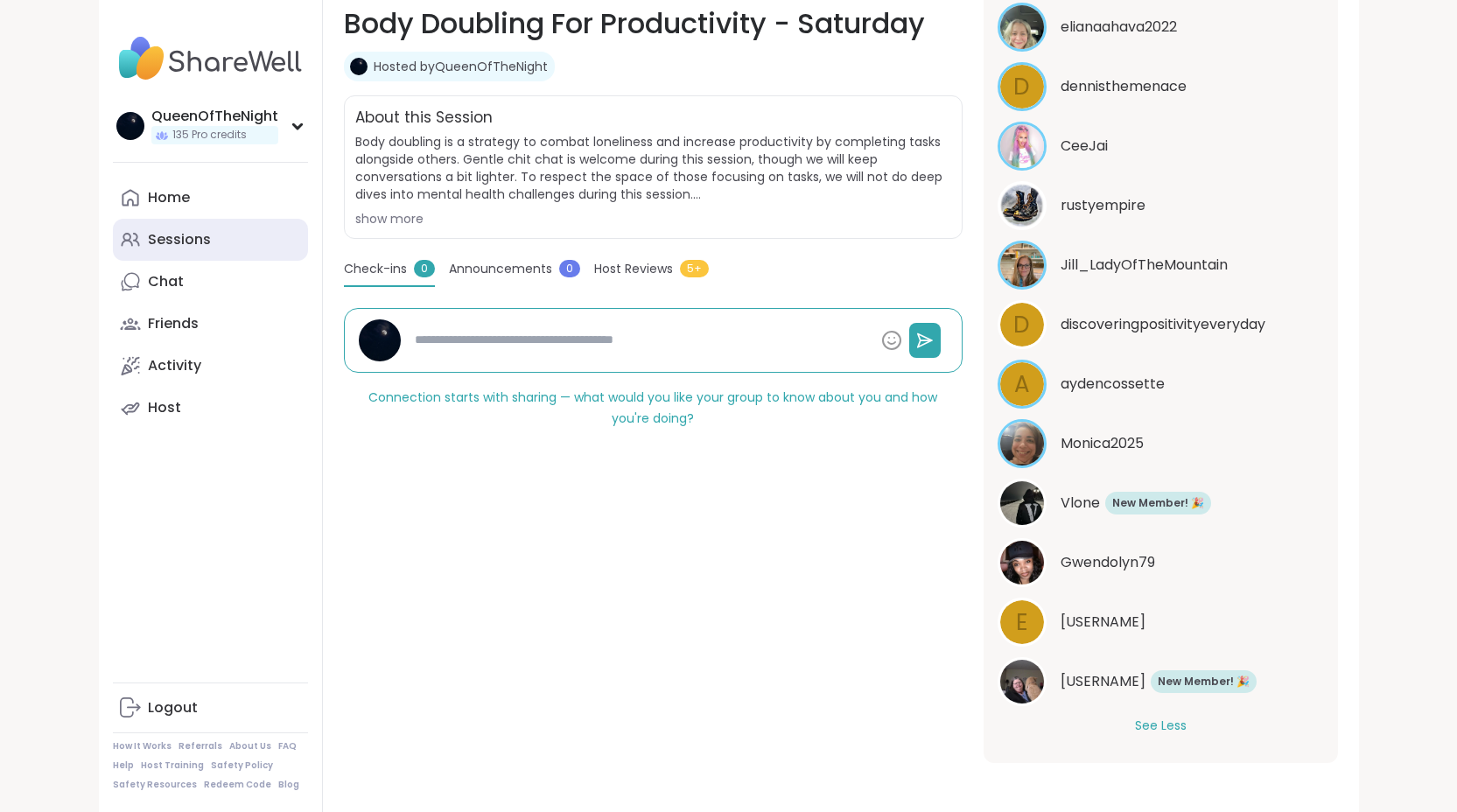 click on "Sessions" at bounding box center (179, 240) 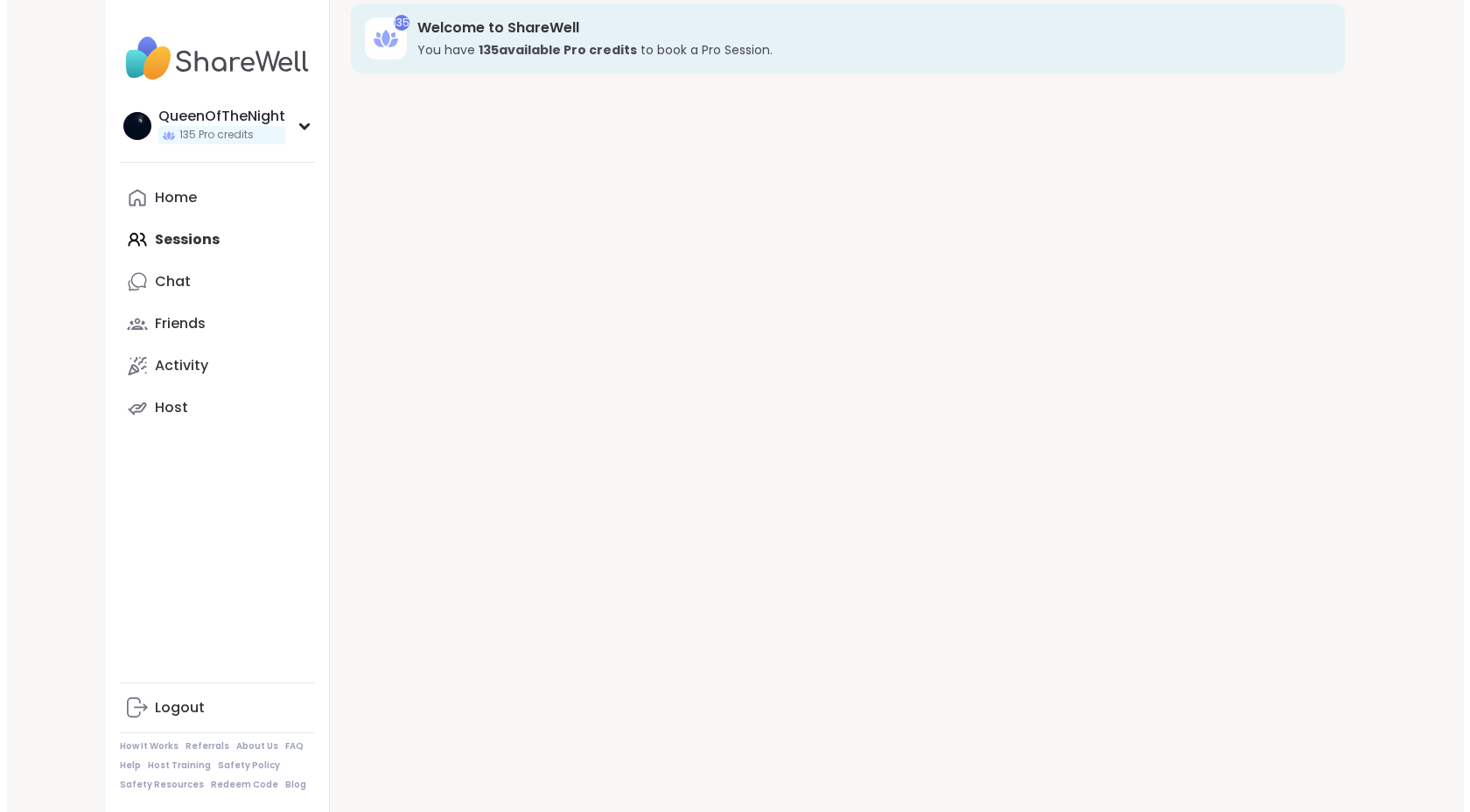 scroll, scrollTop: 0, scrollLeft: 0, axis: both 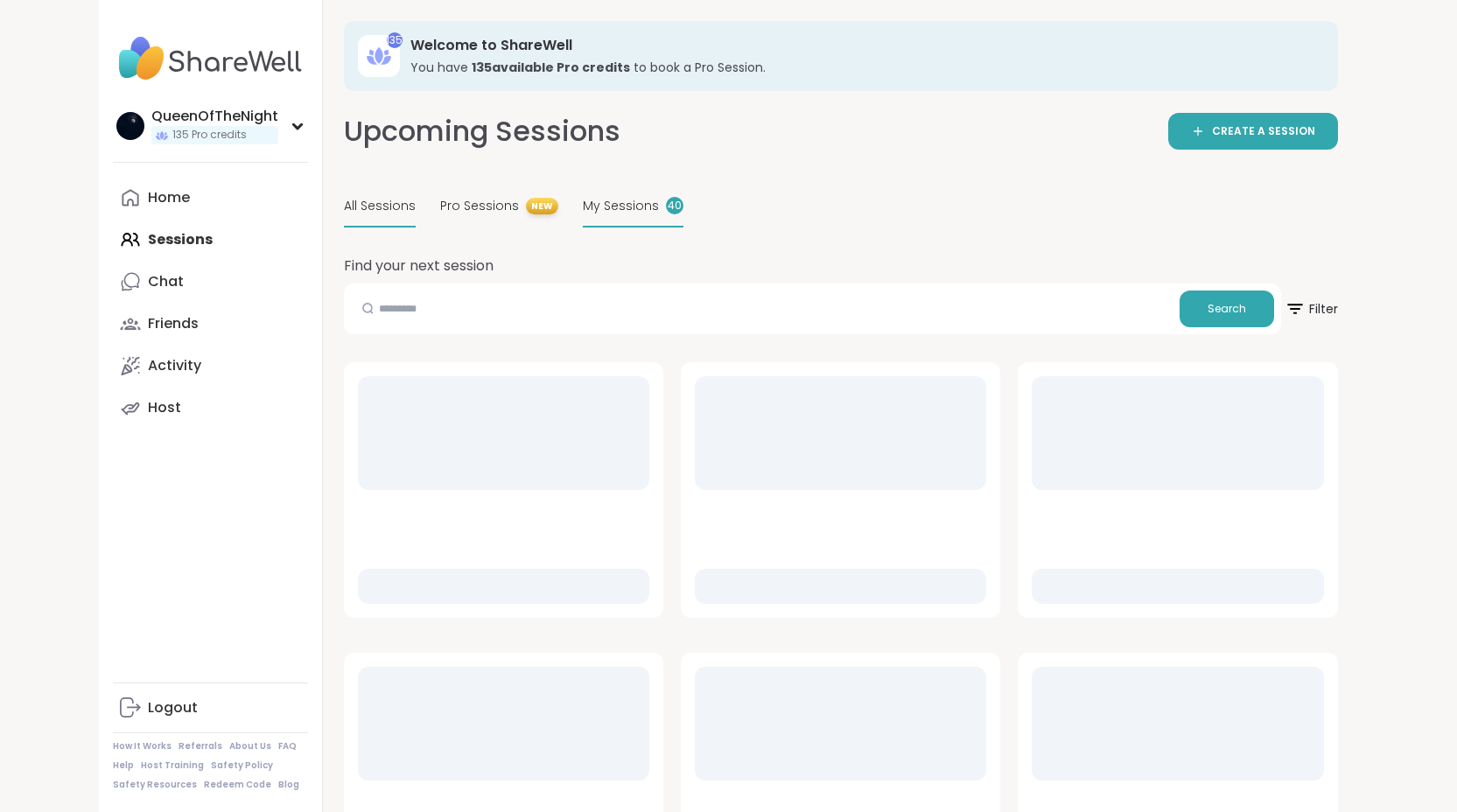 click on "My Sessions" at bounding box center [620, 206] 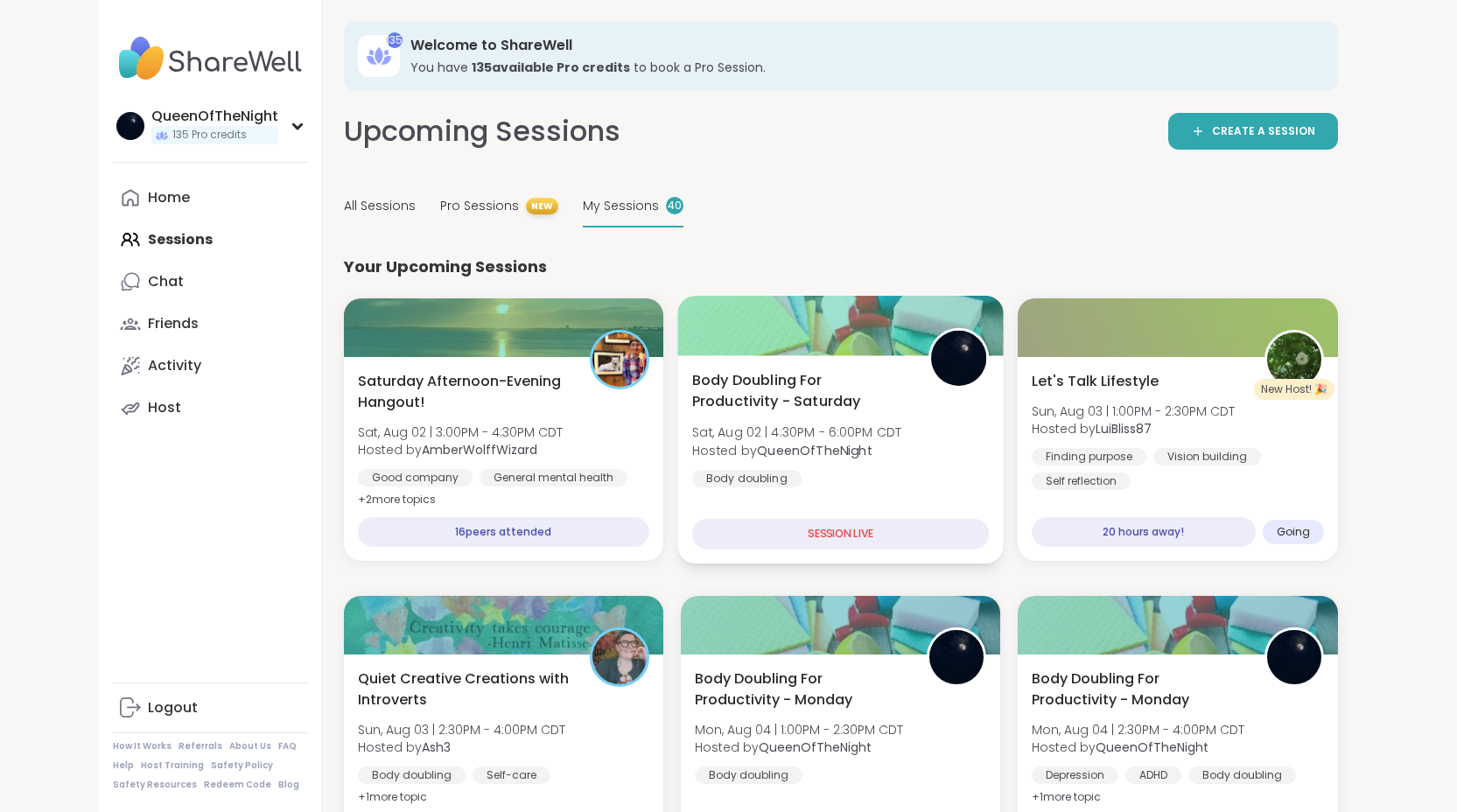 click on "Body Doubling For Productivity - Saturday" at bounding box center (800, 391) 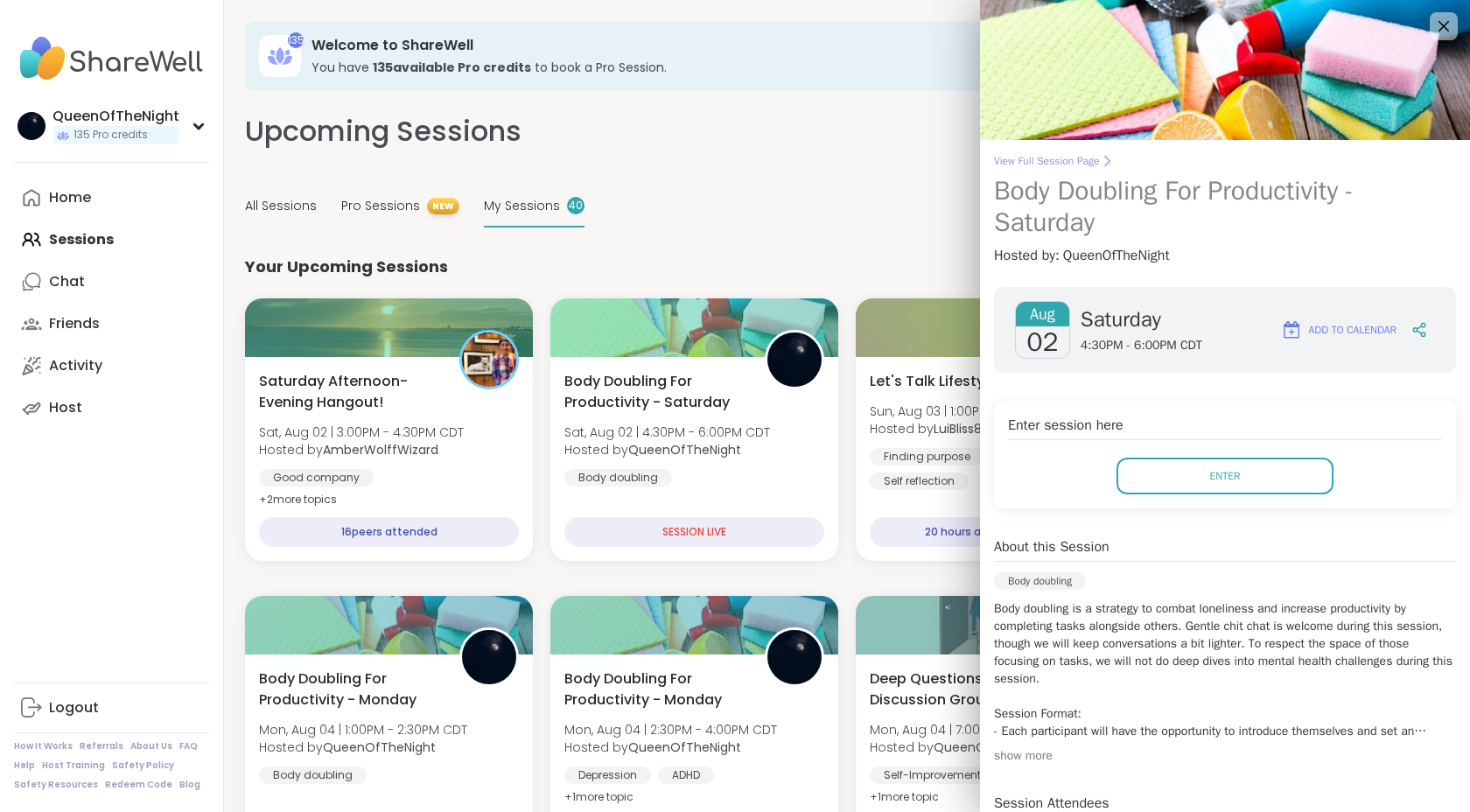 click on "View Full Session Page" at bounding box center (1225, 161) 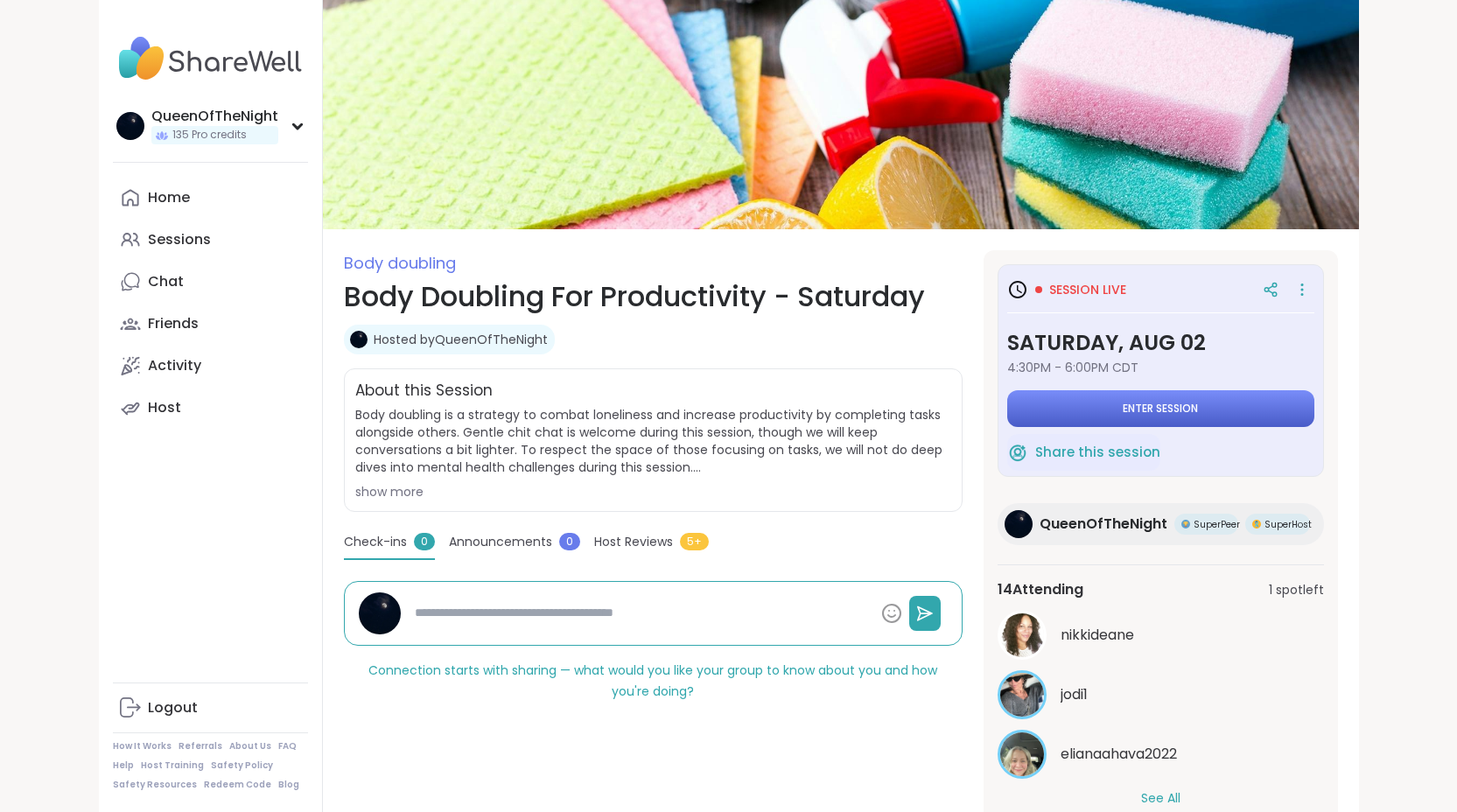 click on "Enter session" at bounding box center (1160, 409) 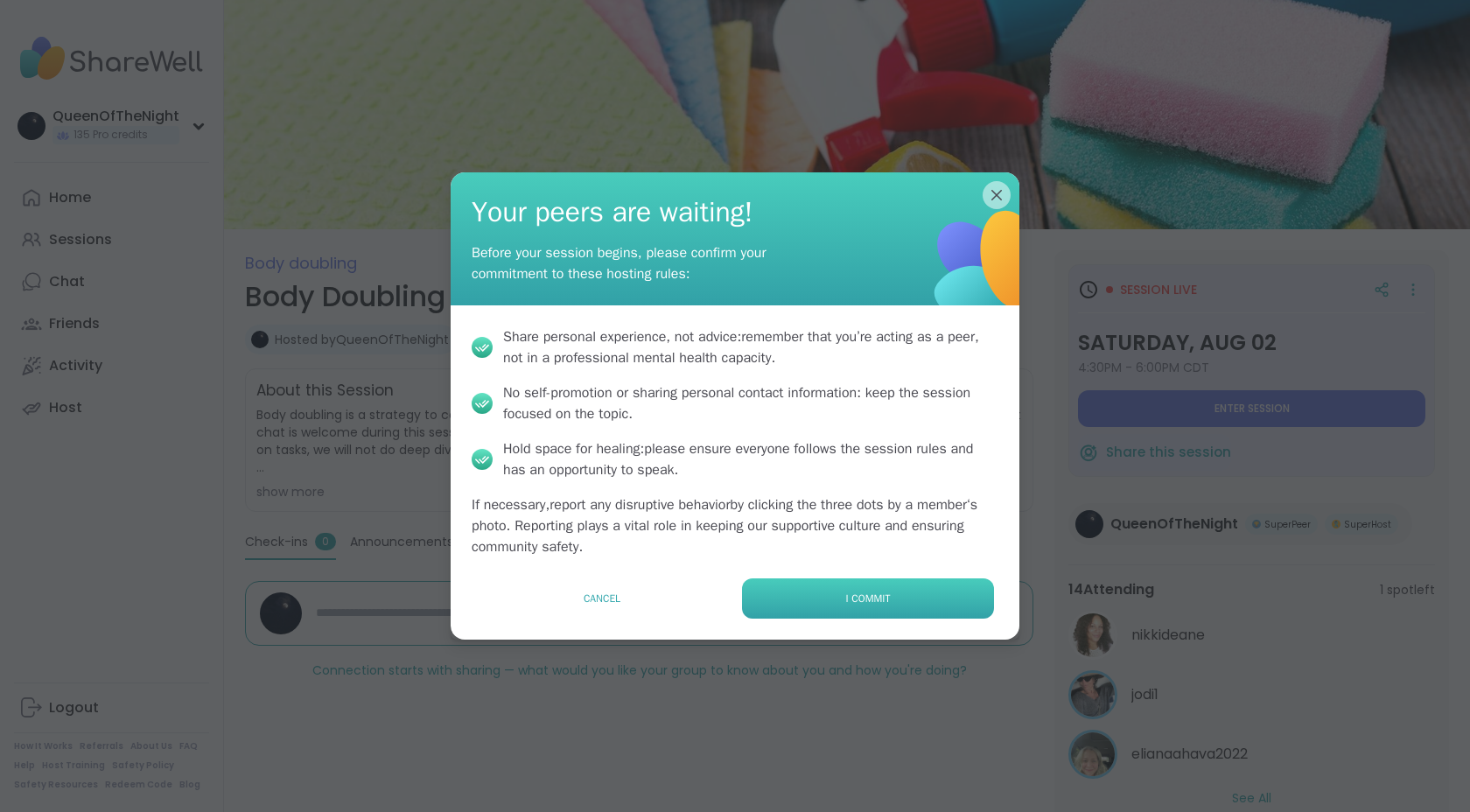 click on "I commit" at bounding box center [868, 598] 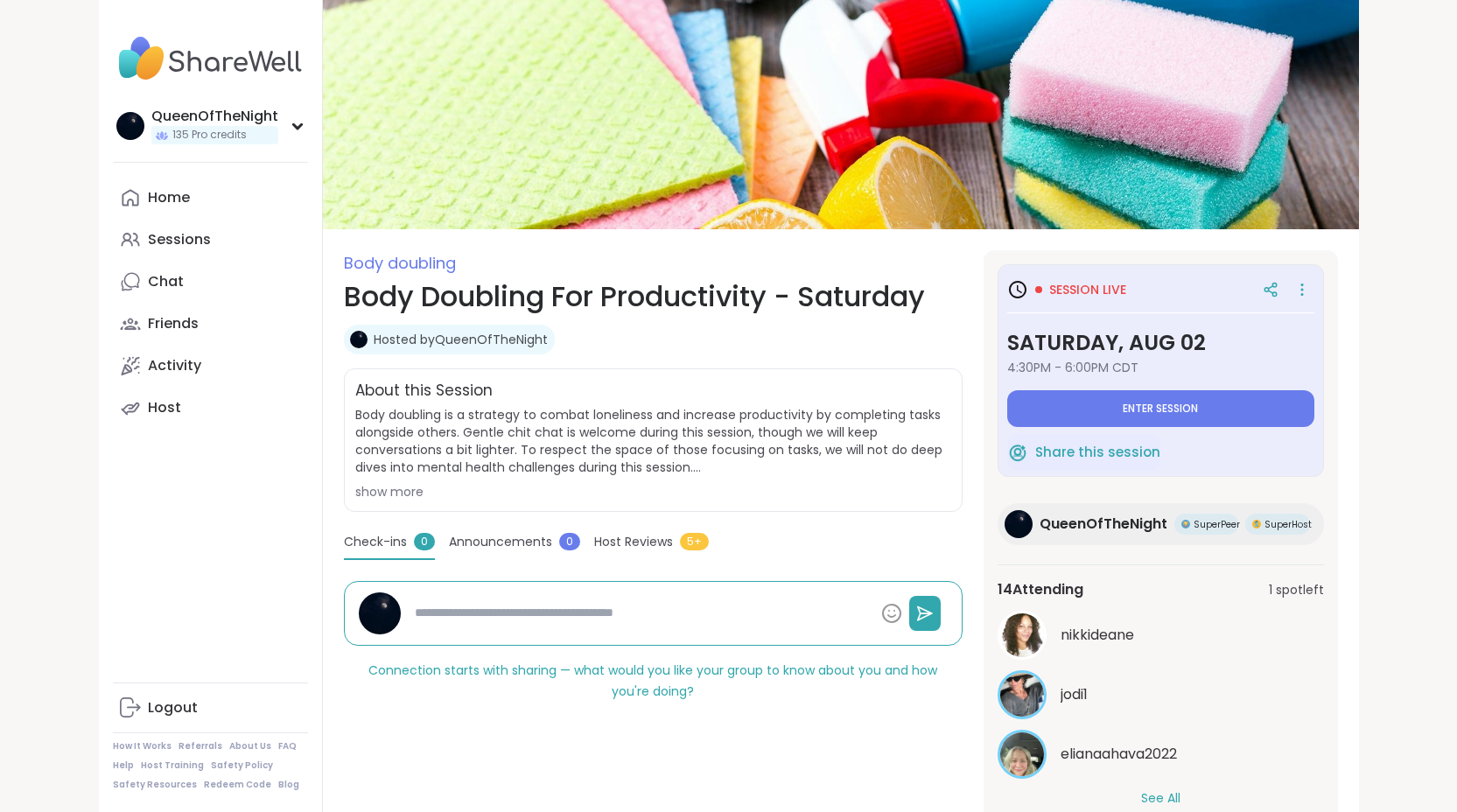 type on "*" 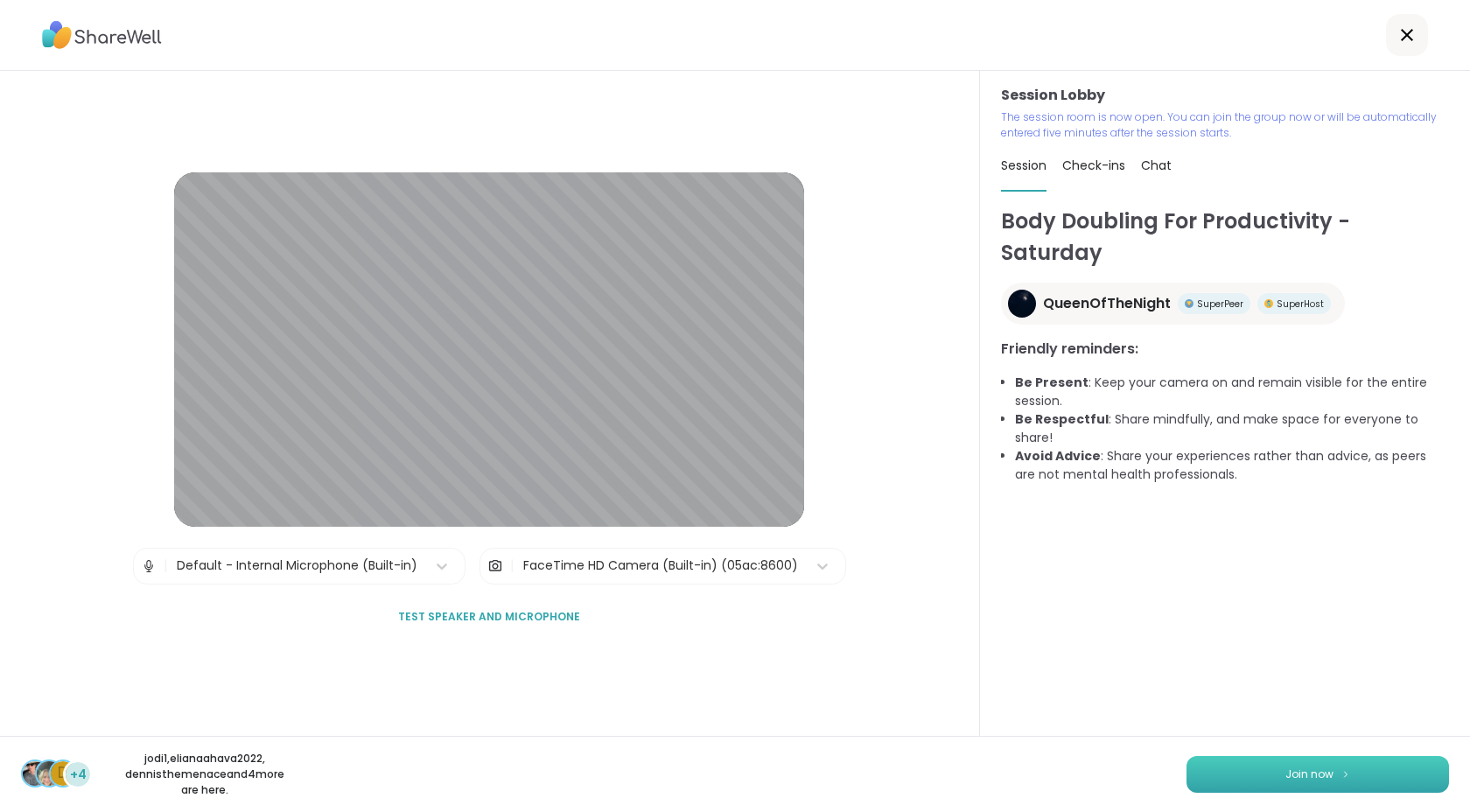 click on "Join now" at bounding box center (1309, 774) 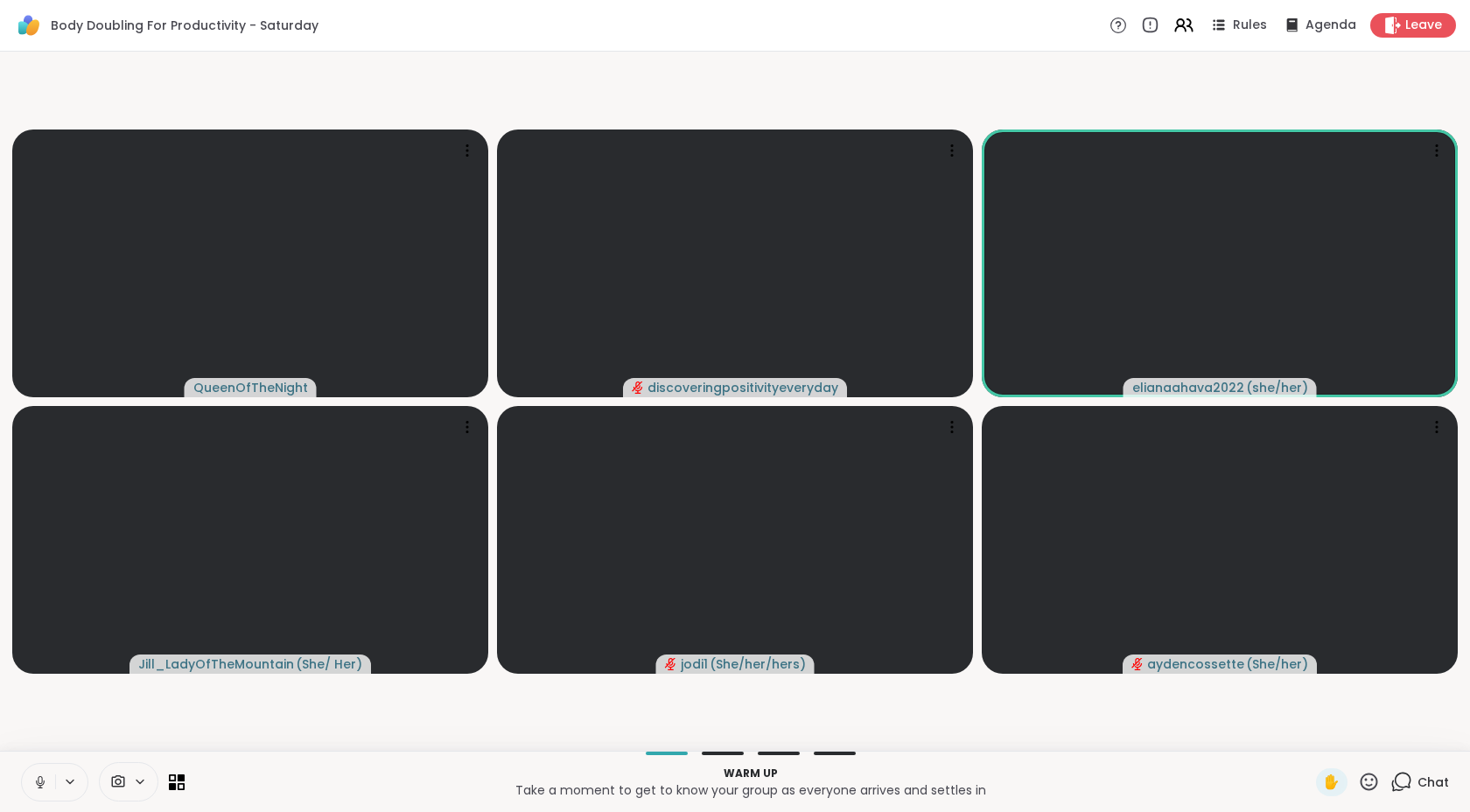 click 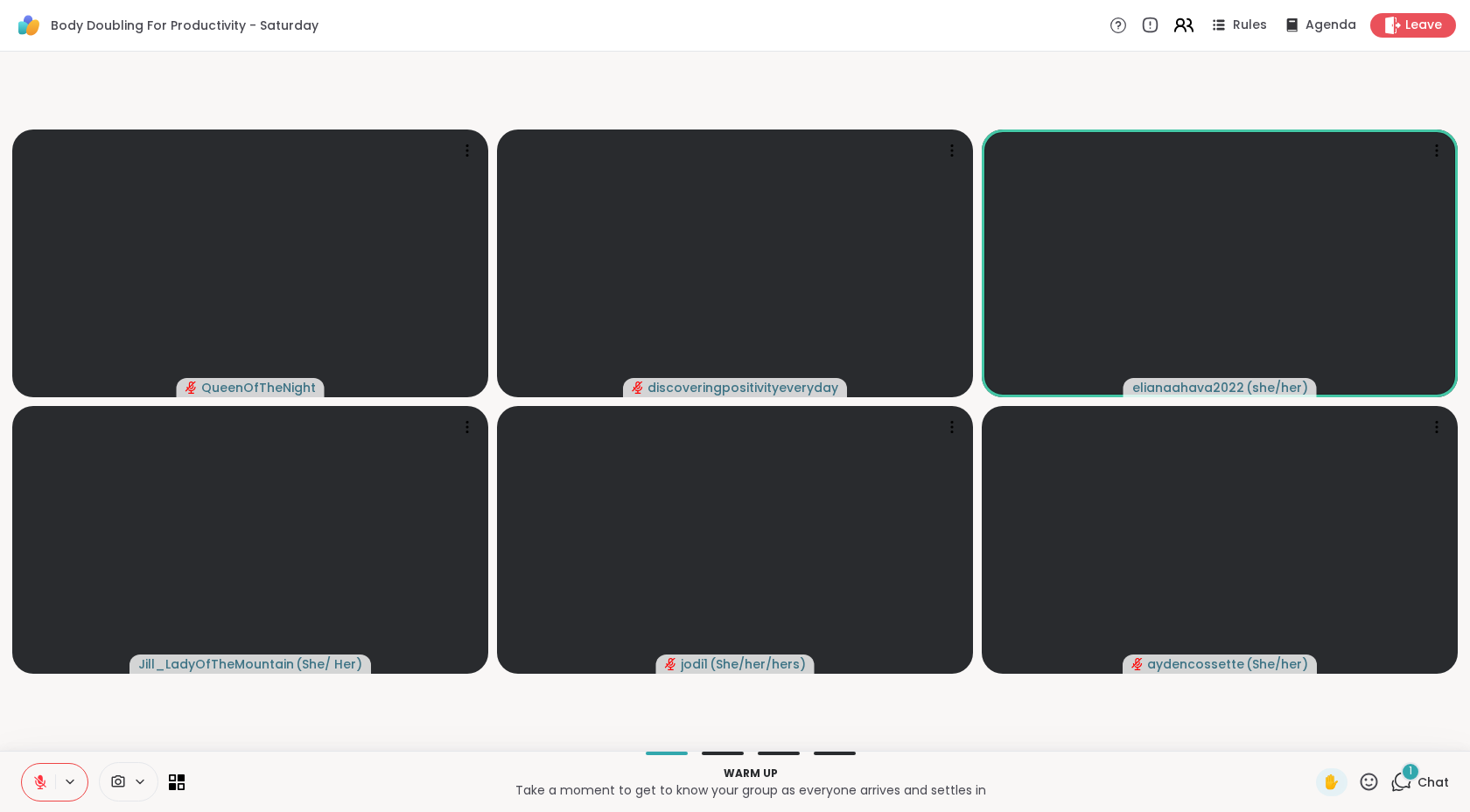 click 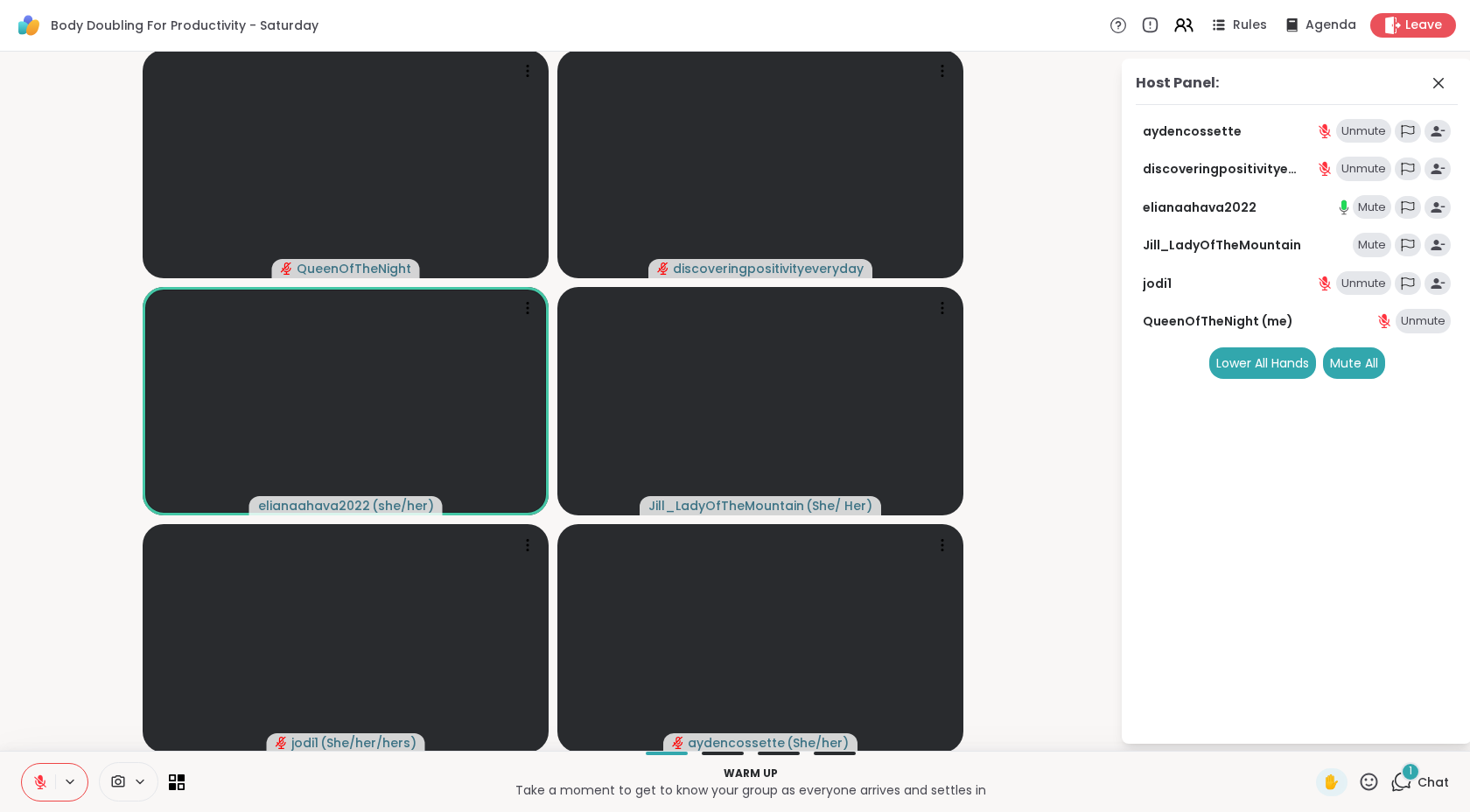 click on "Mute" at bounding box center [1372, 207] 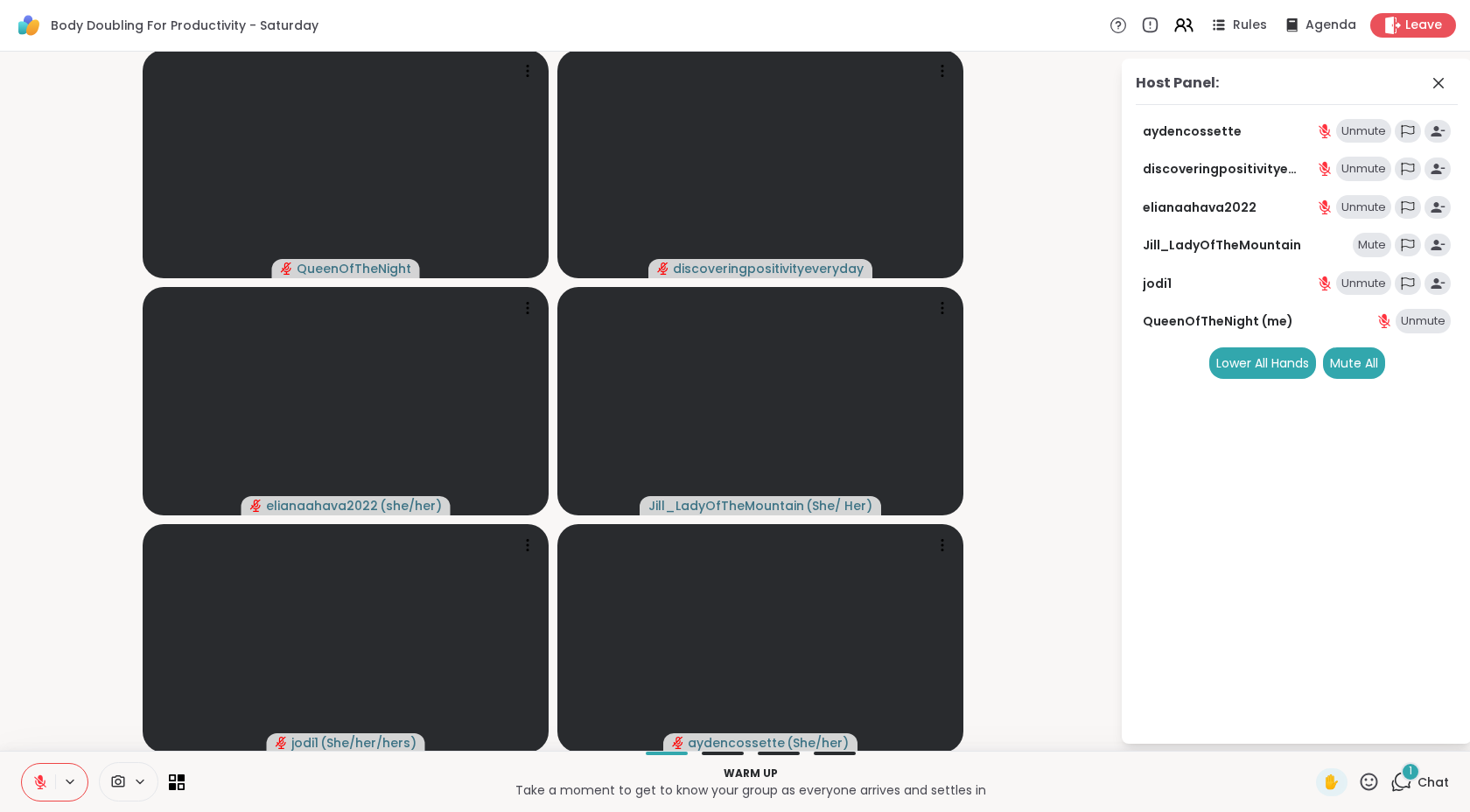 click on "Mute" at bounding box center (1372, 245) 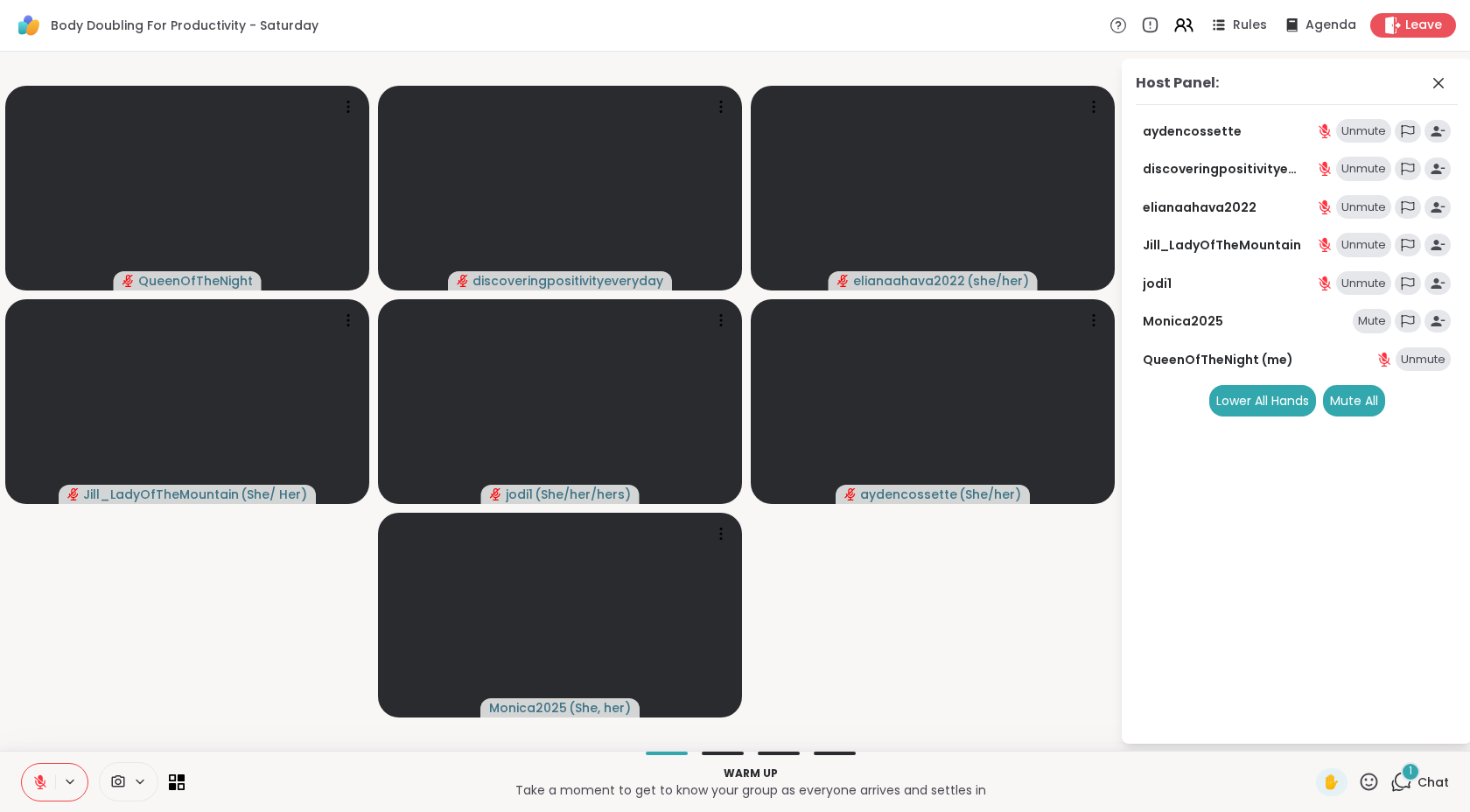 click at bounding box center [54, 782] 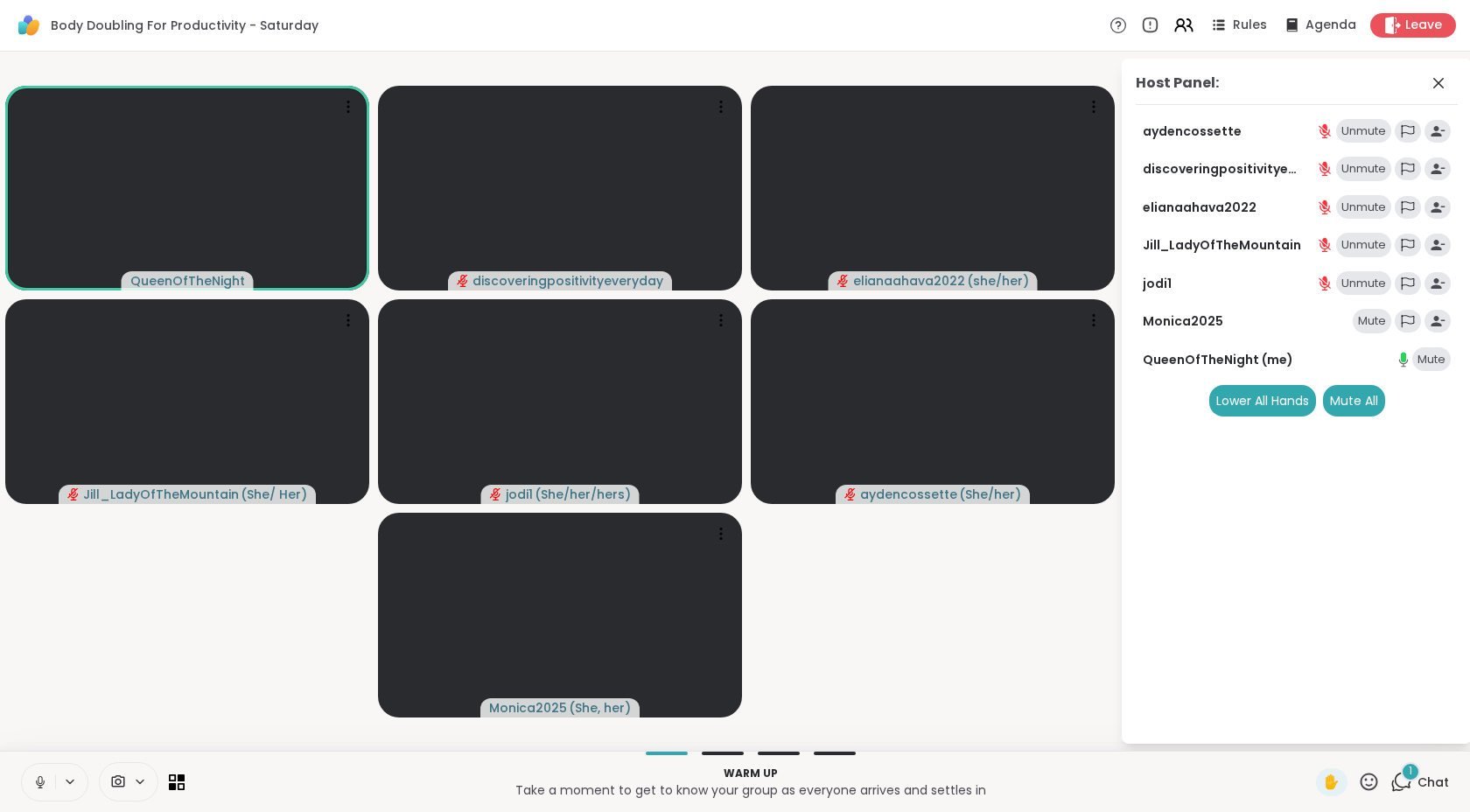 click 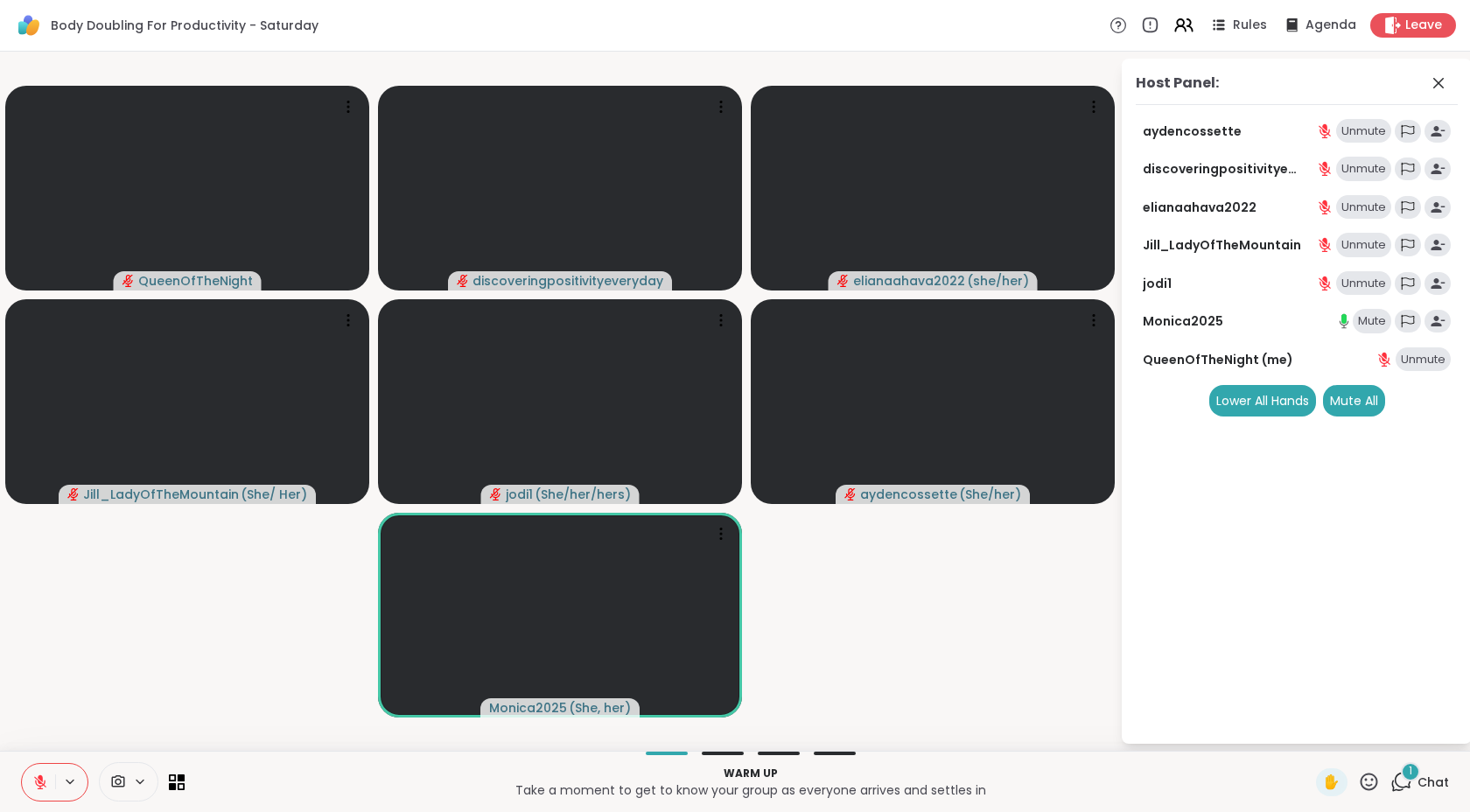 click 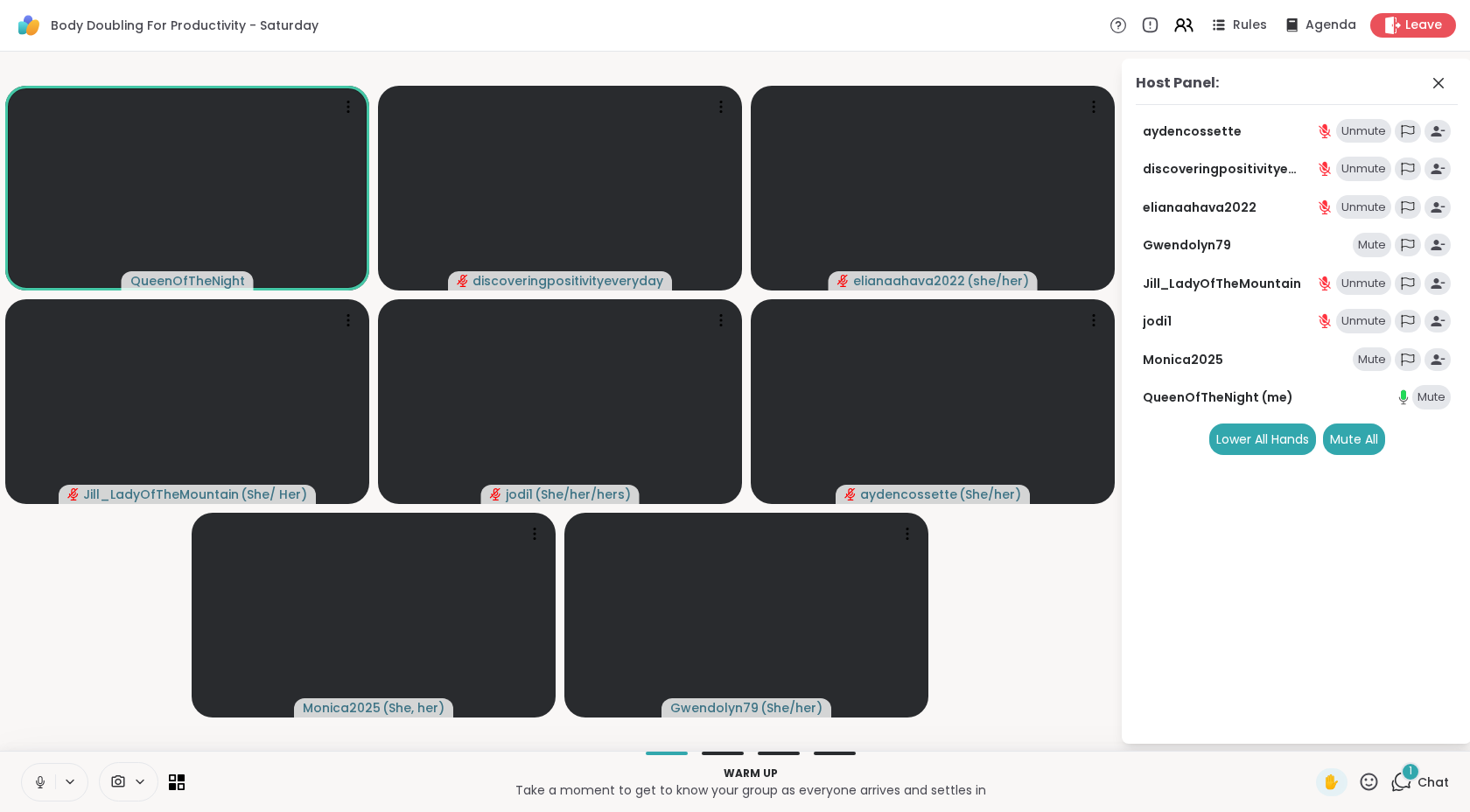 click 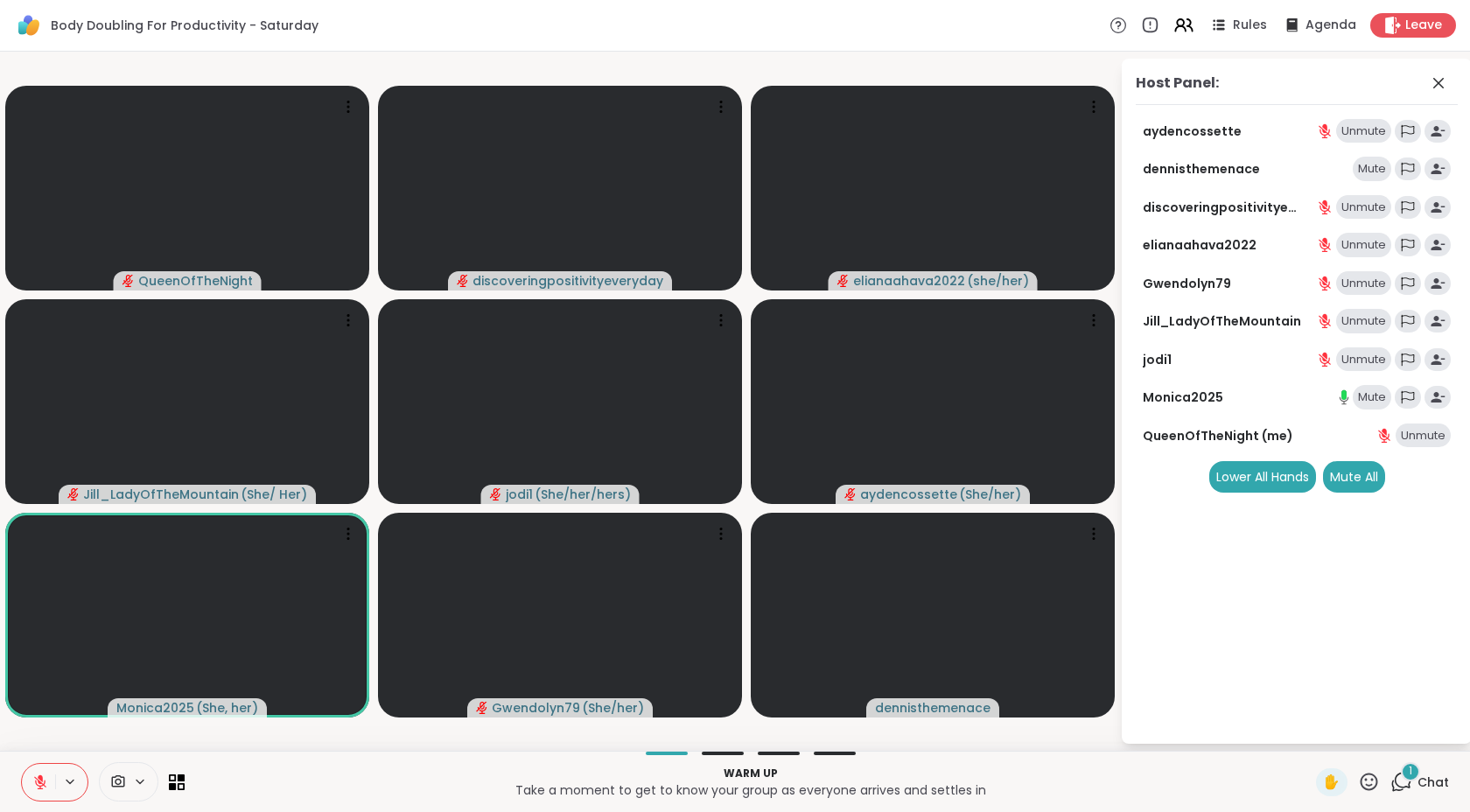 click 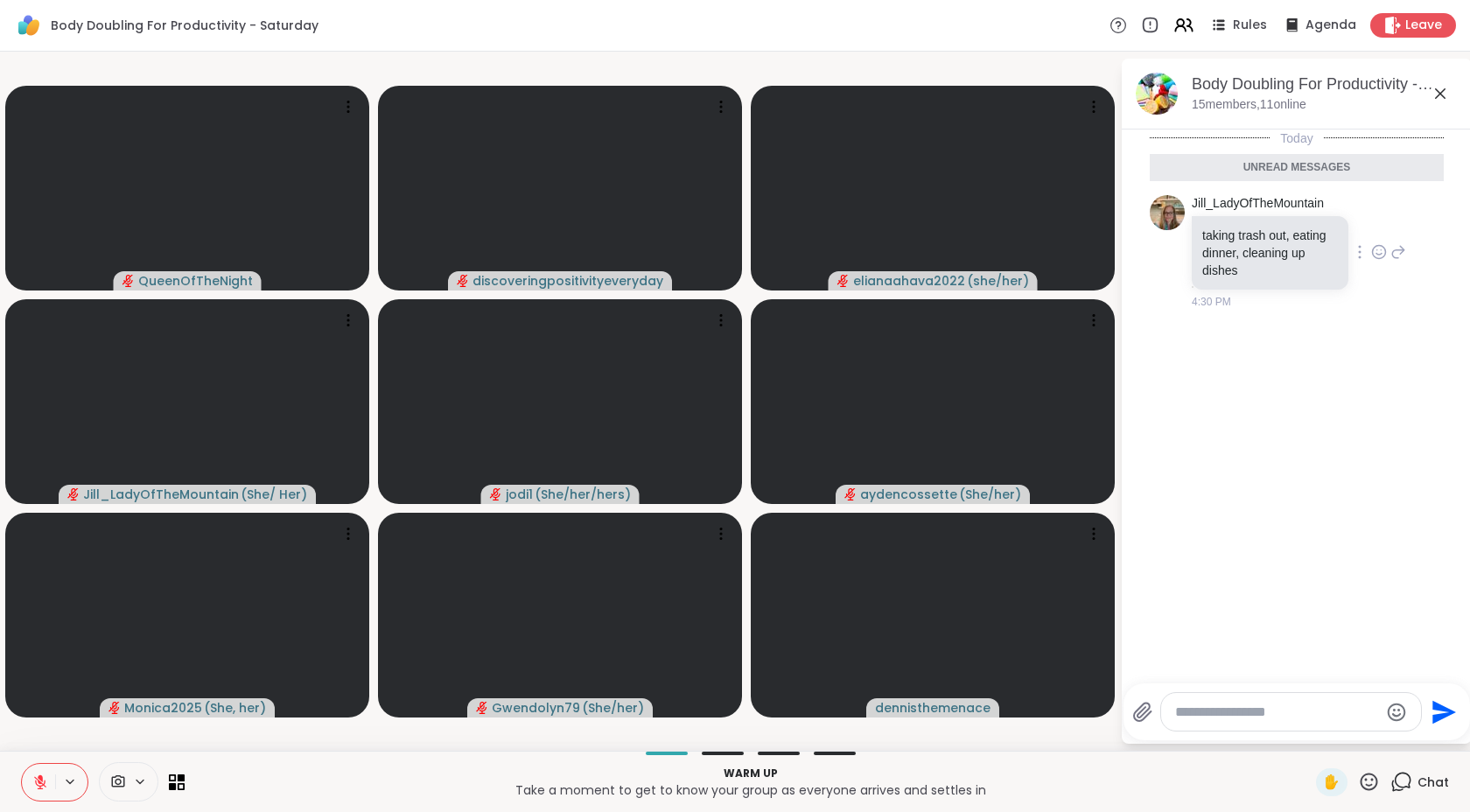click 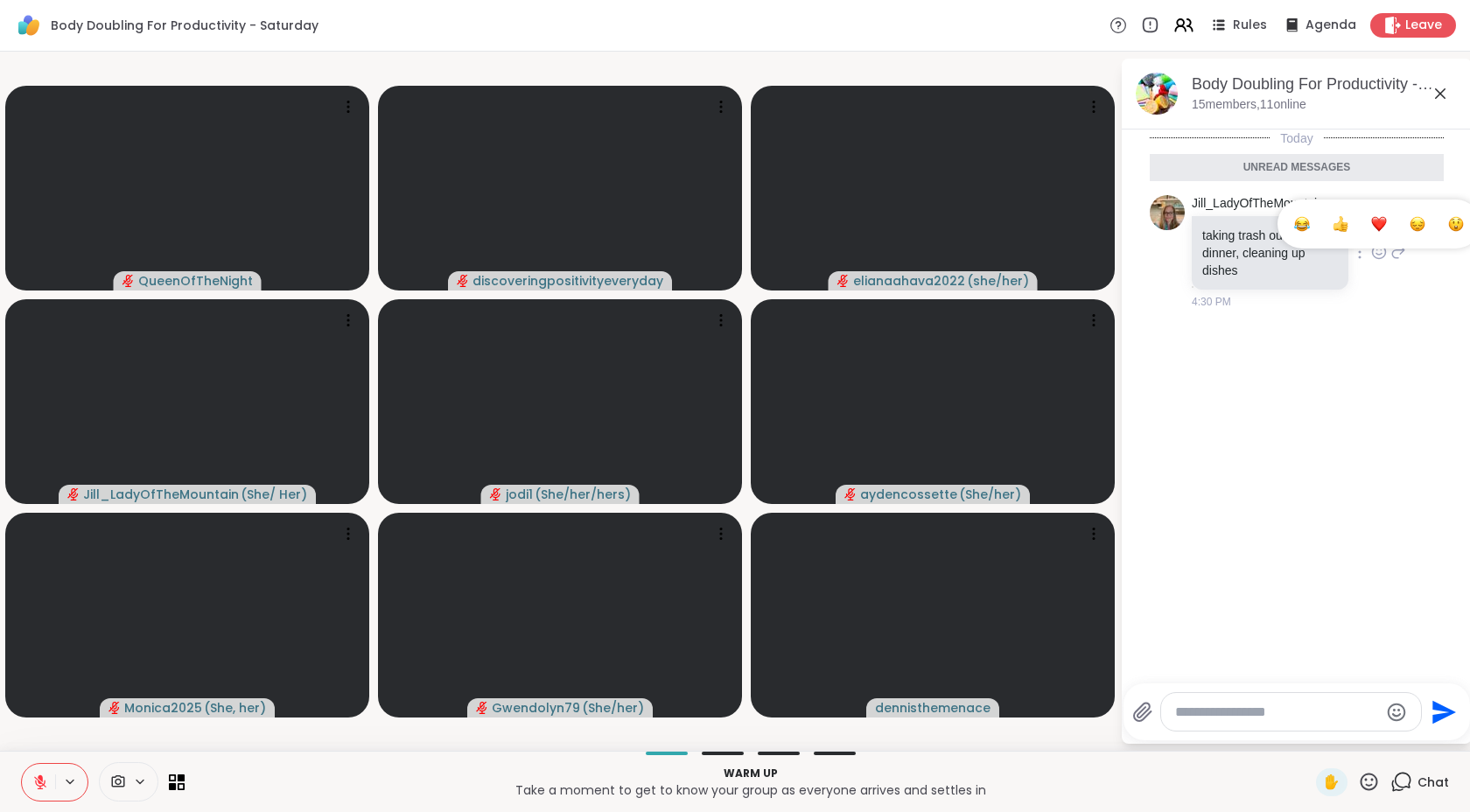 click at bounding box center (1379, 224) 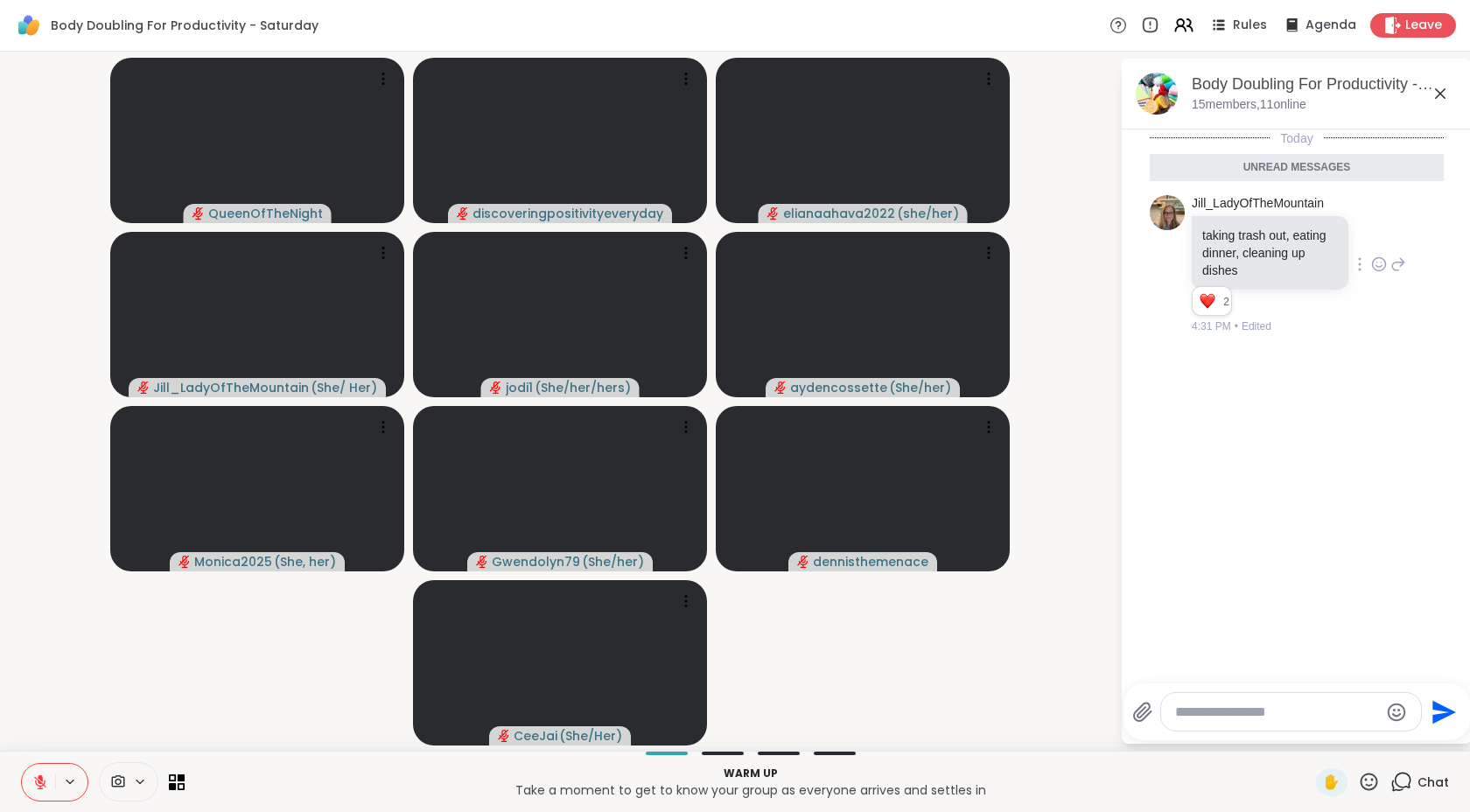 click 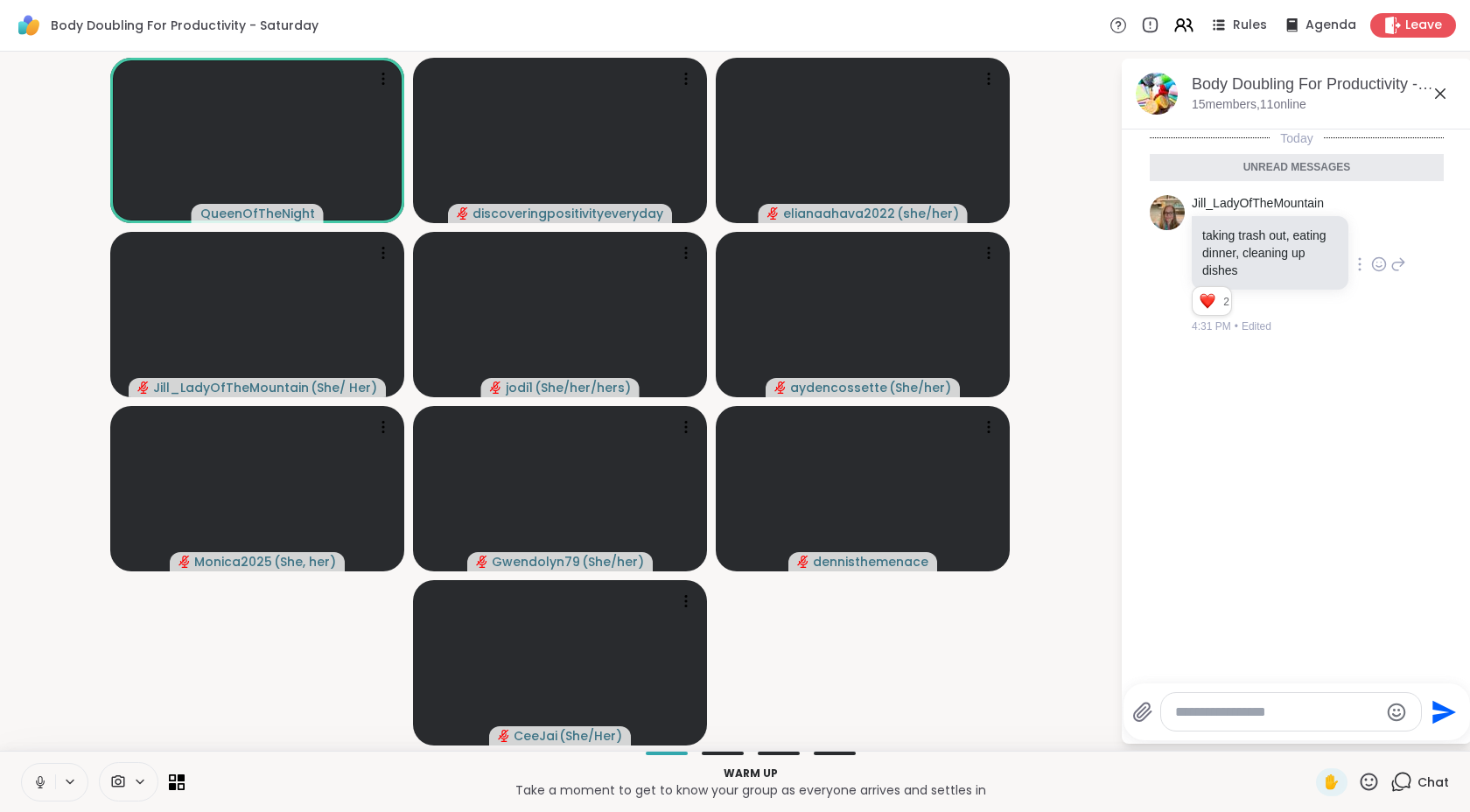 click 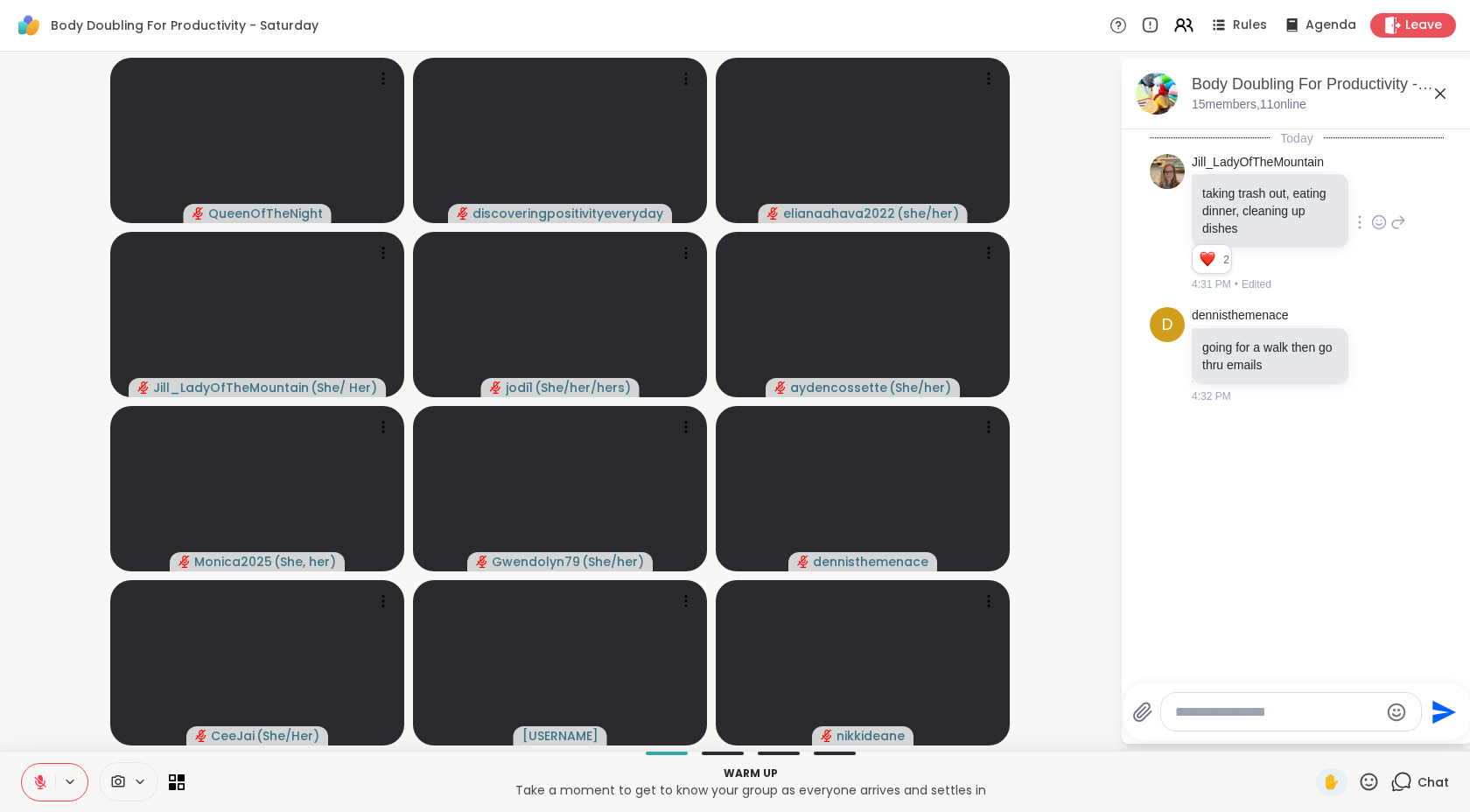 click 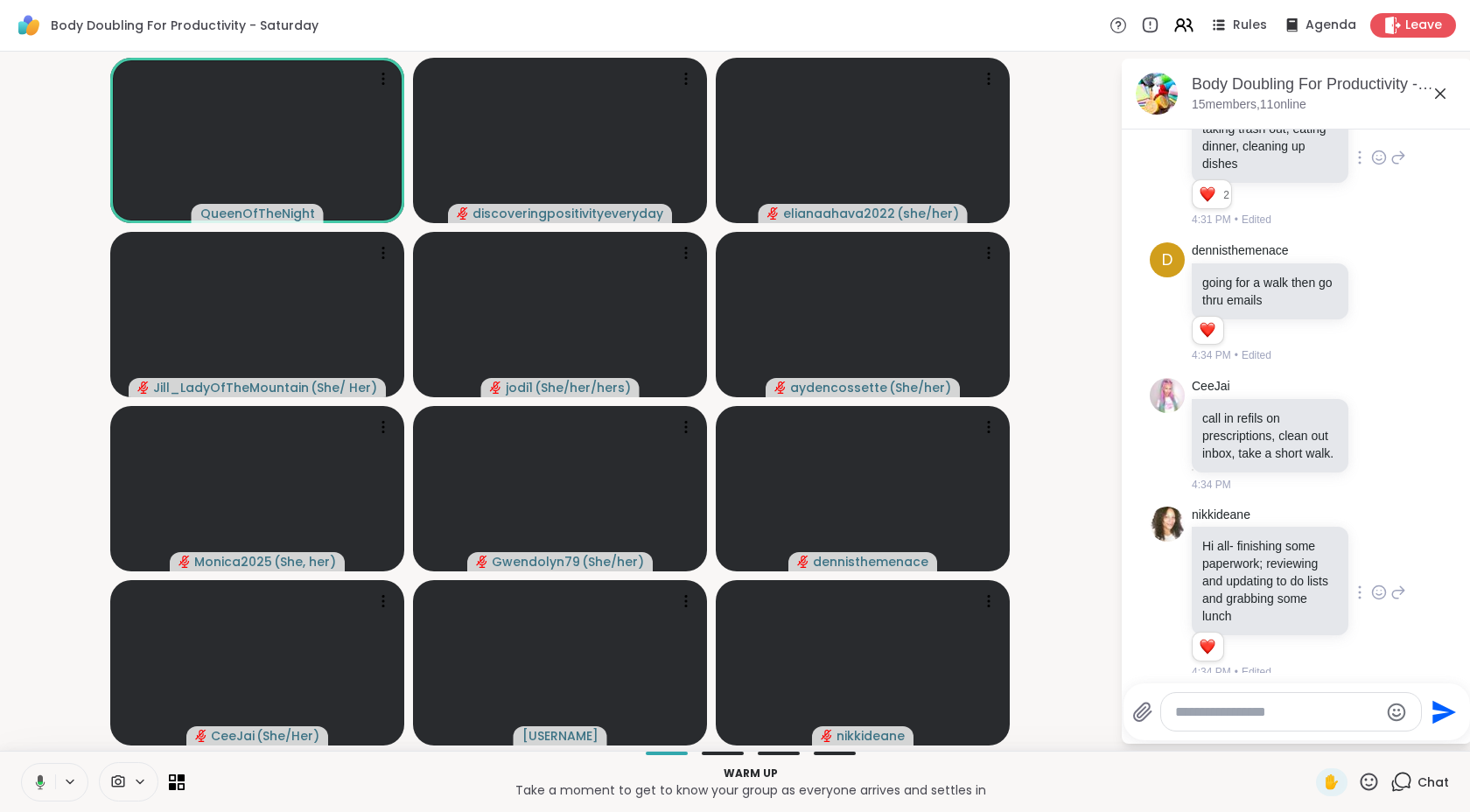 scroll, scrollTop: 115, scrollLeft: 0, axis: vertical 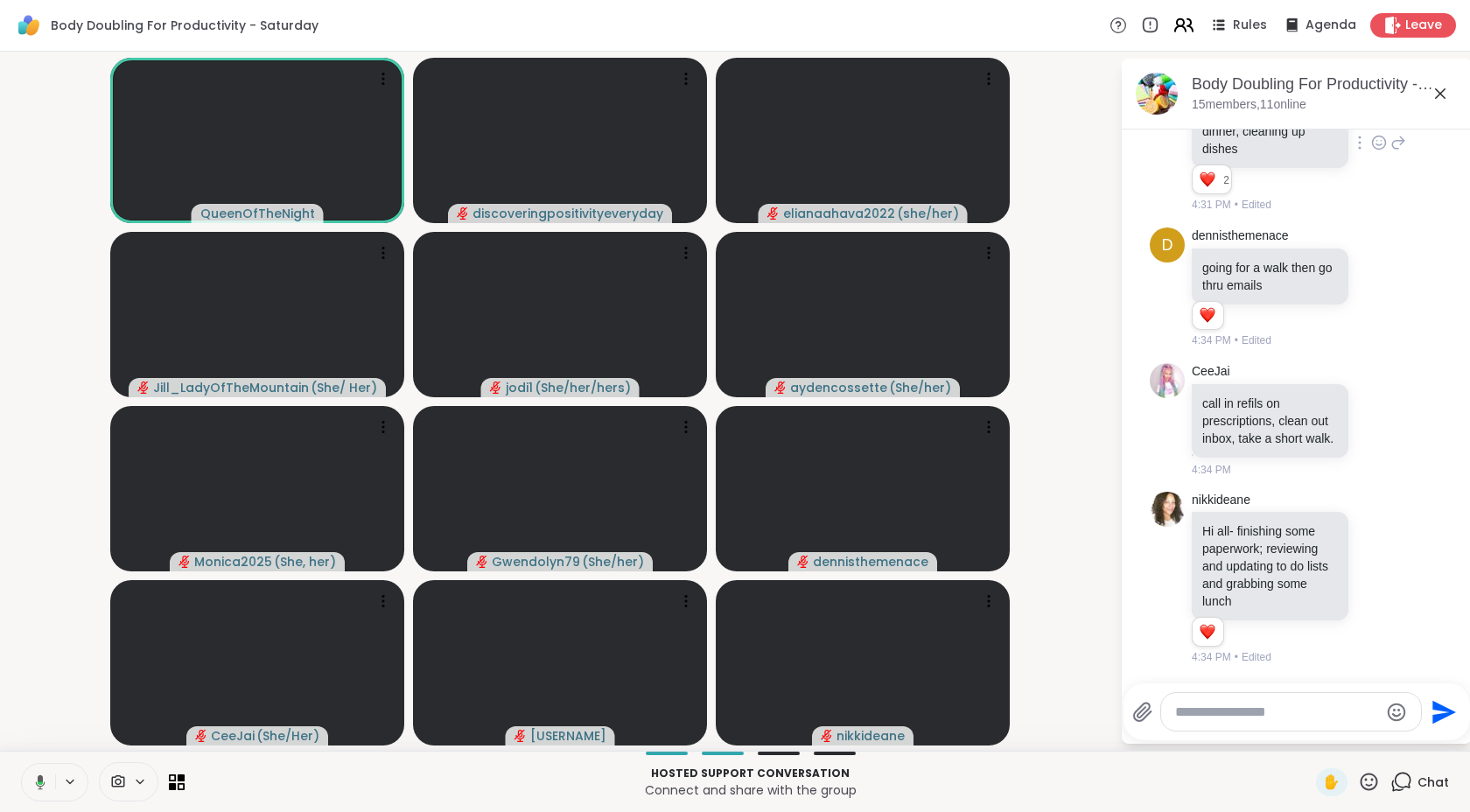 click 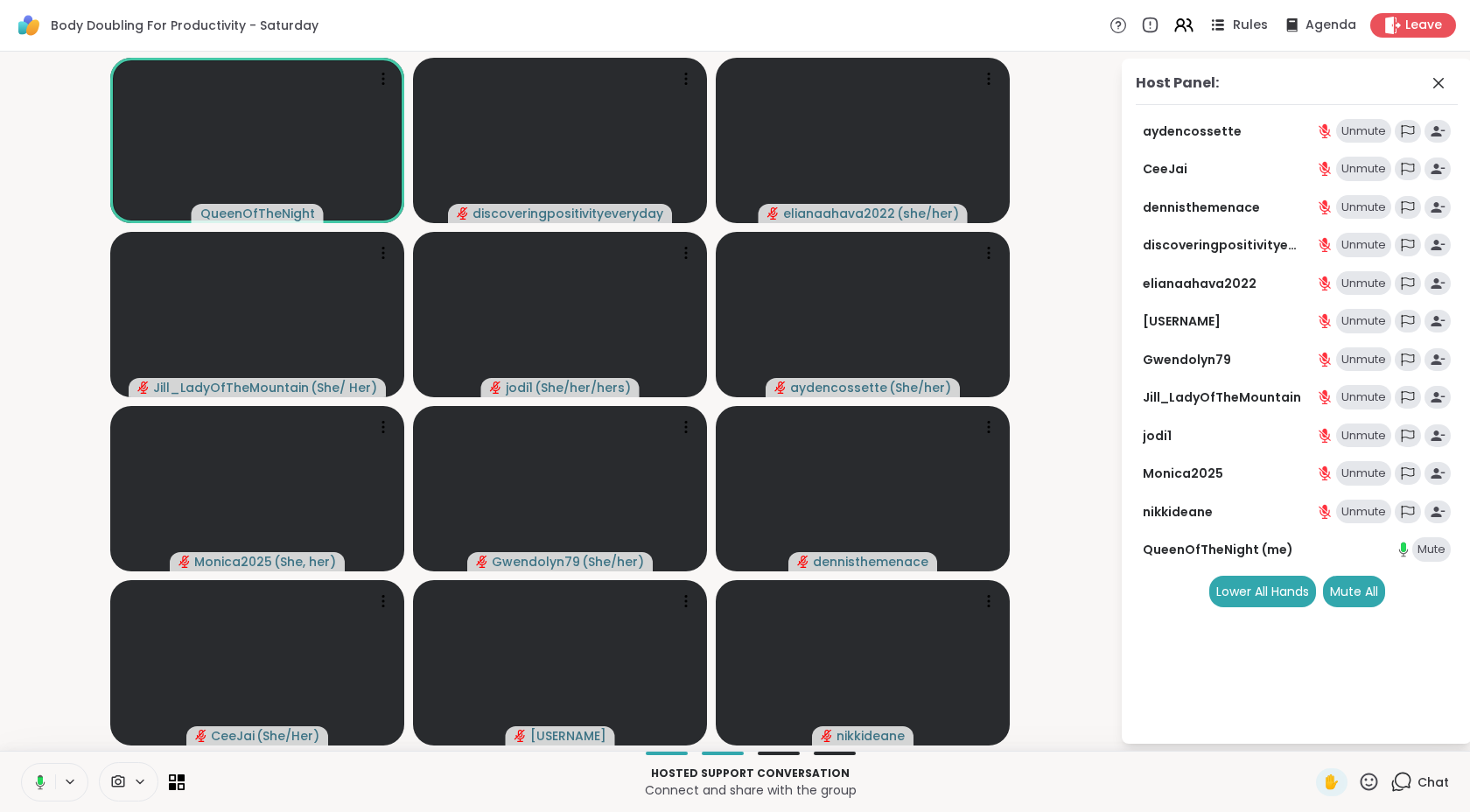 click on "Rules" at bounding box center [1250, 25] 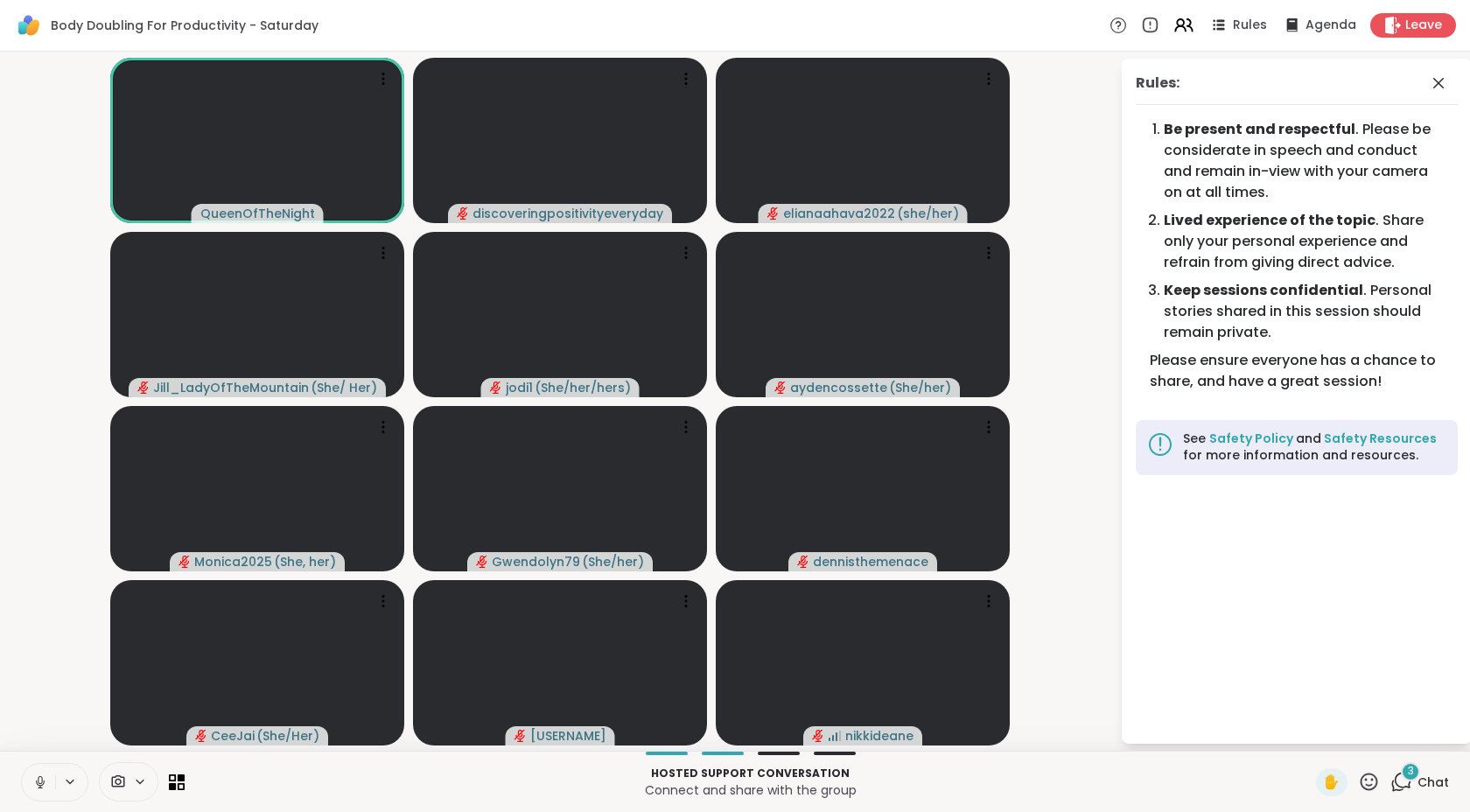 click 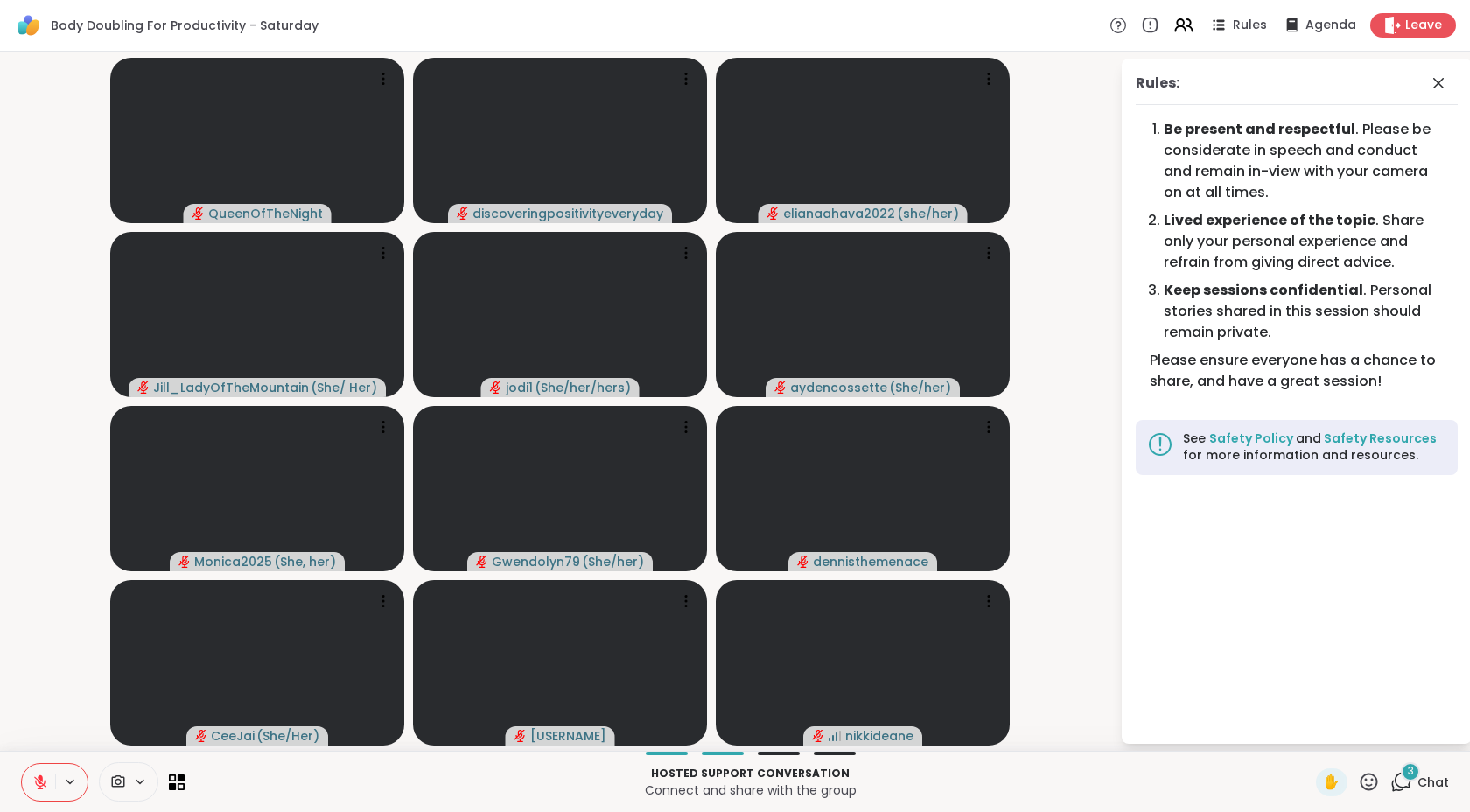 click 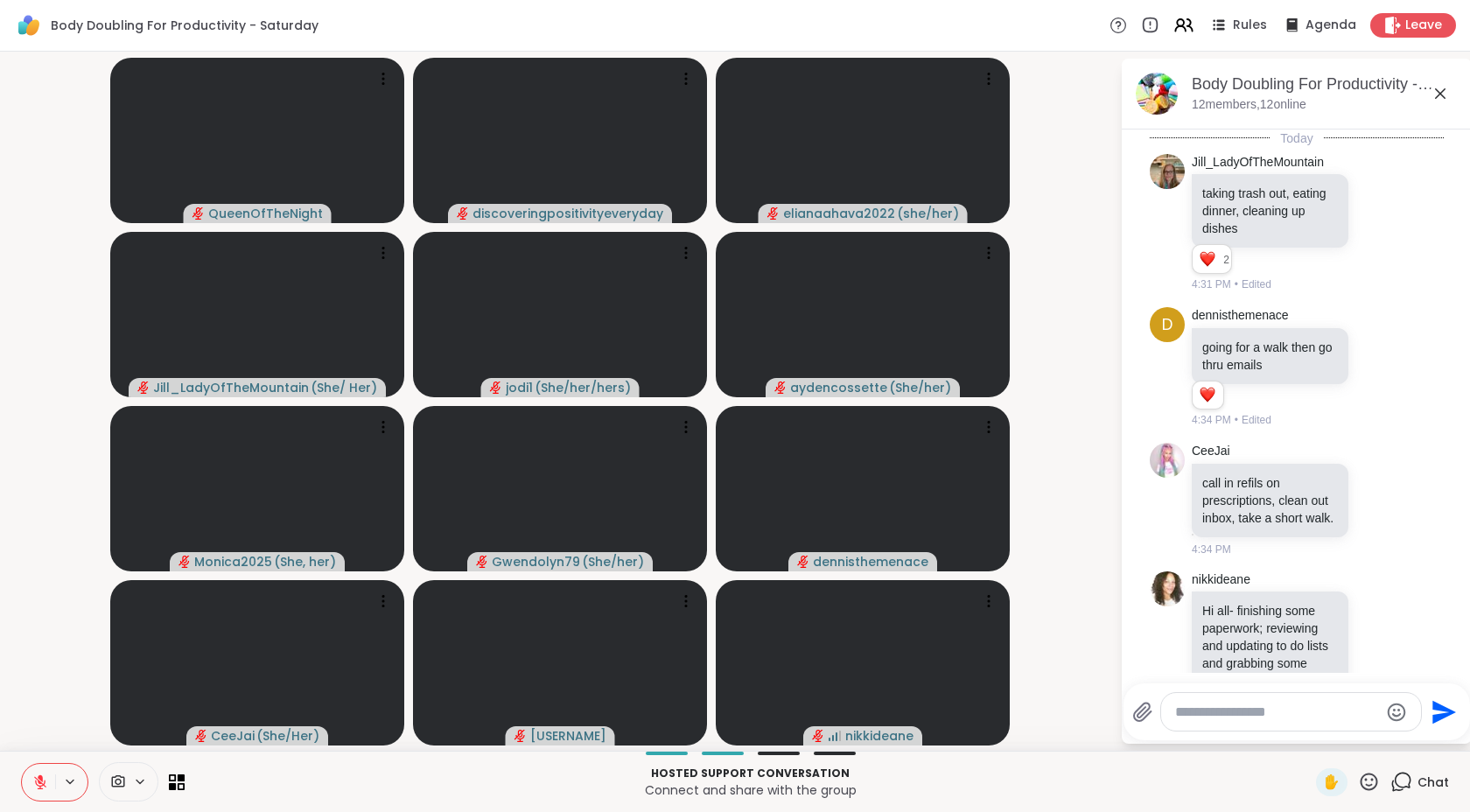 scroll, scrollTop: 628, scrollLeft: 0, axis: vertical 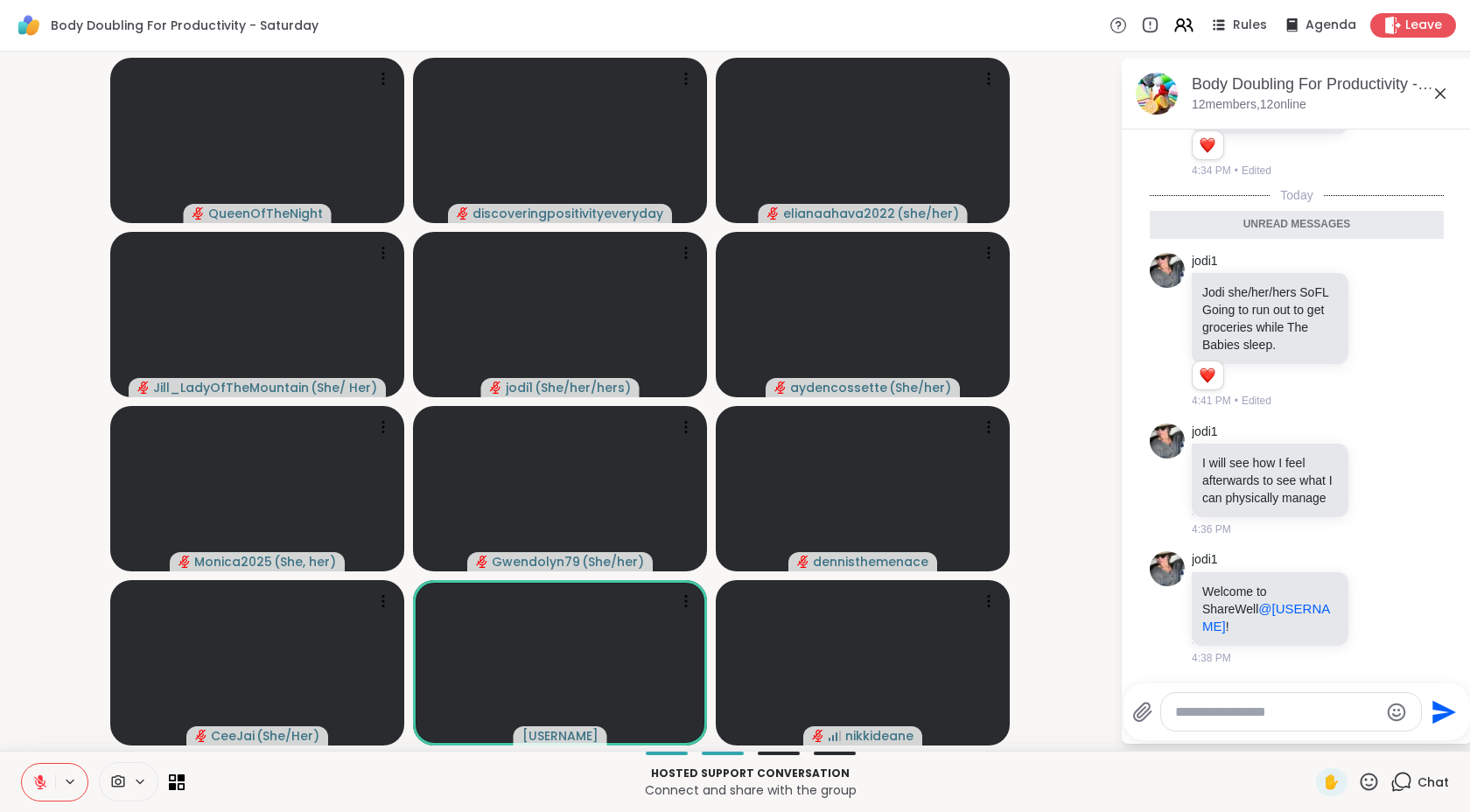click 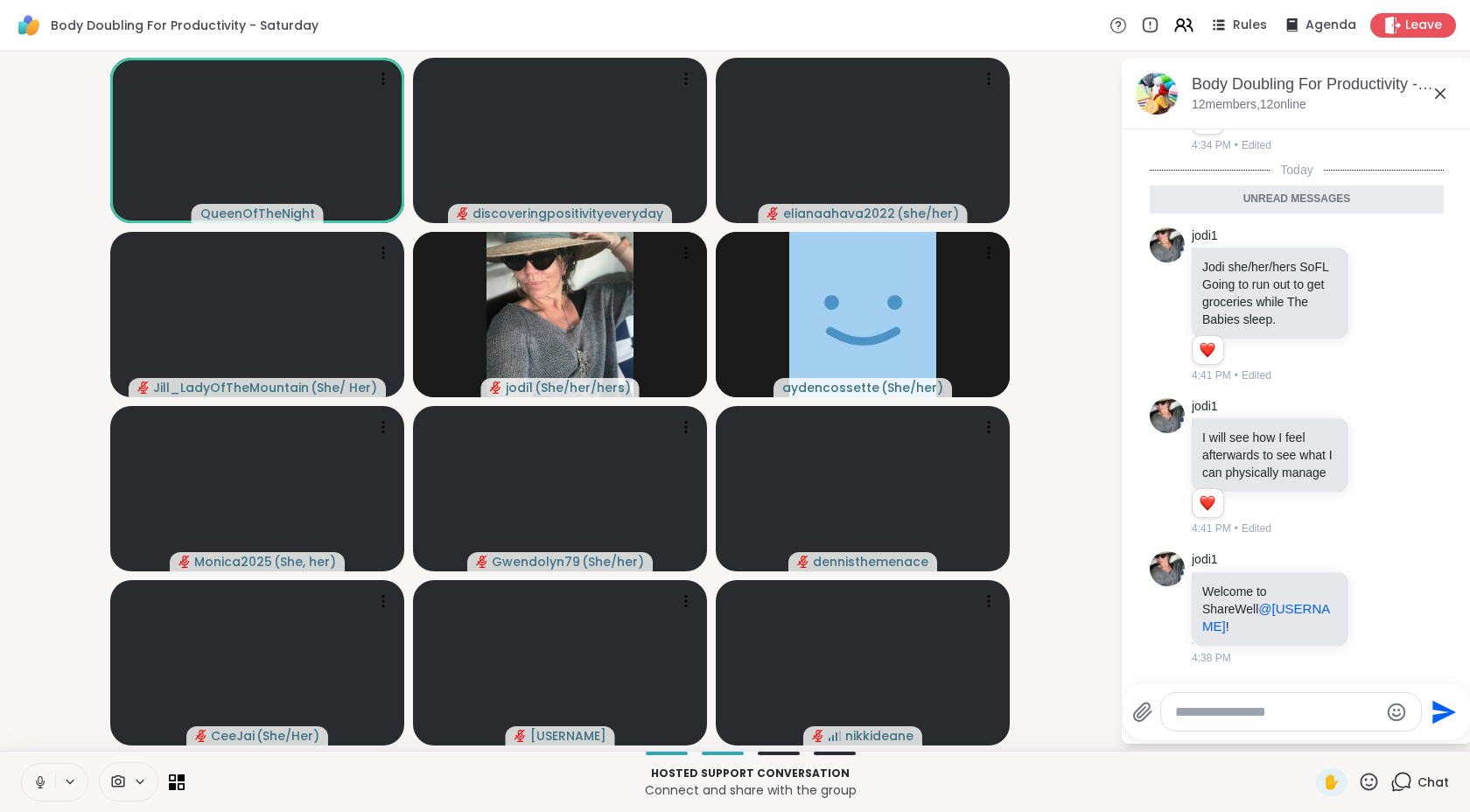 click 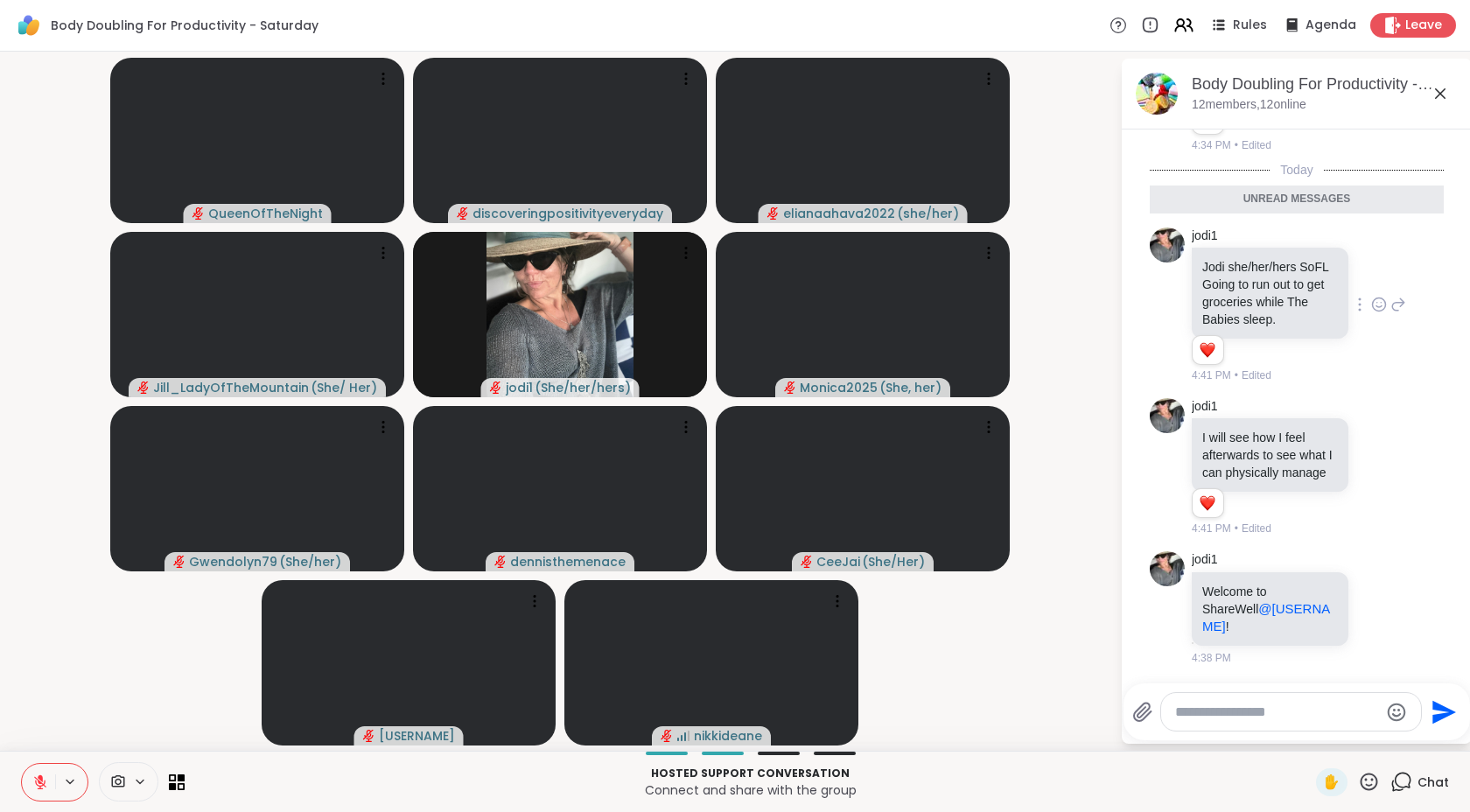 click 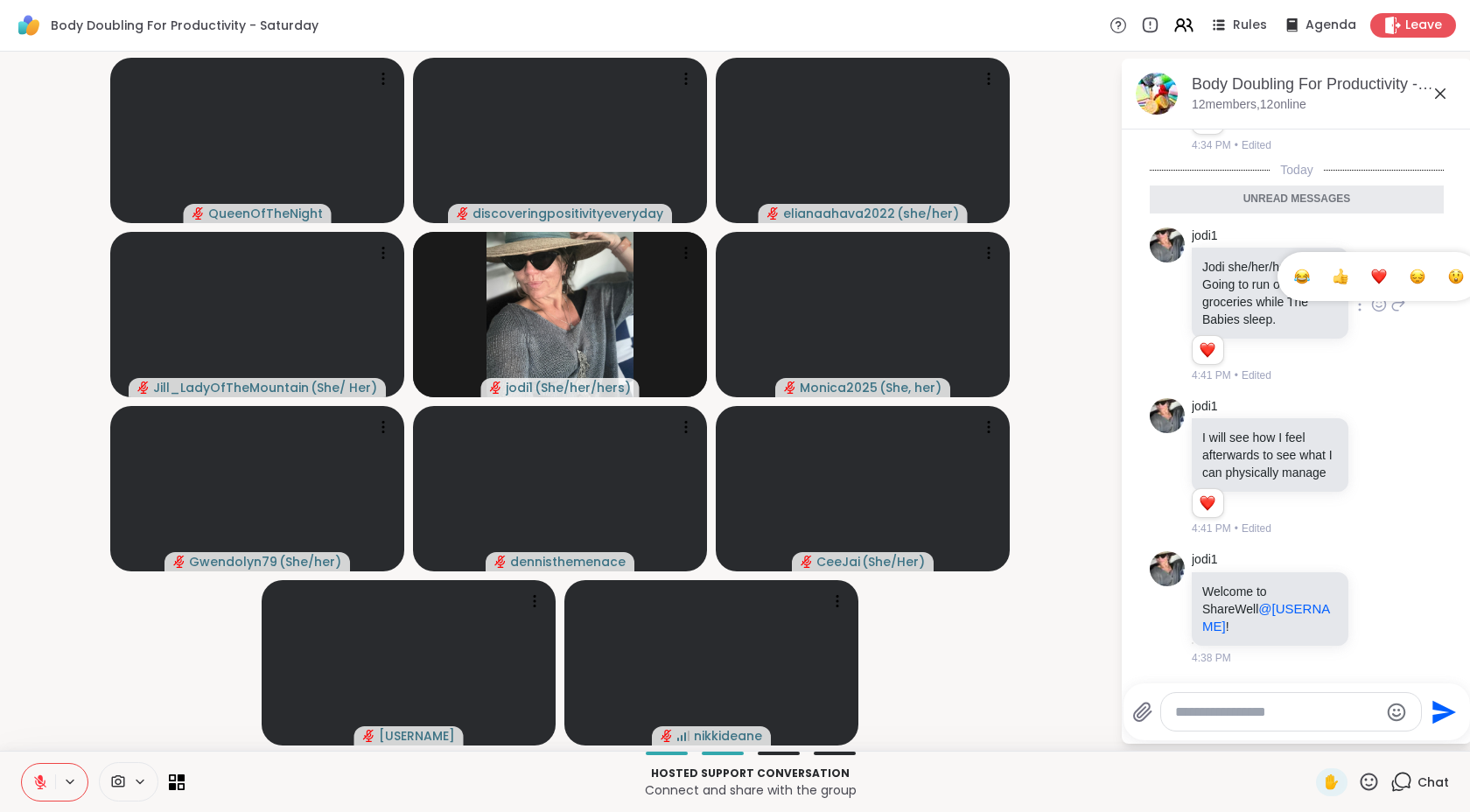 click at bounding box center (1379, 276) 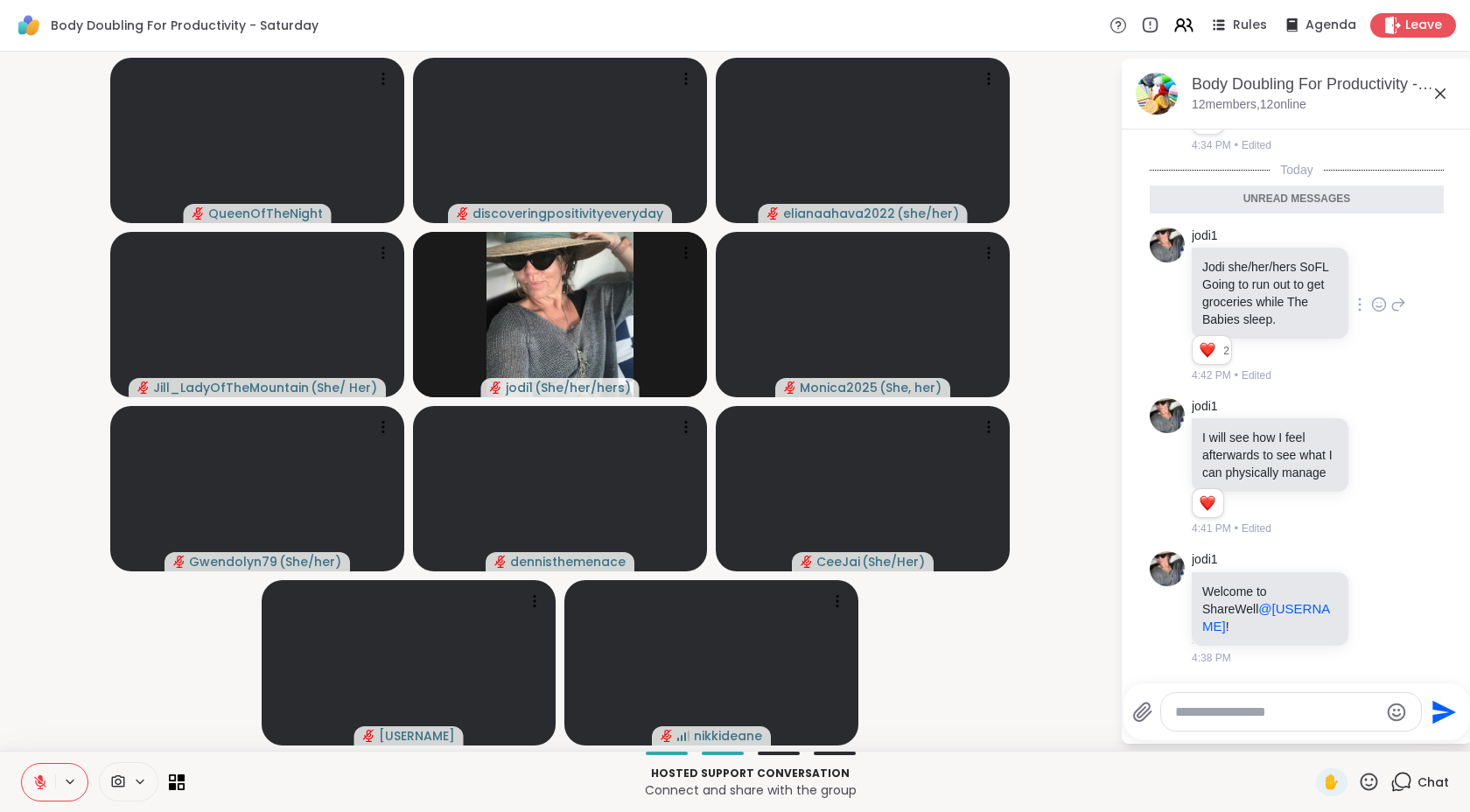 scroll, scrollTop: 678, scrollLeft: 0, axis: vertical 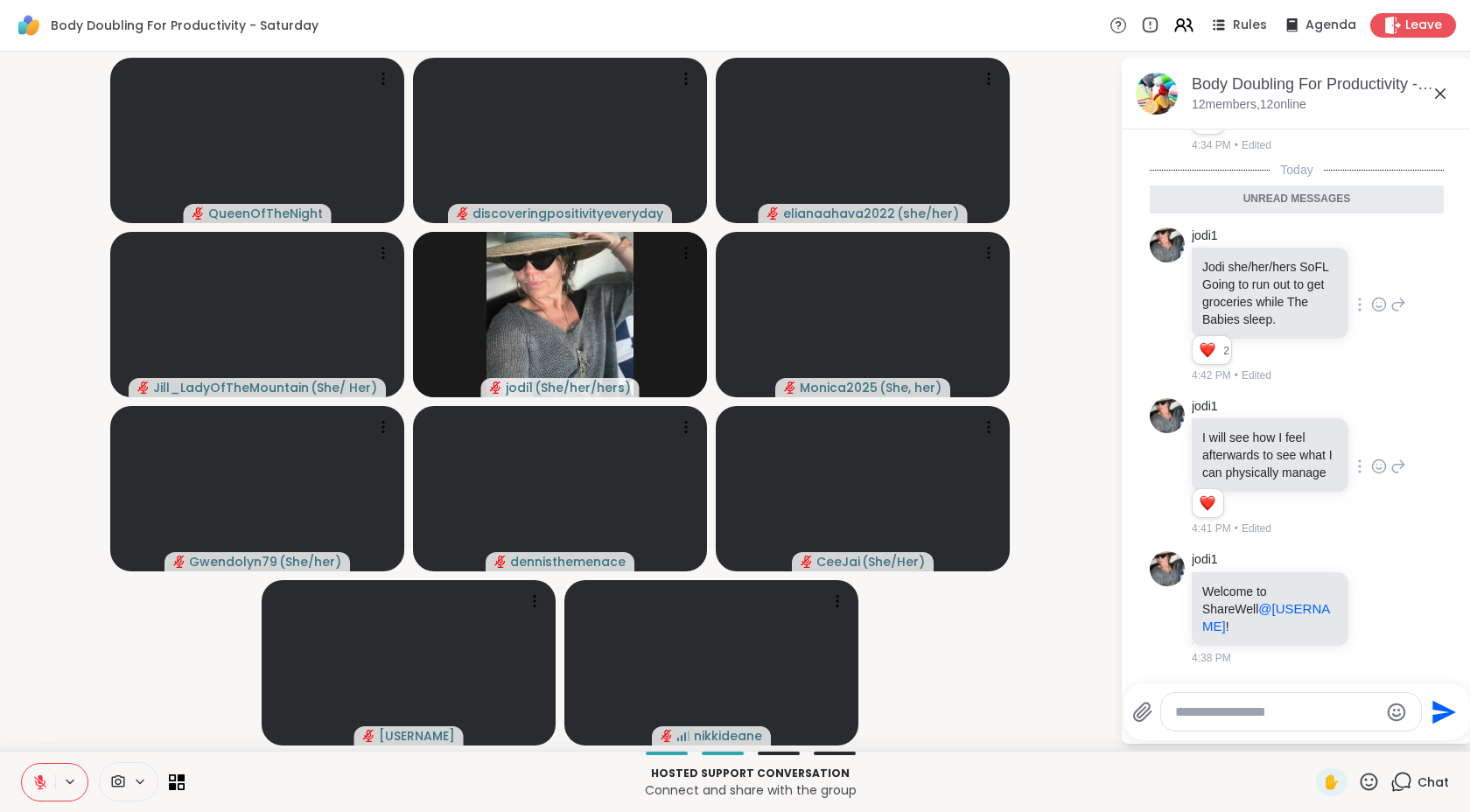 click 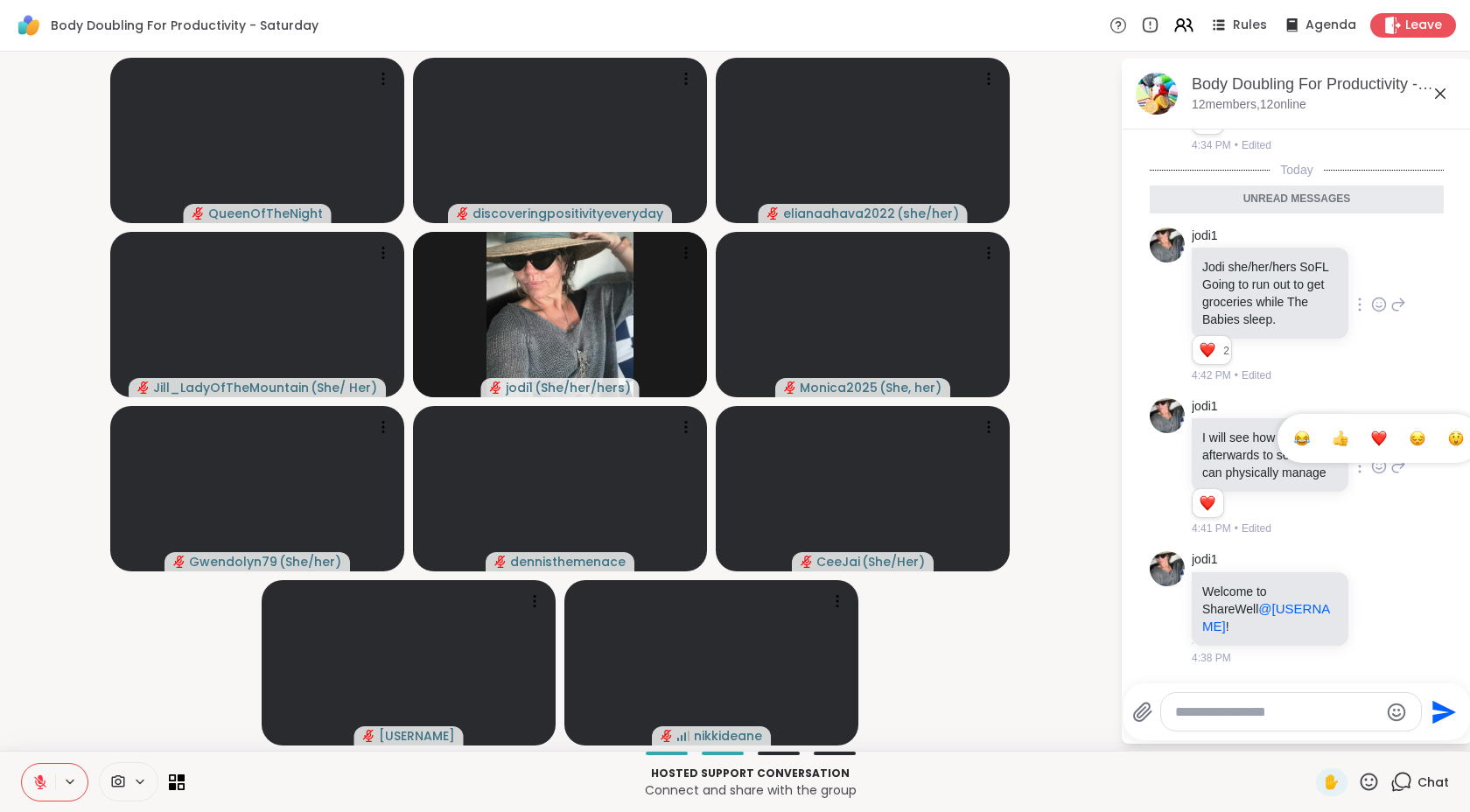 click at bounding box center [1379, 438] 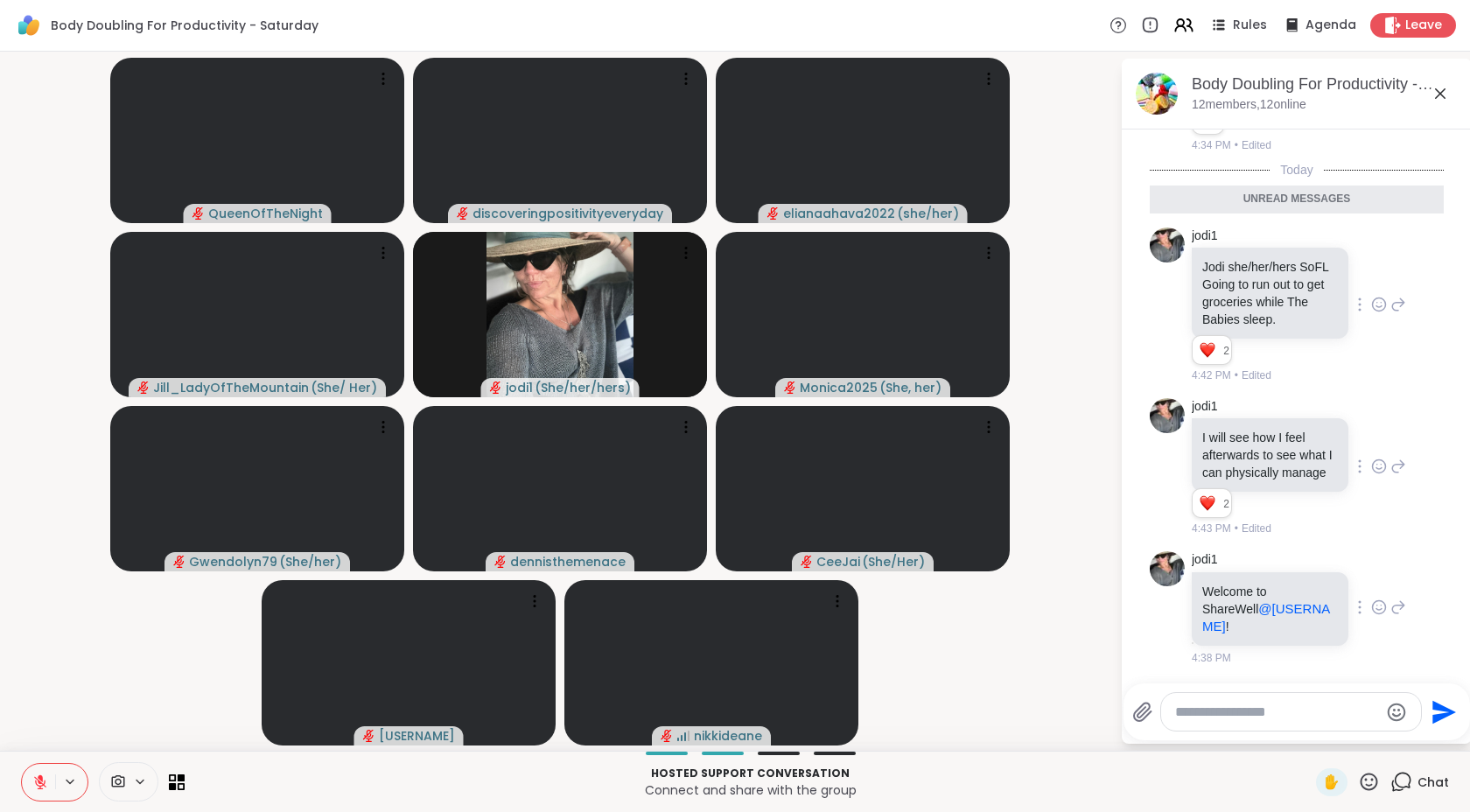 click 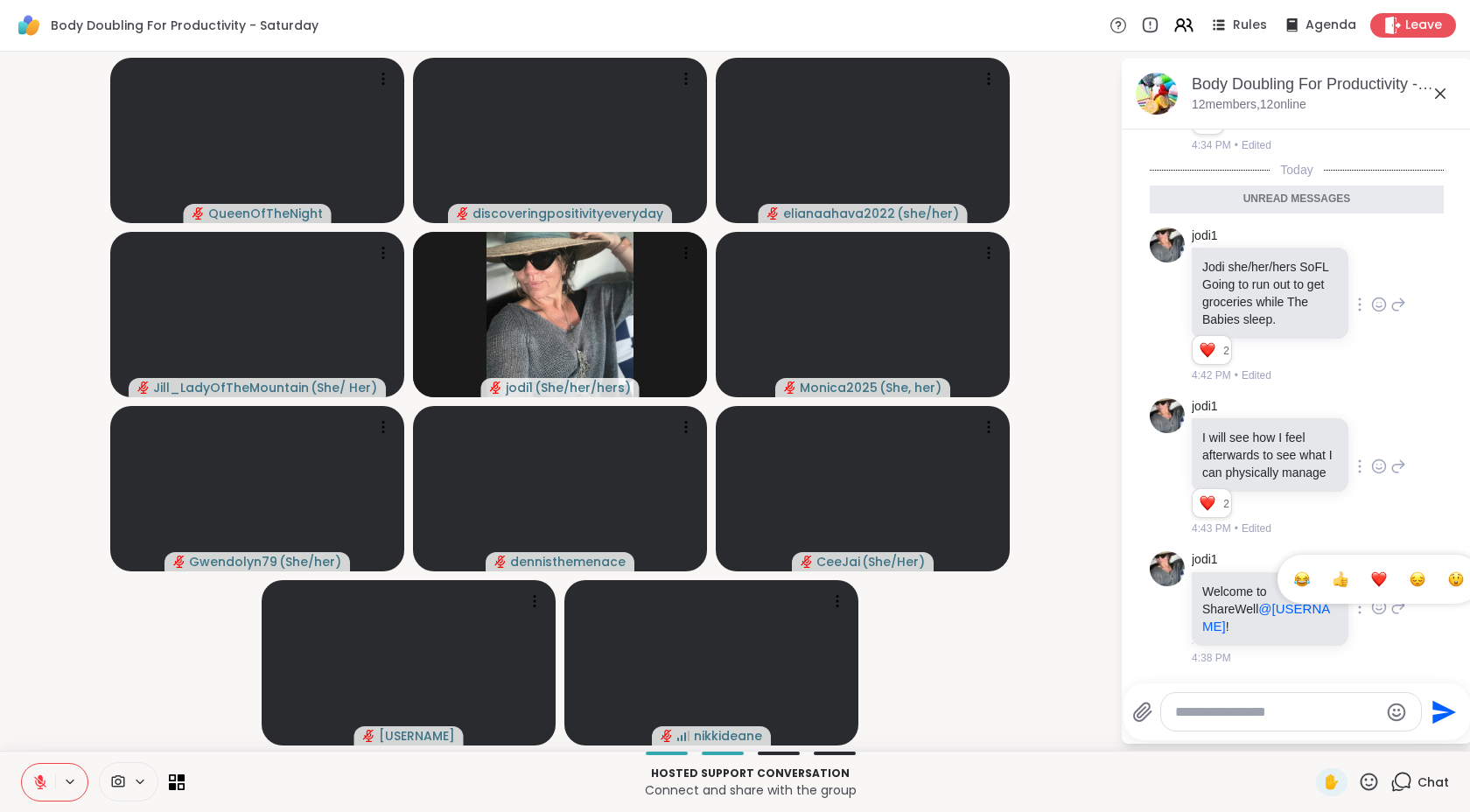 click at bounding box center [1379, 579] 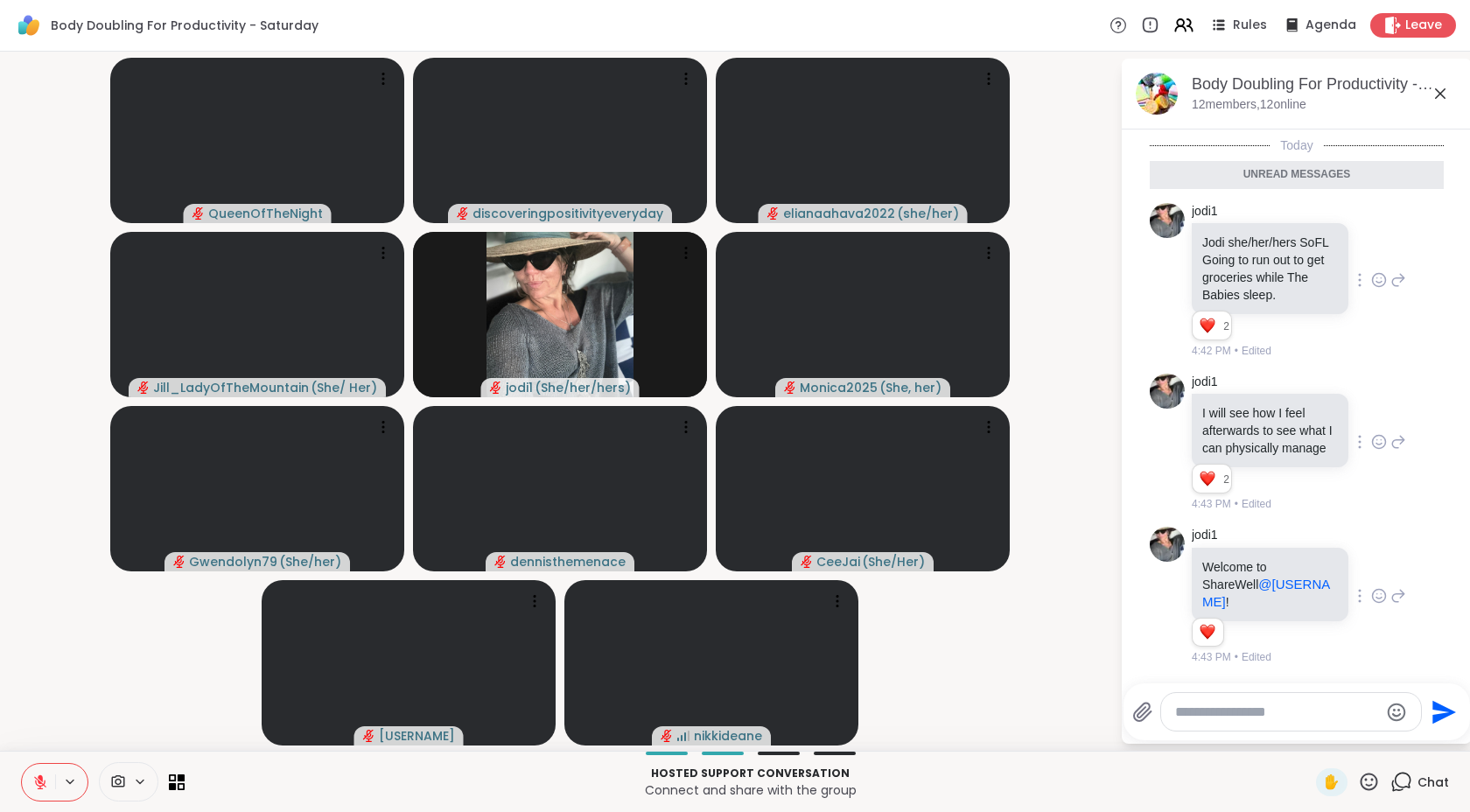 scroll, scrollTop: 704, scrollLeft: 0, axis: vertical 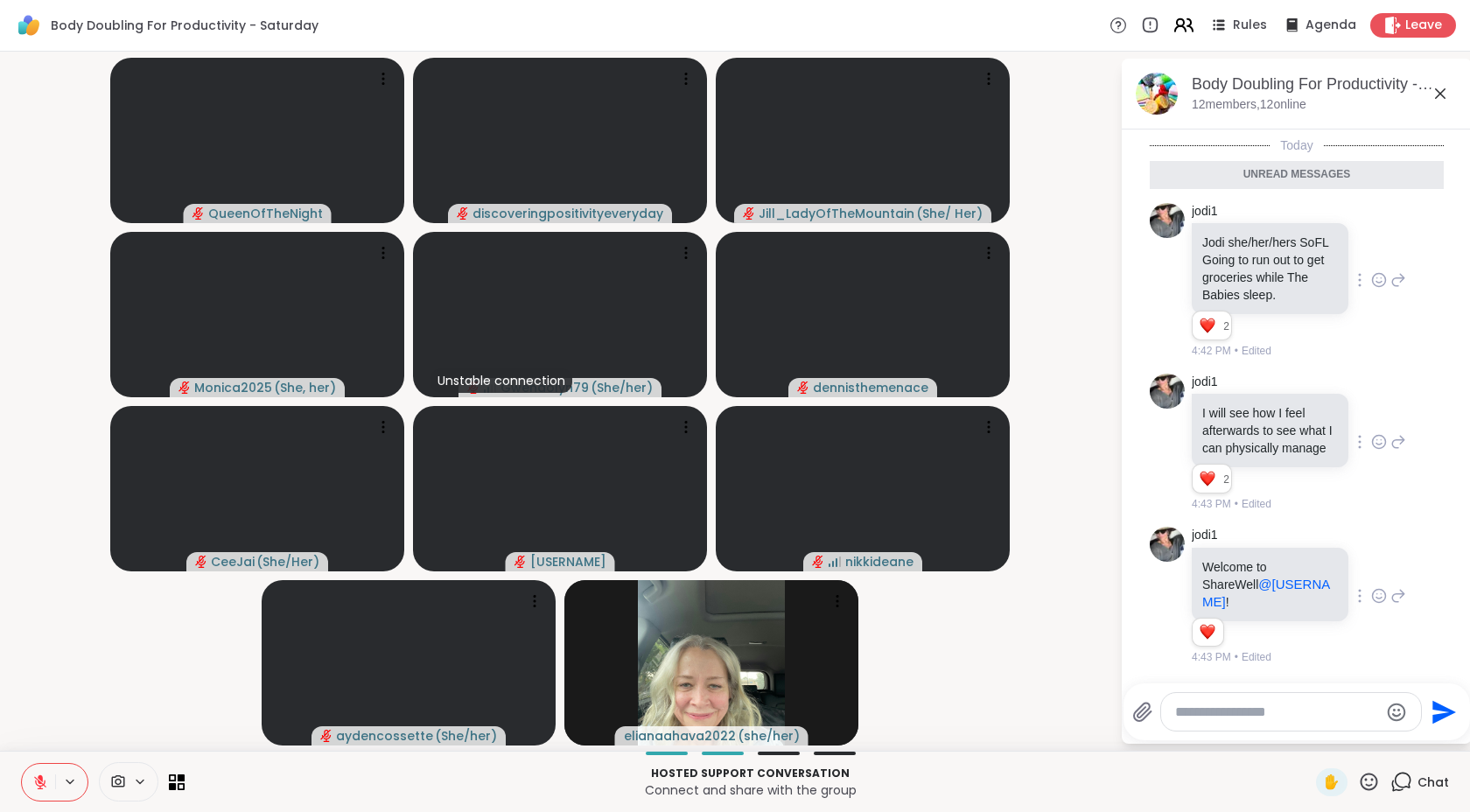 click 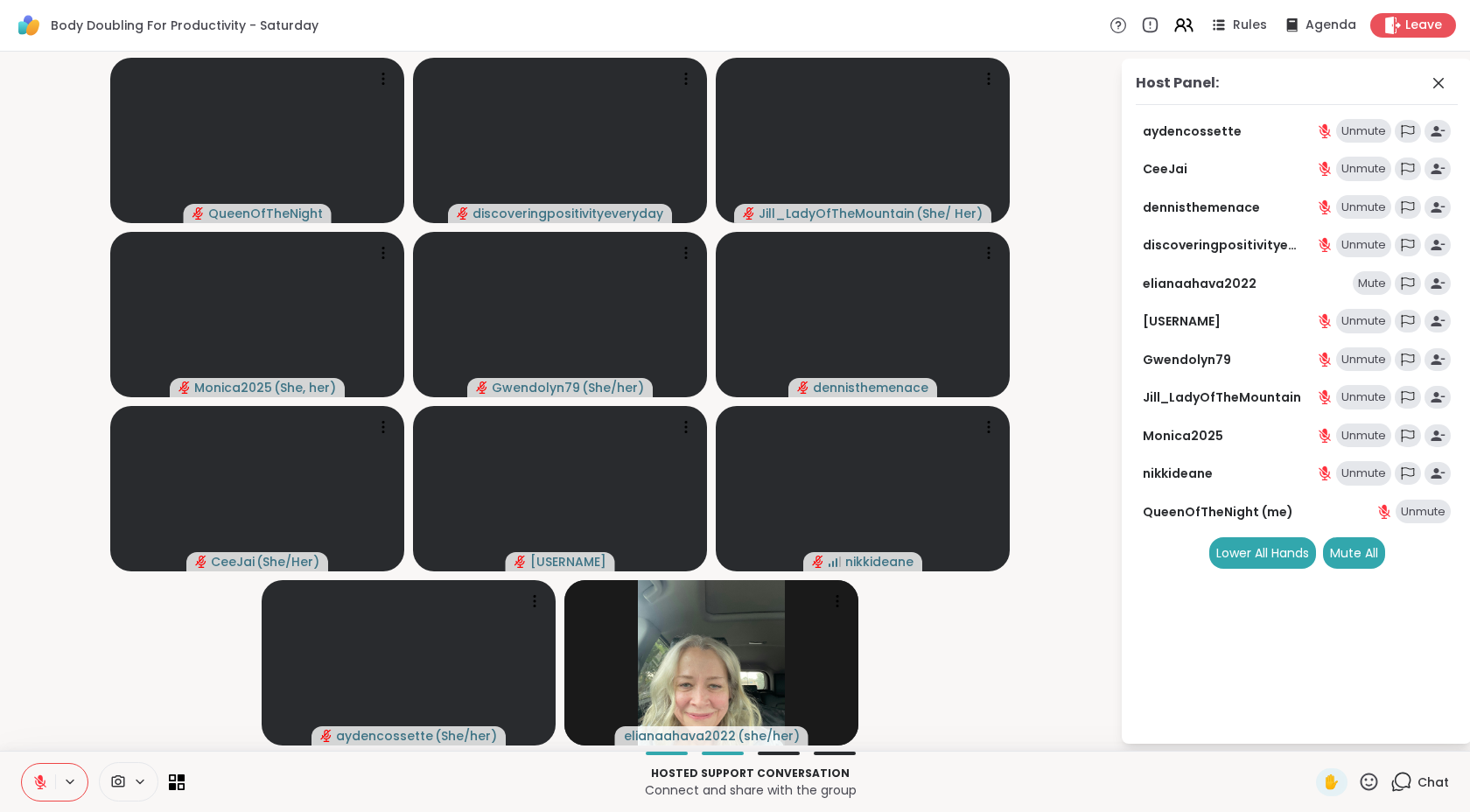 click on "Mute" at bounding box center [1372, 284] 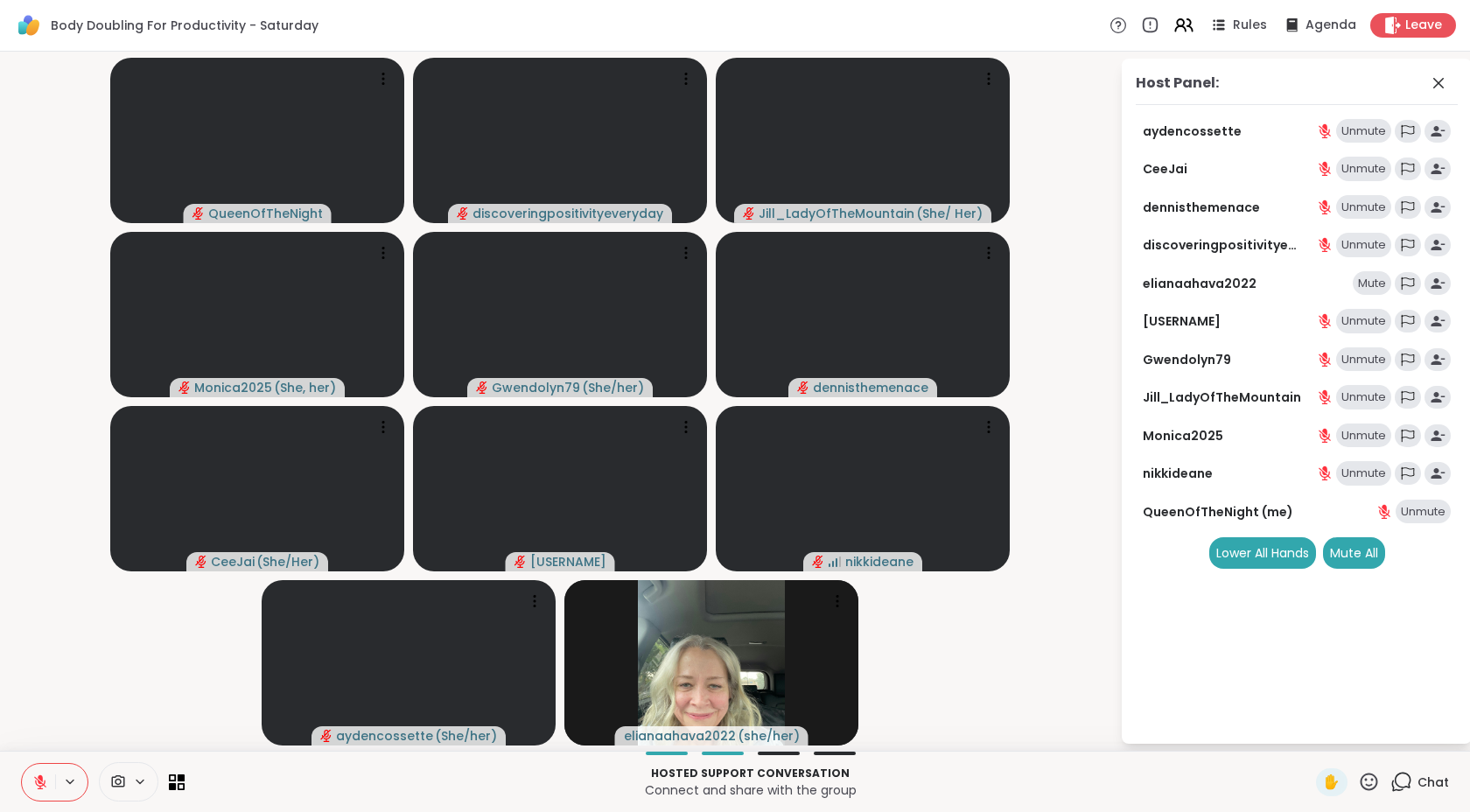 click on "Mute" at bounding box center (1372, 284) 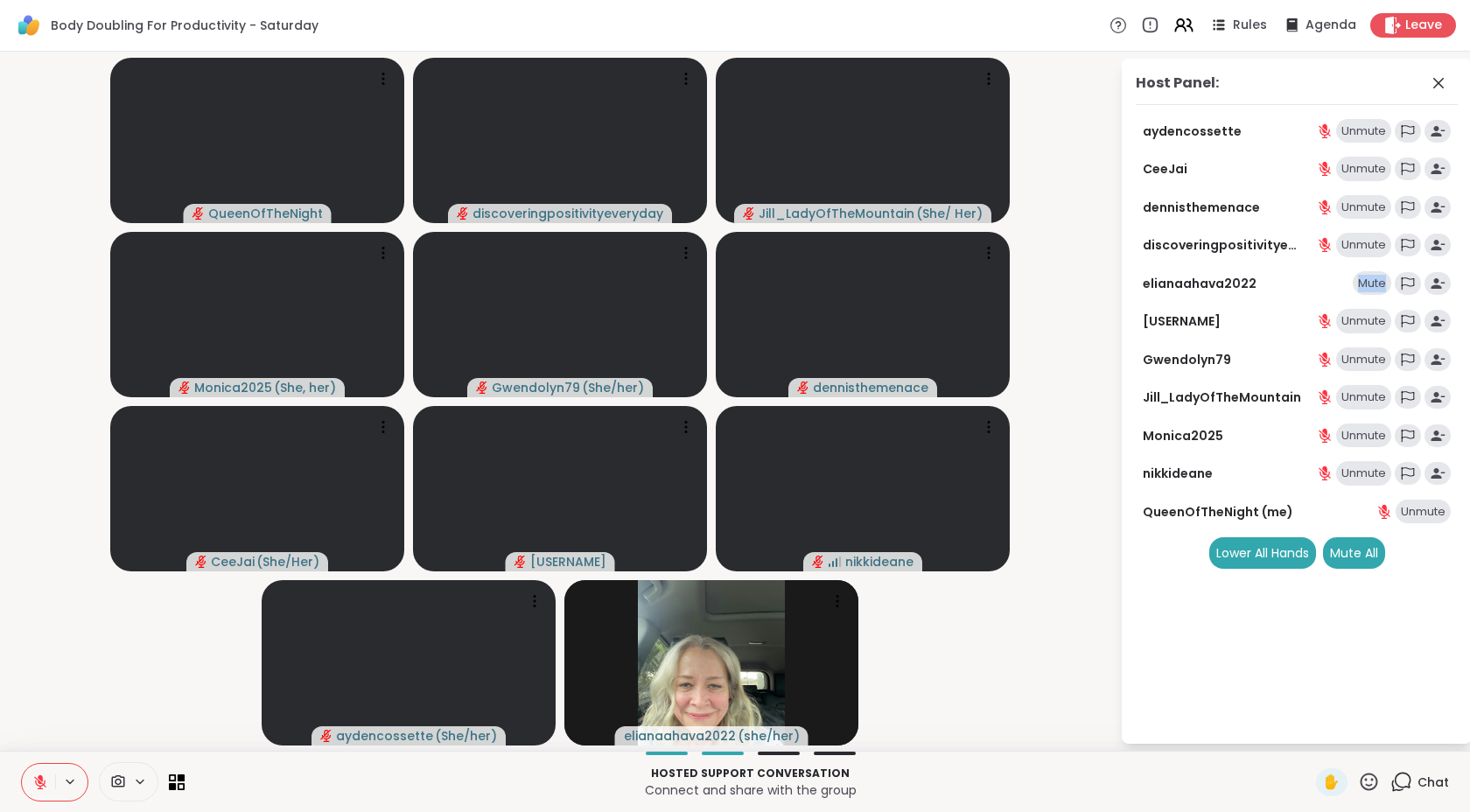 click on "Mute" at bounding box center (1372, 284) 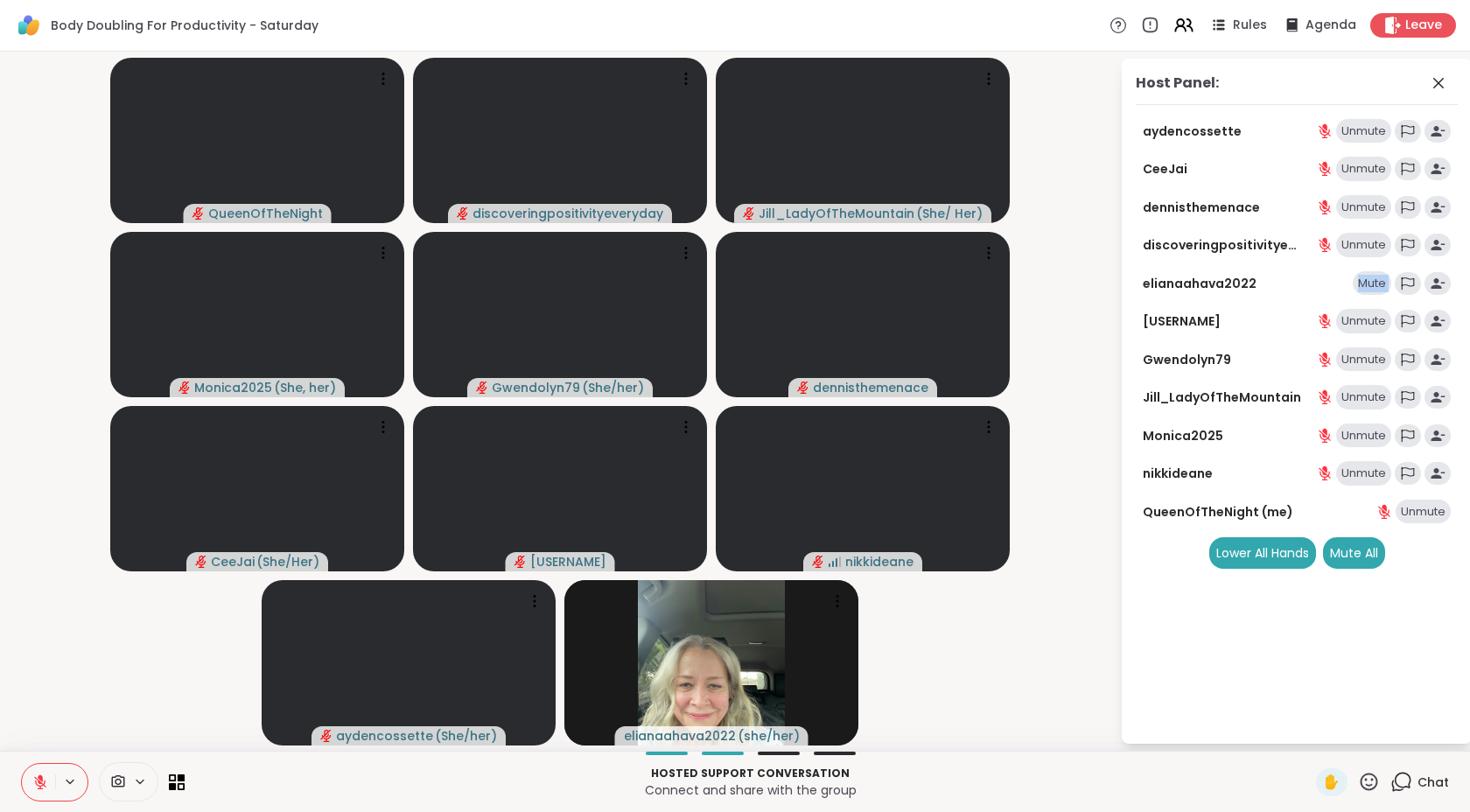 click on "Mute" at bounding box center [1372, 284] 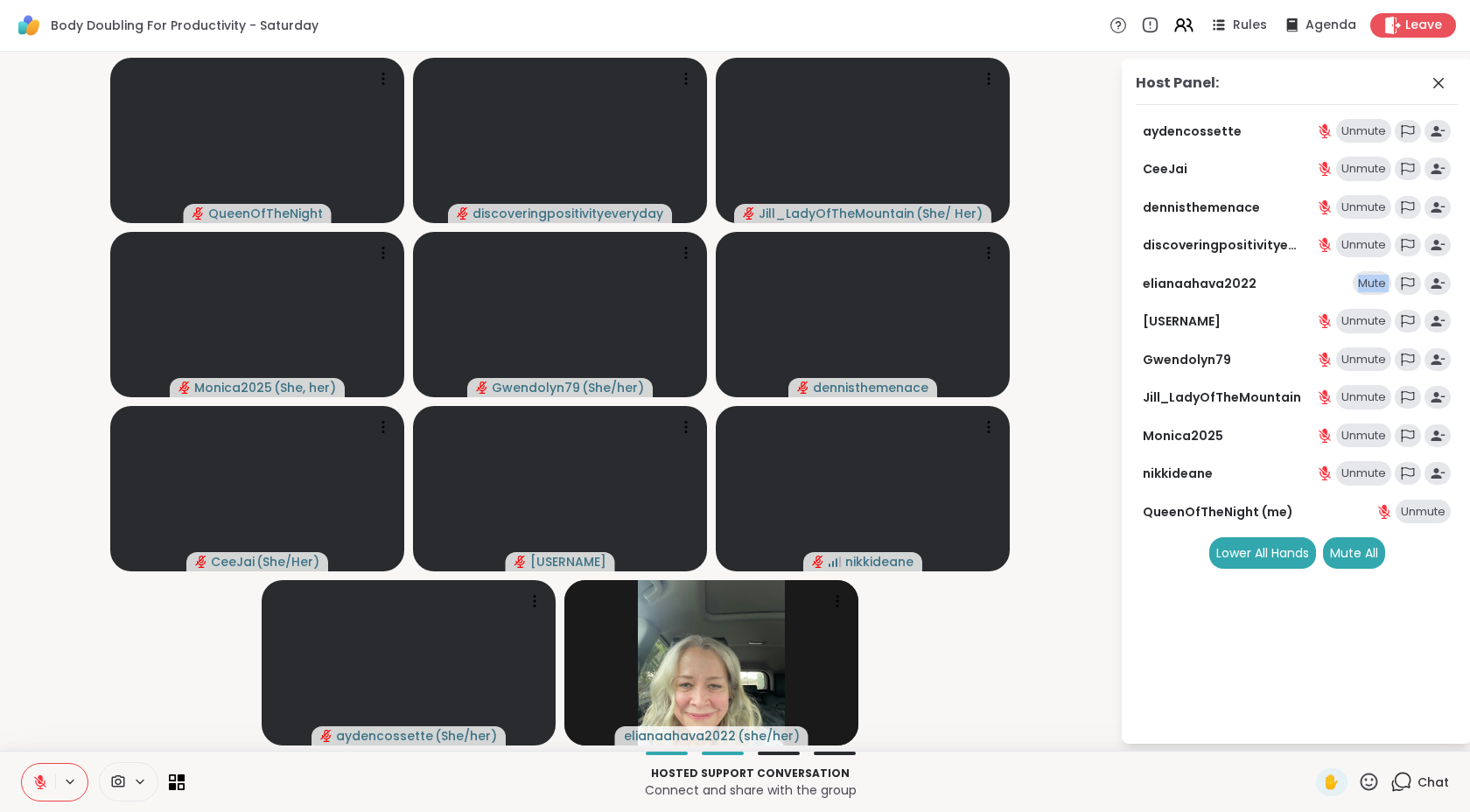 click 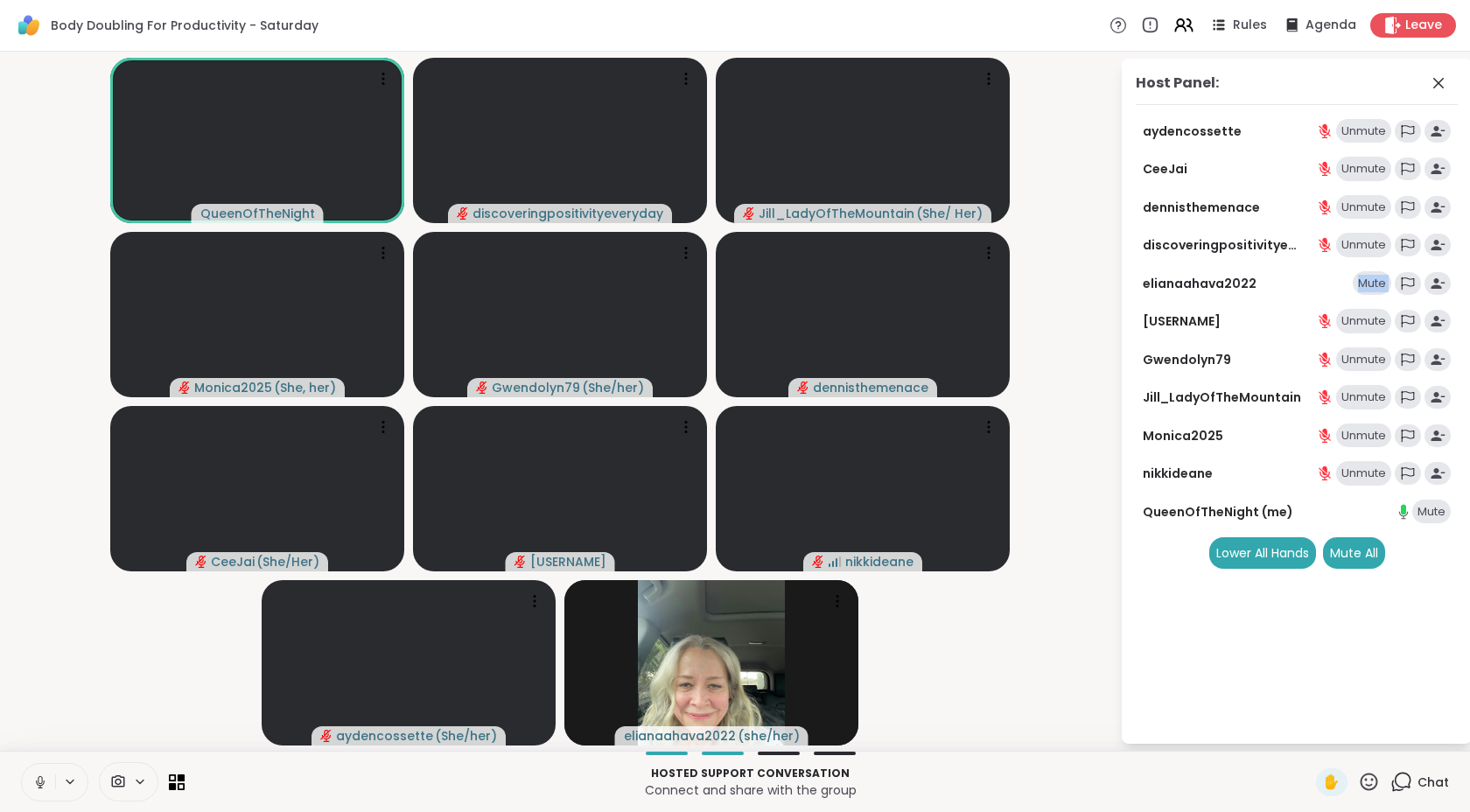 click on "Mute" at bounding box center [1372, 284] 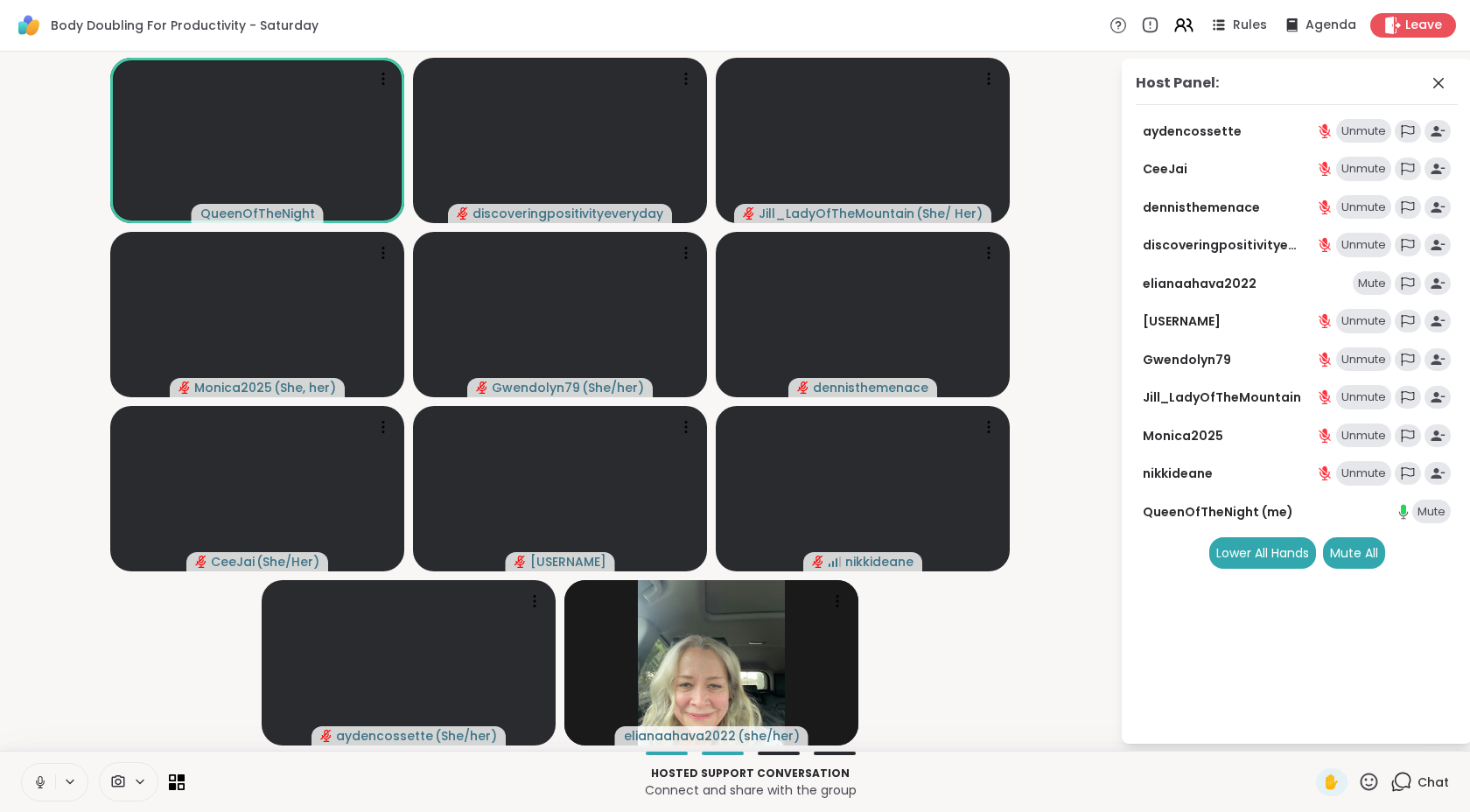 click on "Mute" at bounding box center [1372, 284] 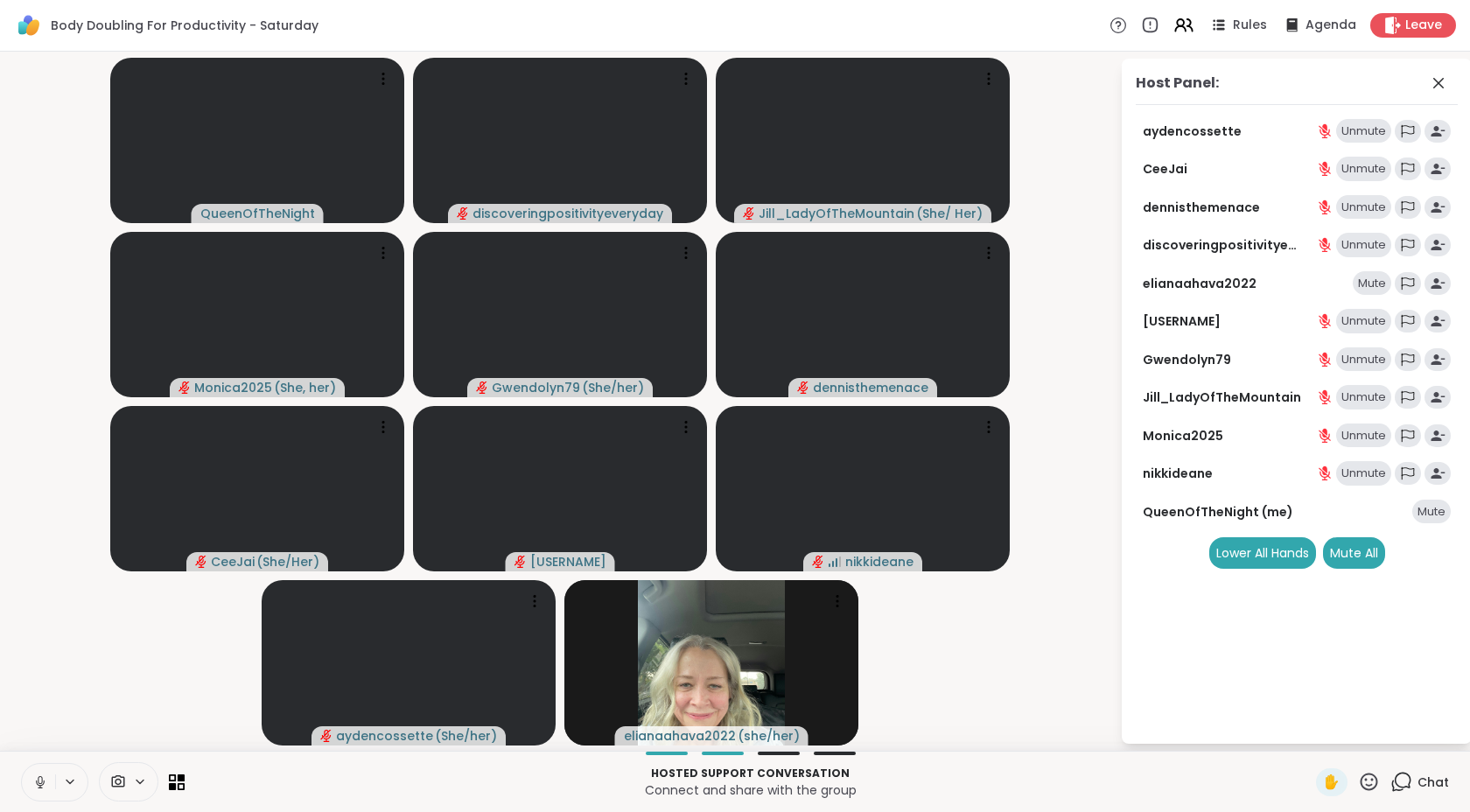 click on "[USERNAME] [USERNAME] [USERNAME] ( [PRONOUNS] ) [USERNAME] ( [PRONOUNS] ) [USERNAME] ( [PRONOUNS] ) [USERNAME] ( [PRONOUNS] ) [USERNAME] [USERNAME] ( [PRONOUNS] ) [USERNAME] ( [PRONOUNS] ) [USERNAME] ( [PRONOUNS] )" at bounding box center (560, 401) 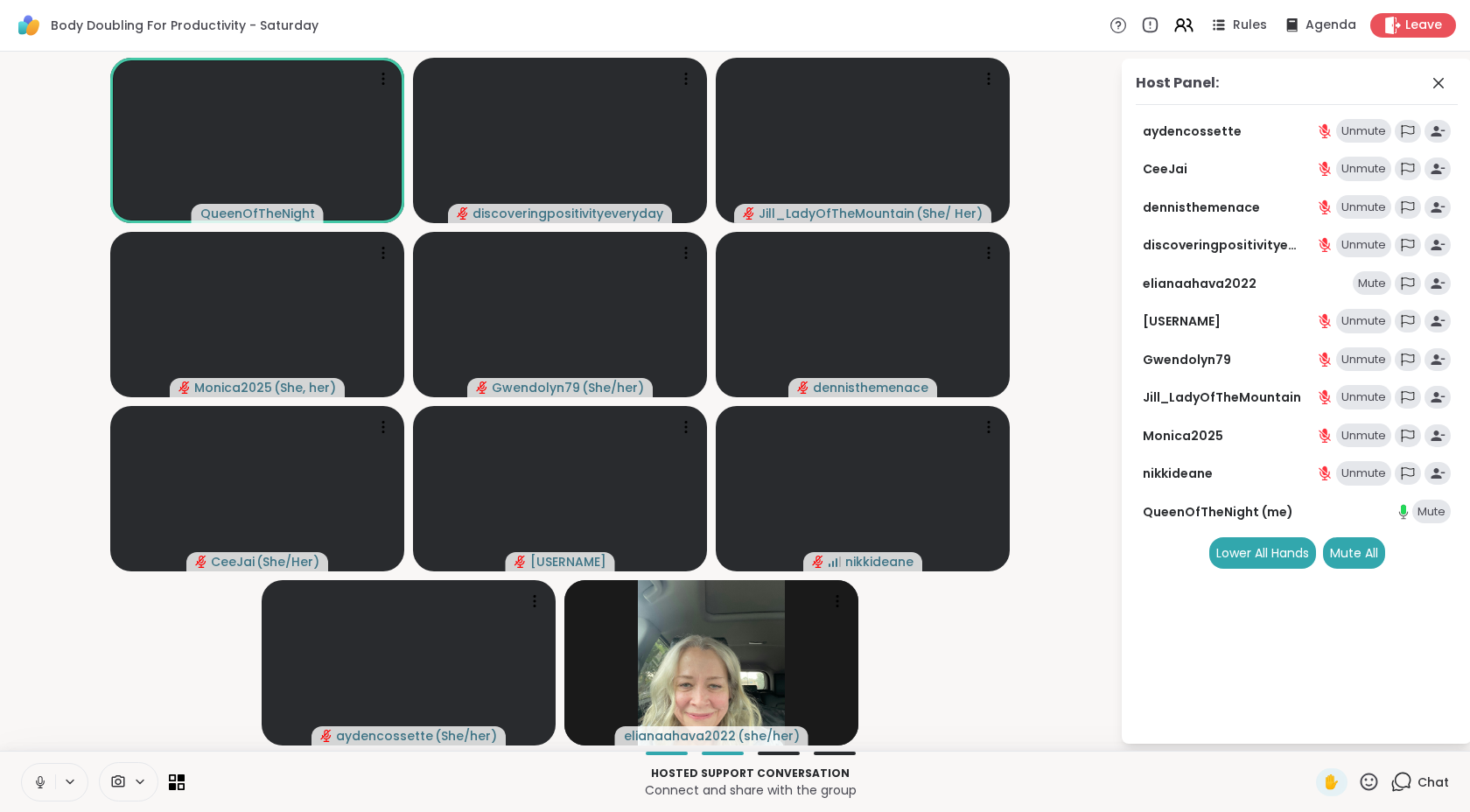 click 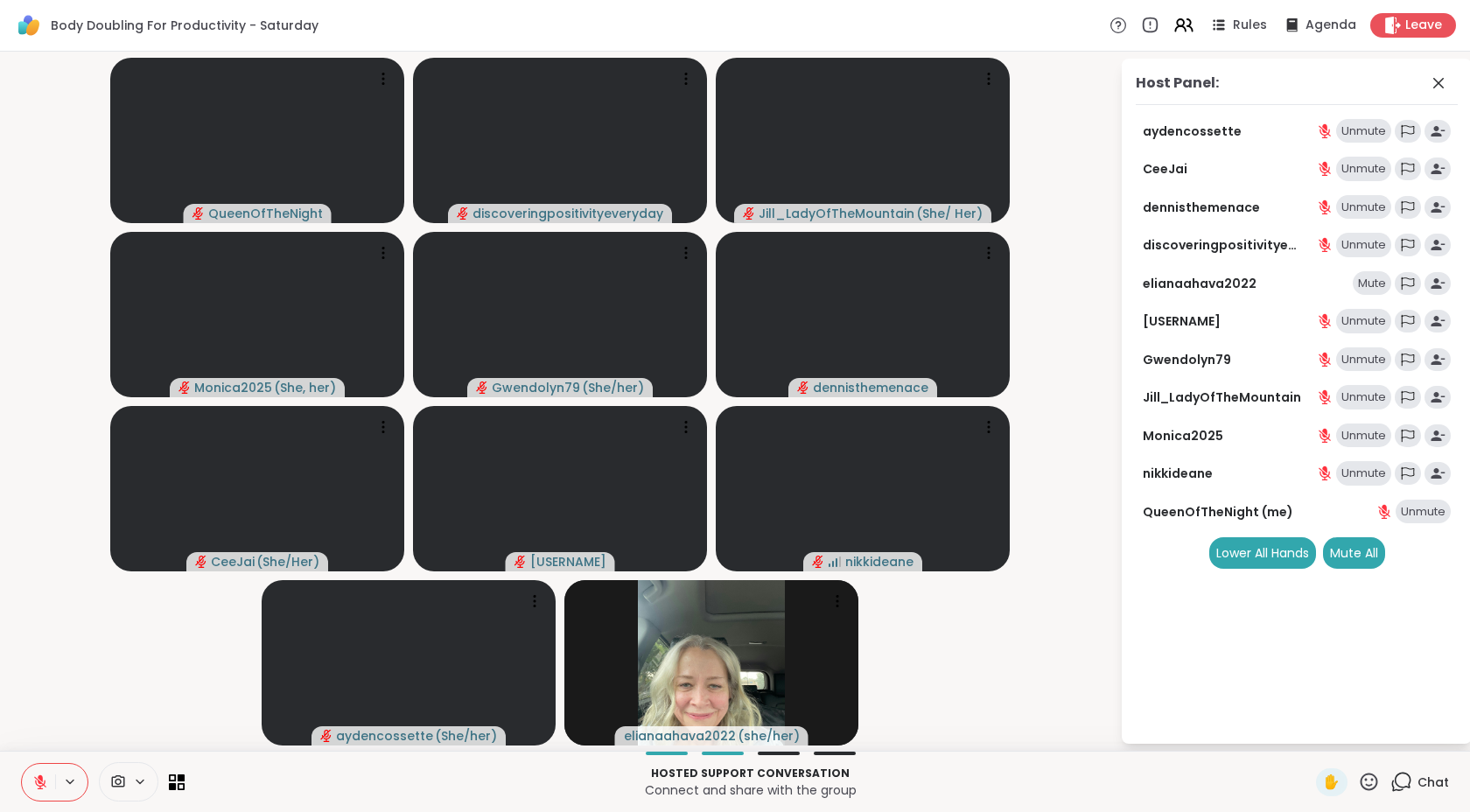 click on "[USERNAME] [USERNAME] [USERNAME] ( [PRONOUNS] ) [USERNAME] ( [PRONOUNS] ) [USERNAME] ( [PRONOUNS] ) [USERNAME] ( [PRONOUNS] ) [USERNAME] [USERNAME] ( [PRONOUNS] ) [USERNAME] ( [PRONOUNS] ) [USERNAME] ( [PRONOUNS] )" at bounding box center [560, 401] 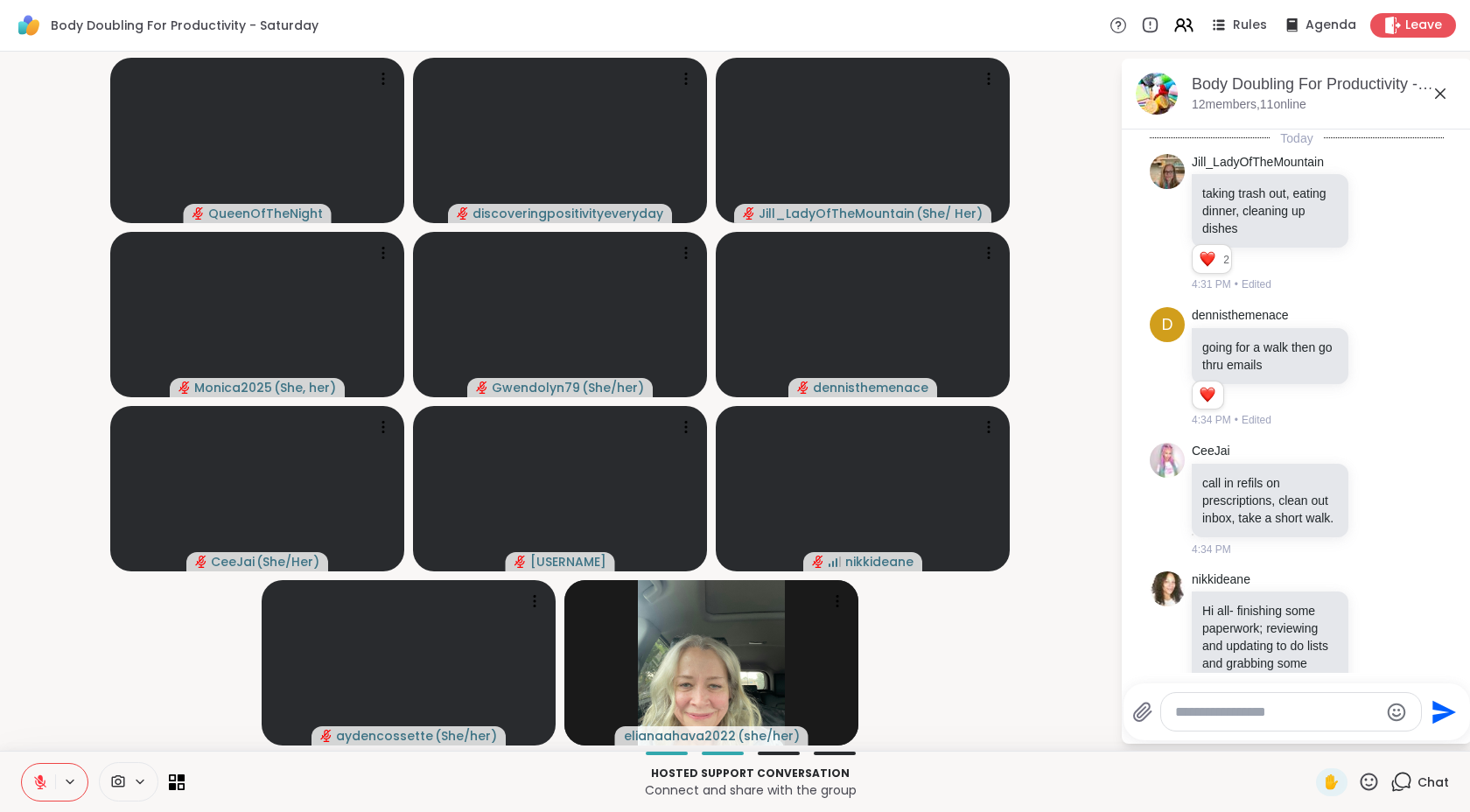 scroll, scrollTop: 645, scrollLeft: 0, axis: vertical 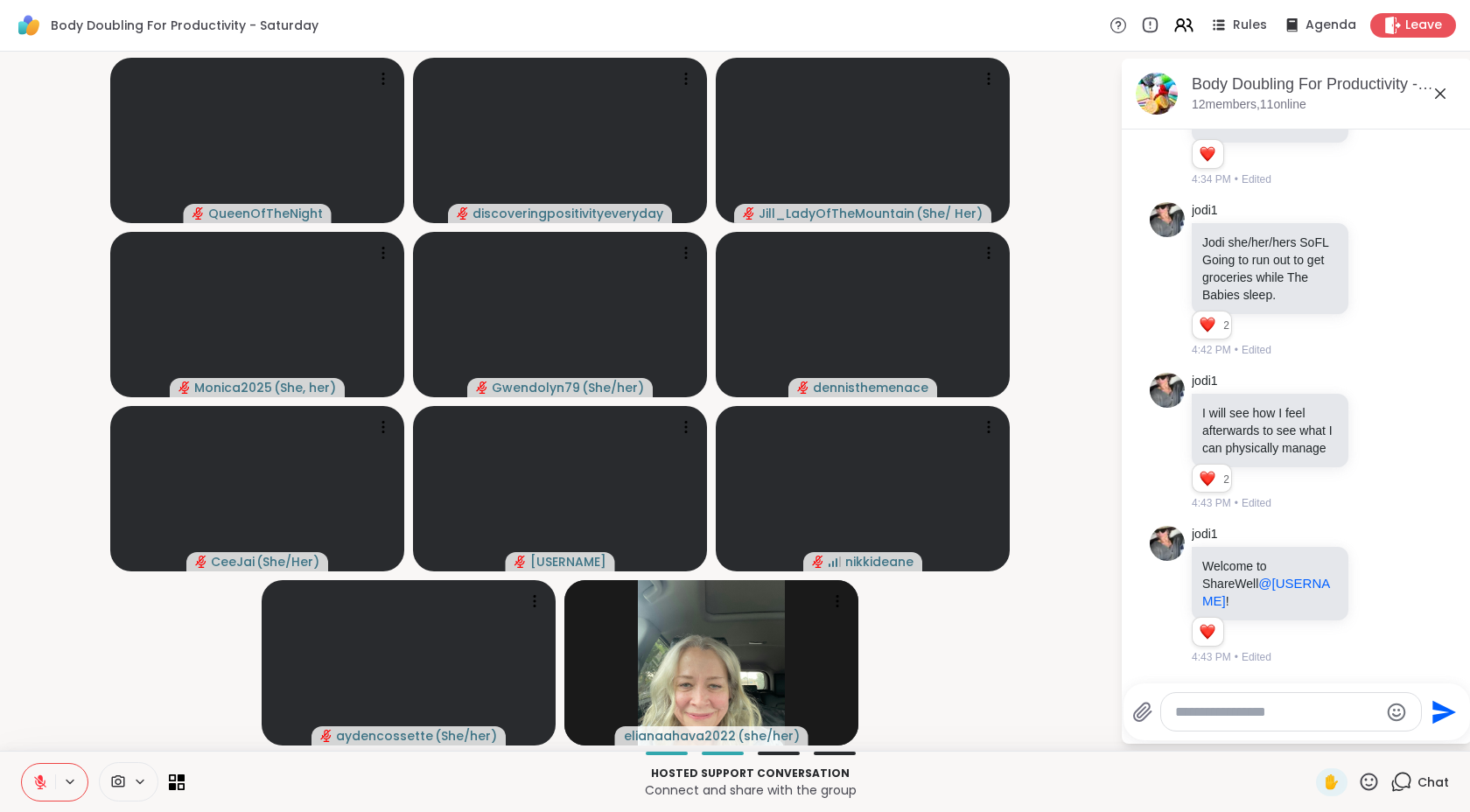 click at bounding box center (1277, 712) 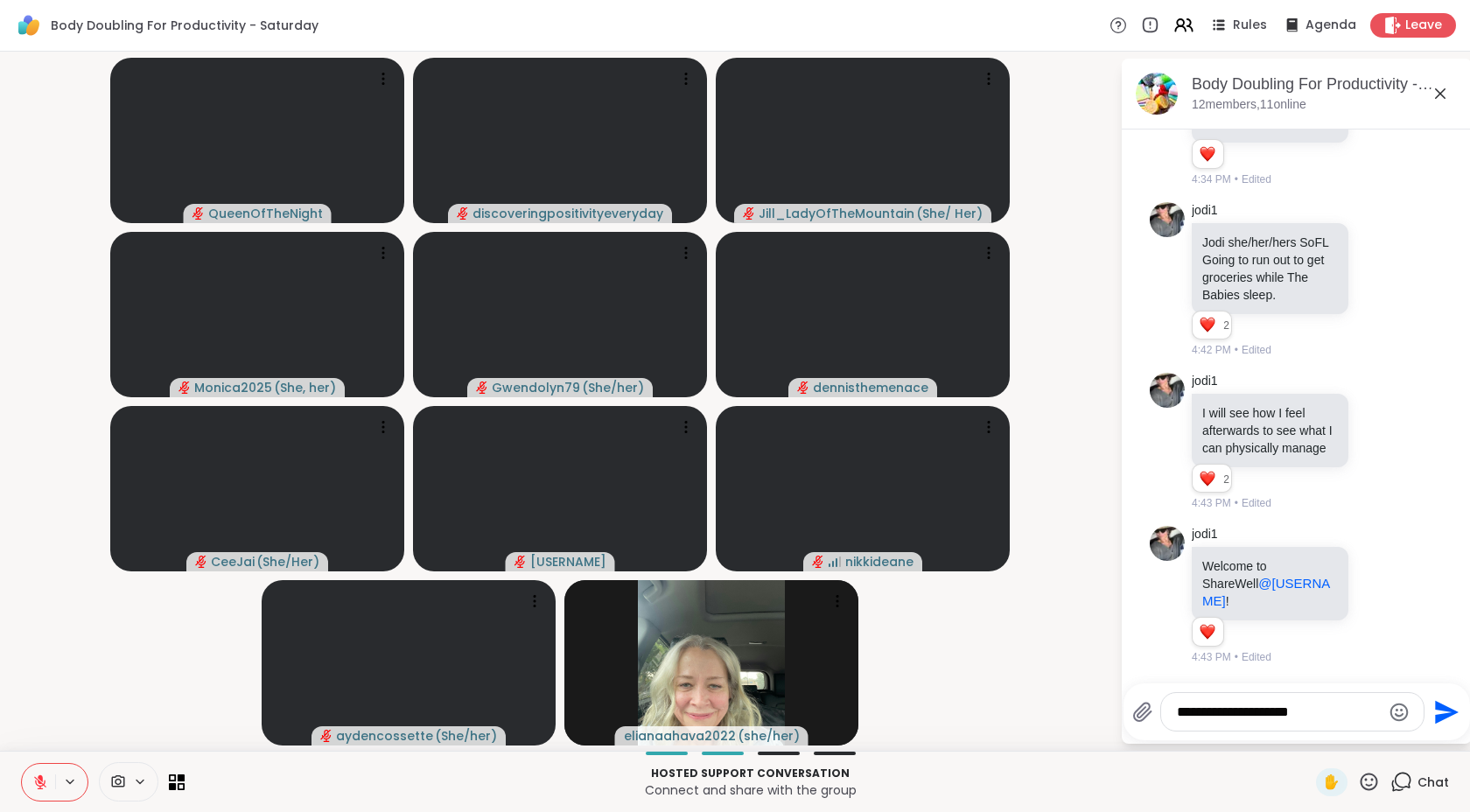 type on "**********" 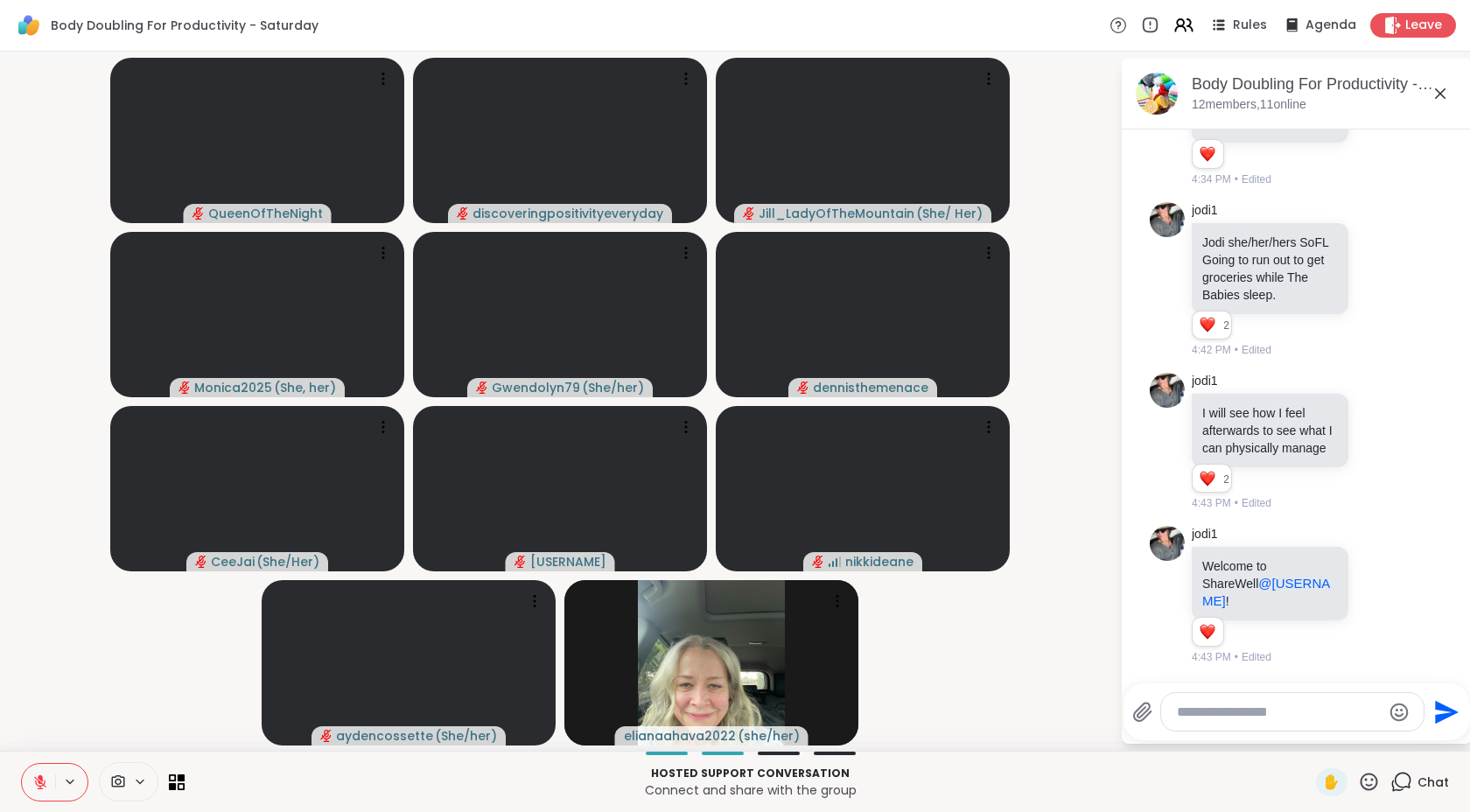 scroll, scrollTop: 755, scrollLeft: 0, axis: vertical 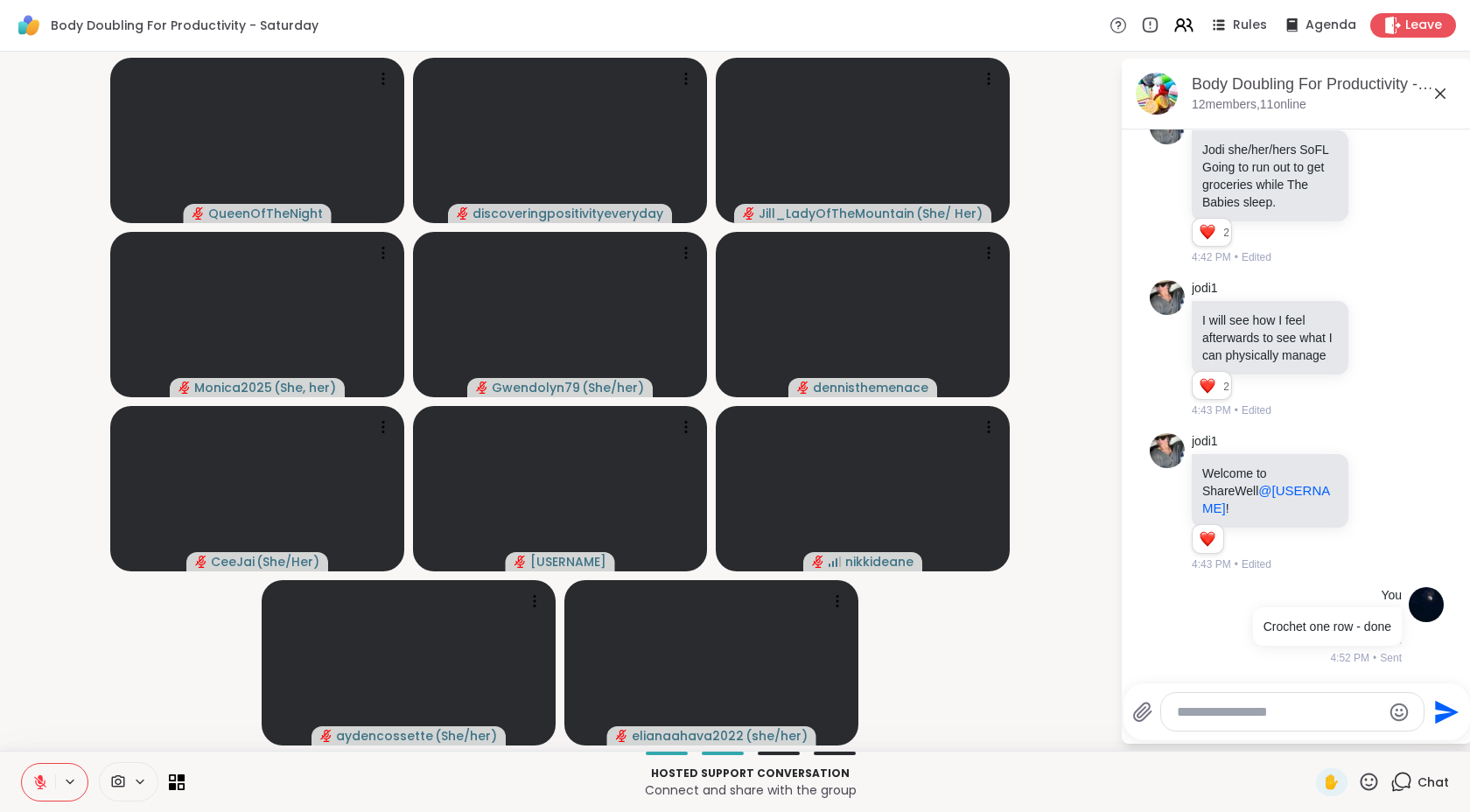 click at bounding box center [1278, 712] 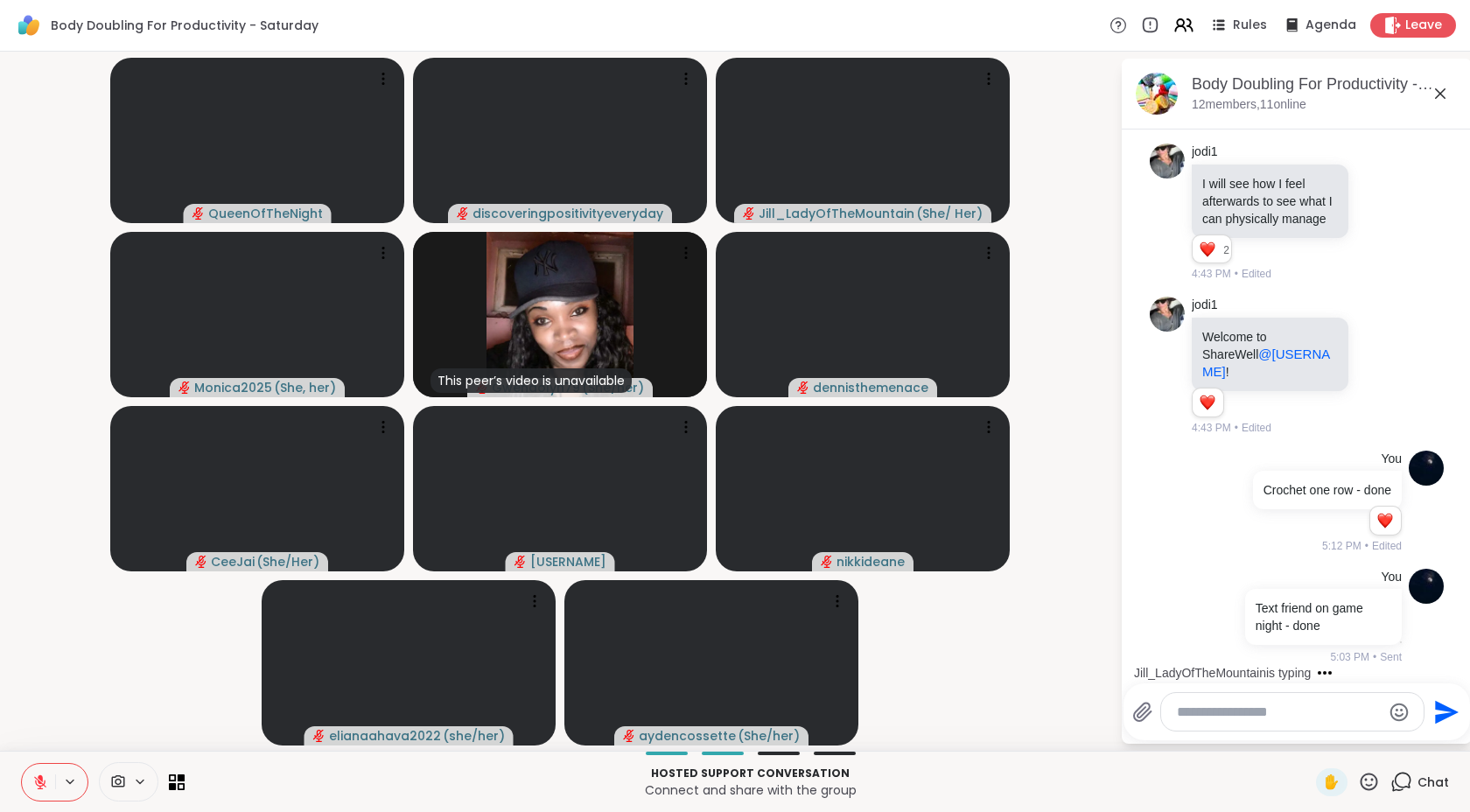 scroll, scrollTop: 1135, scrollLeft: 0, axis: vertical 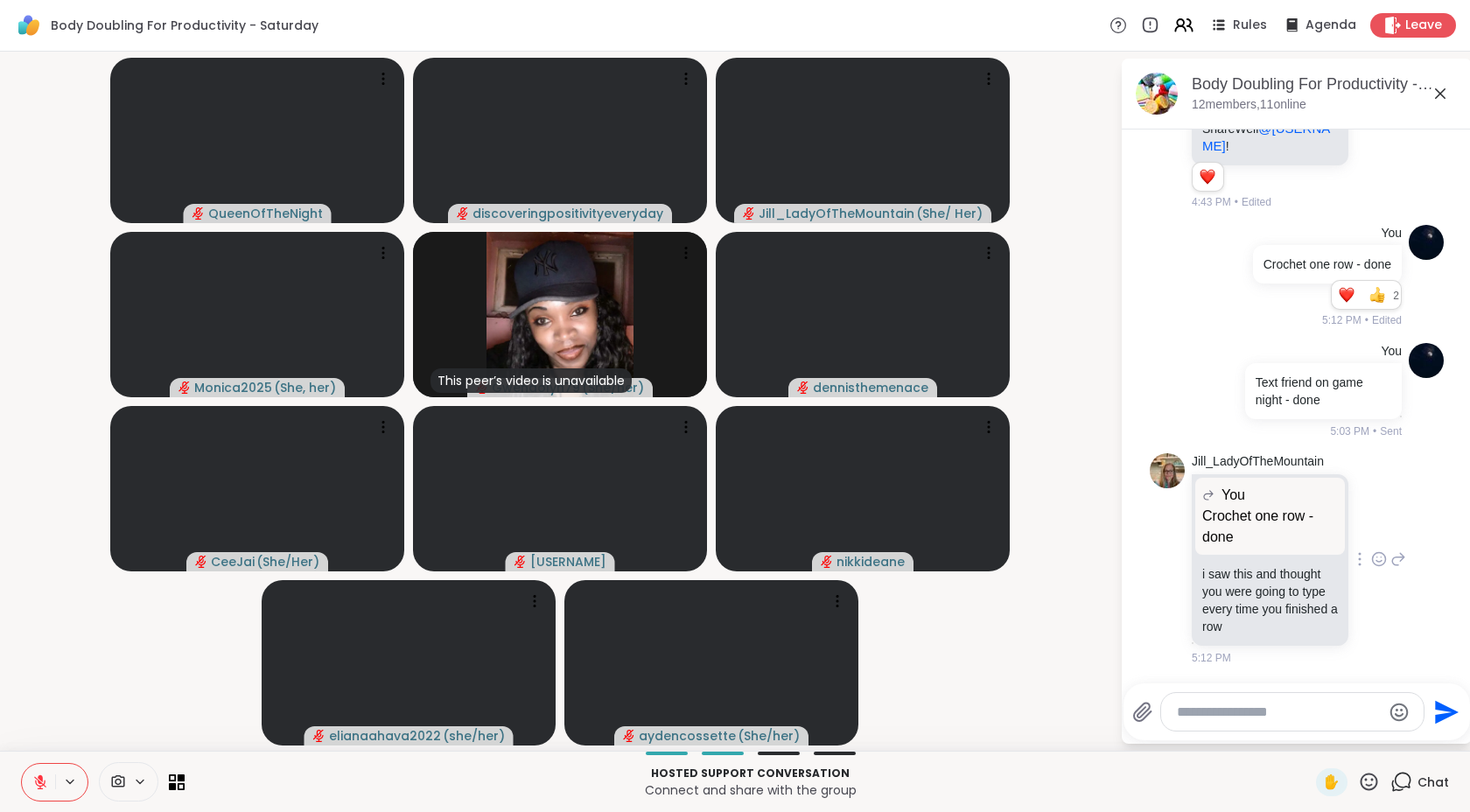 click 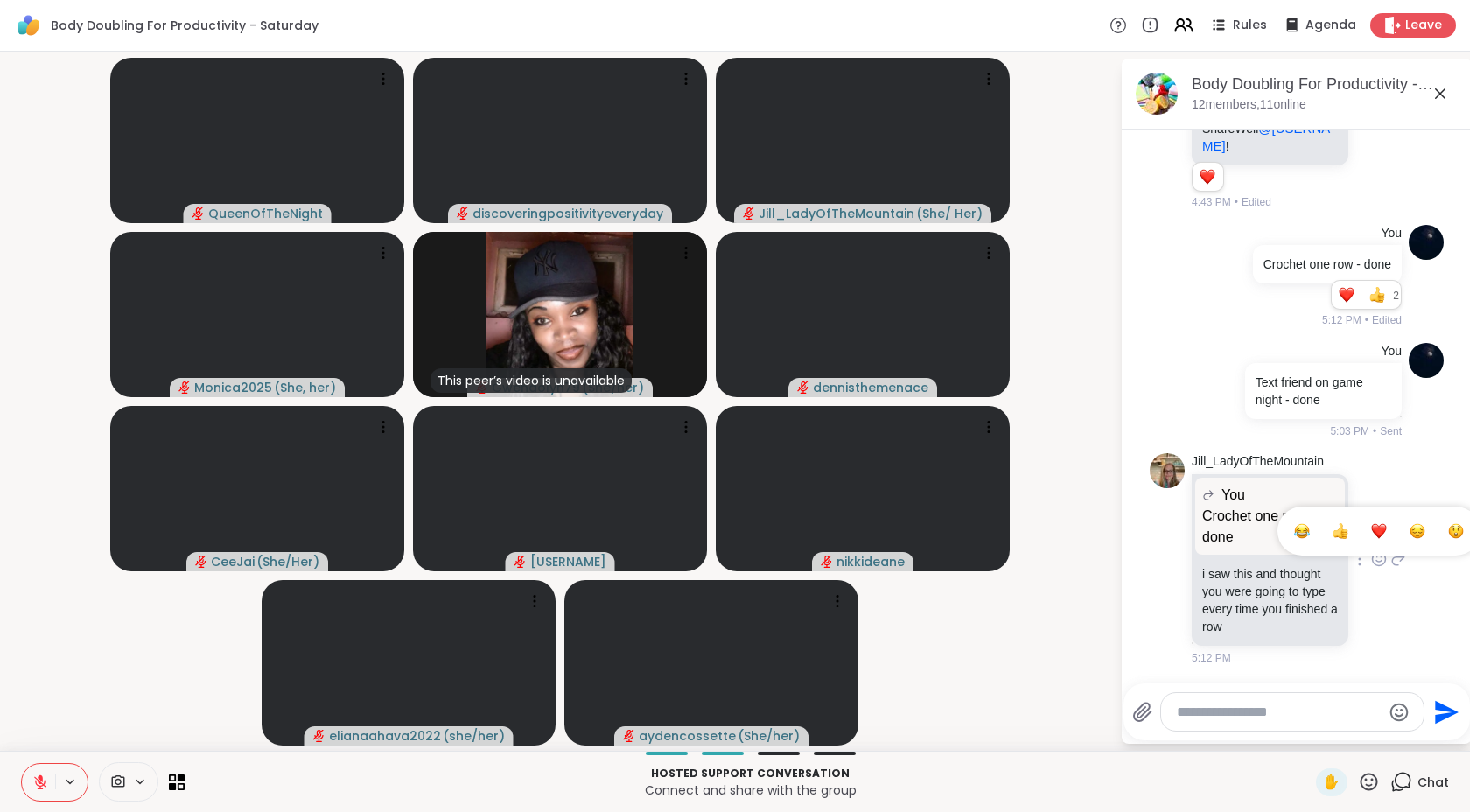 click at bounding box center [1302, 531] 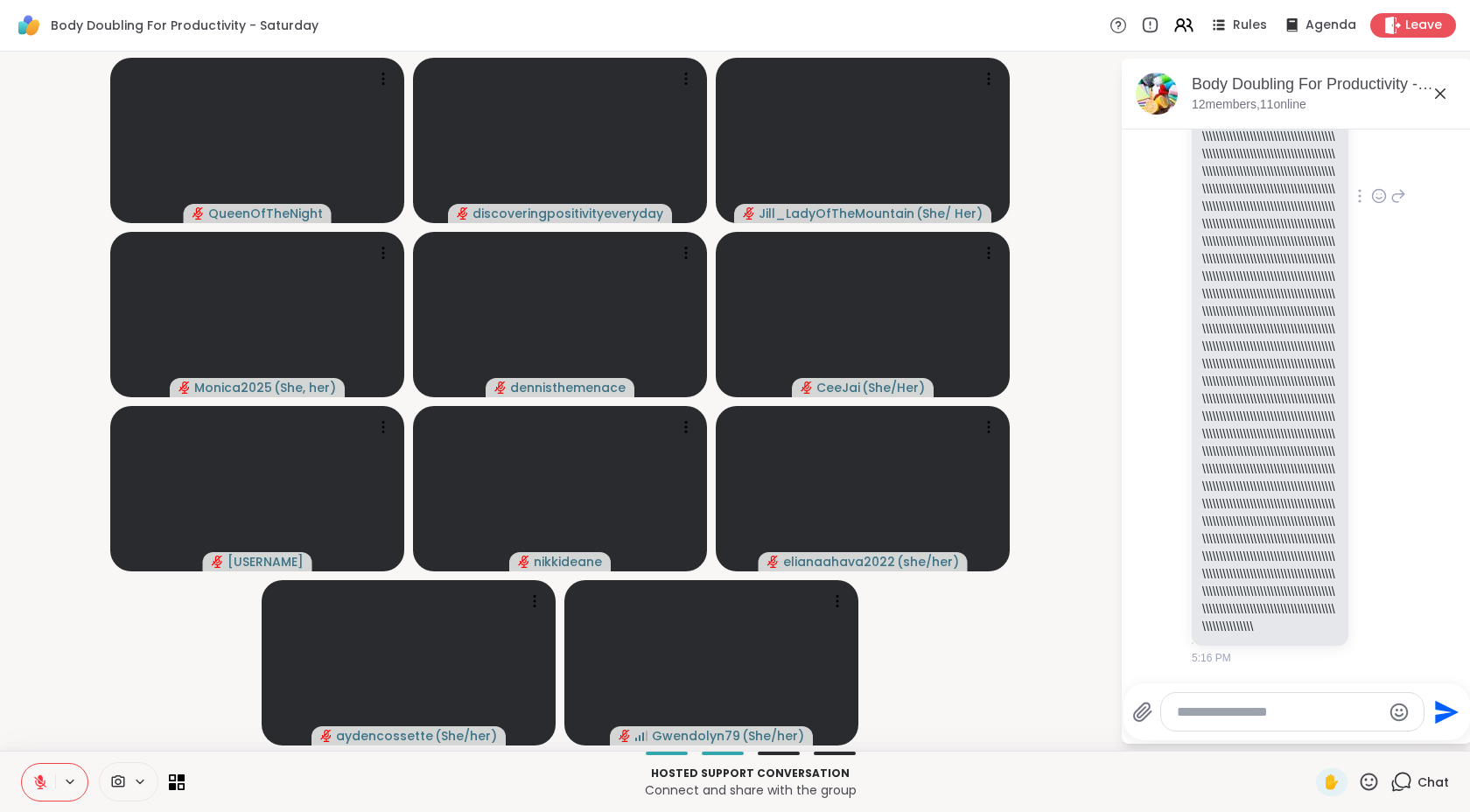 scroll, scrollTop: 2327, scrollLeft: 0, axis: vertical 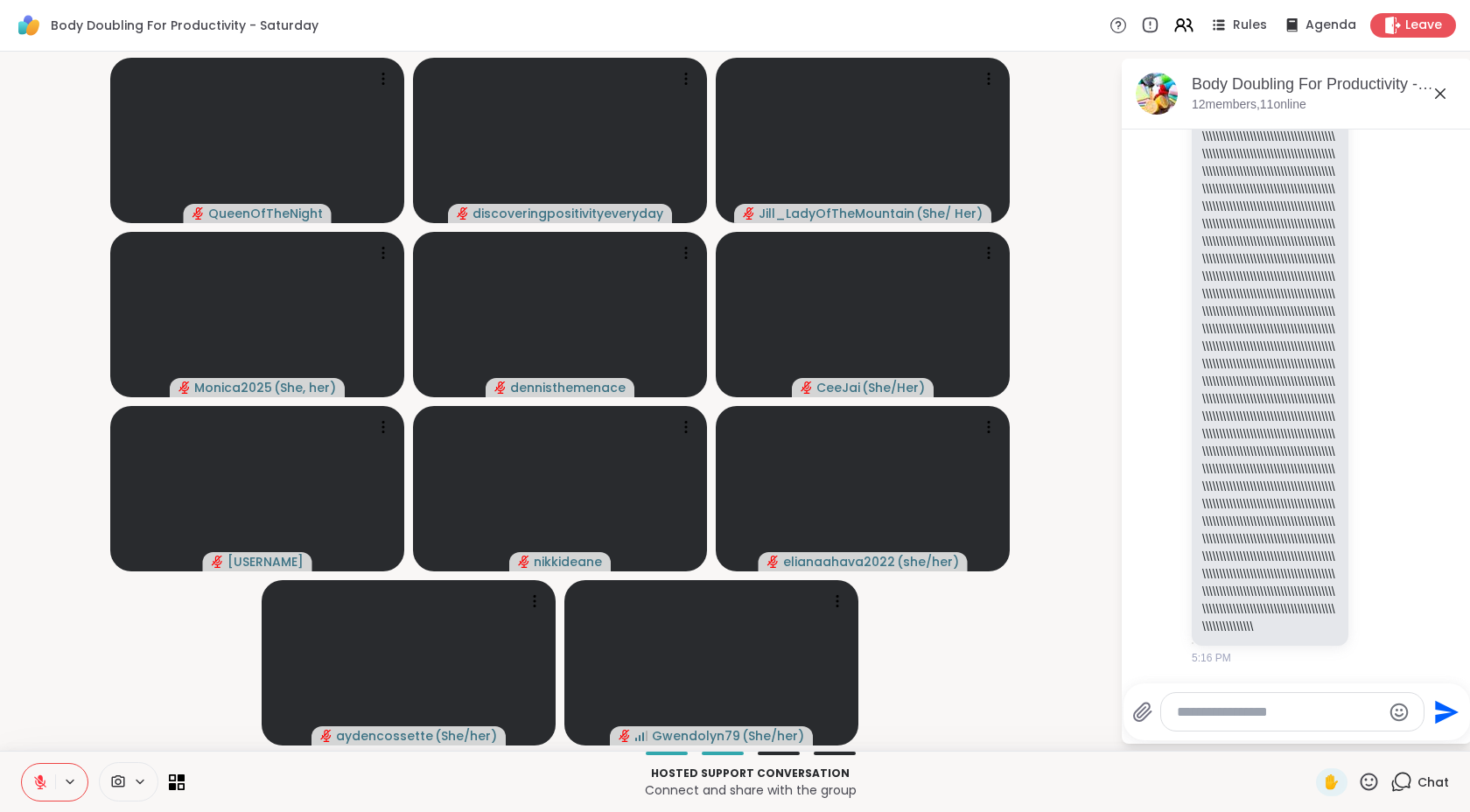 click at bounding box center (1278, 712) 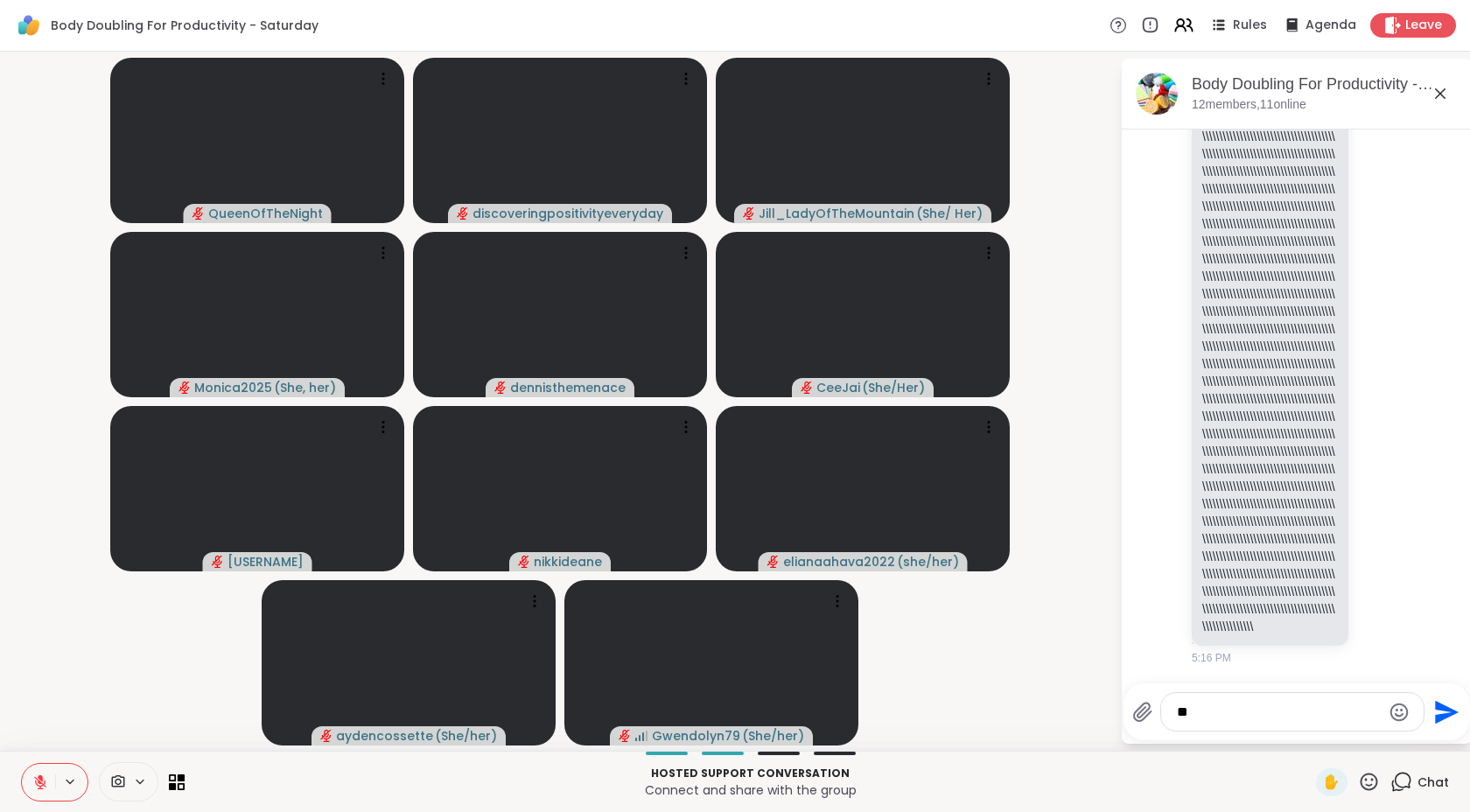type on "***" 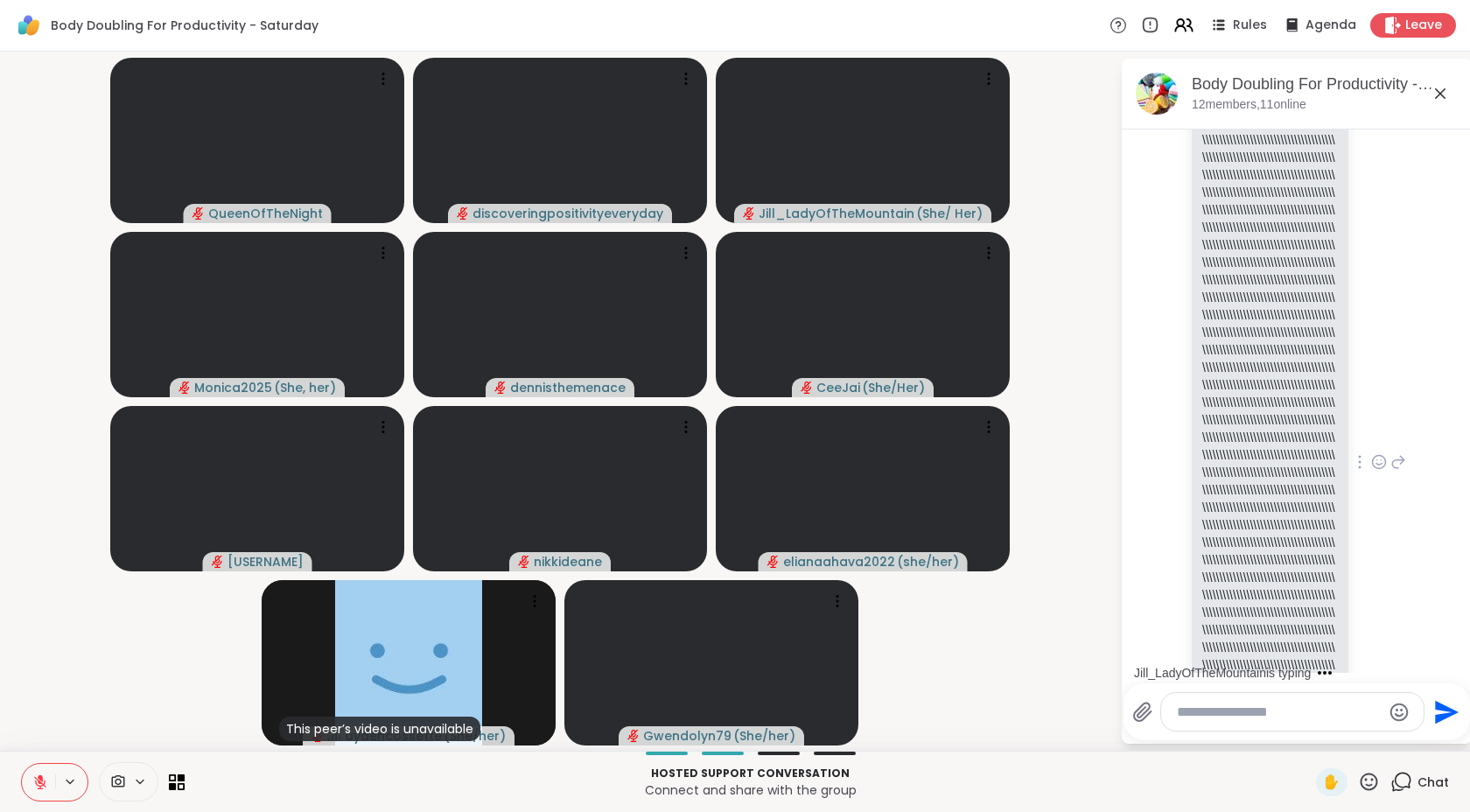 scroll, scrollTop: 1920, scrollLeft: 0, axis: vertical 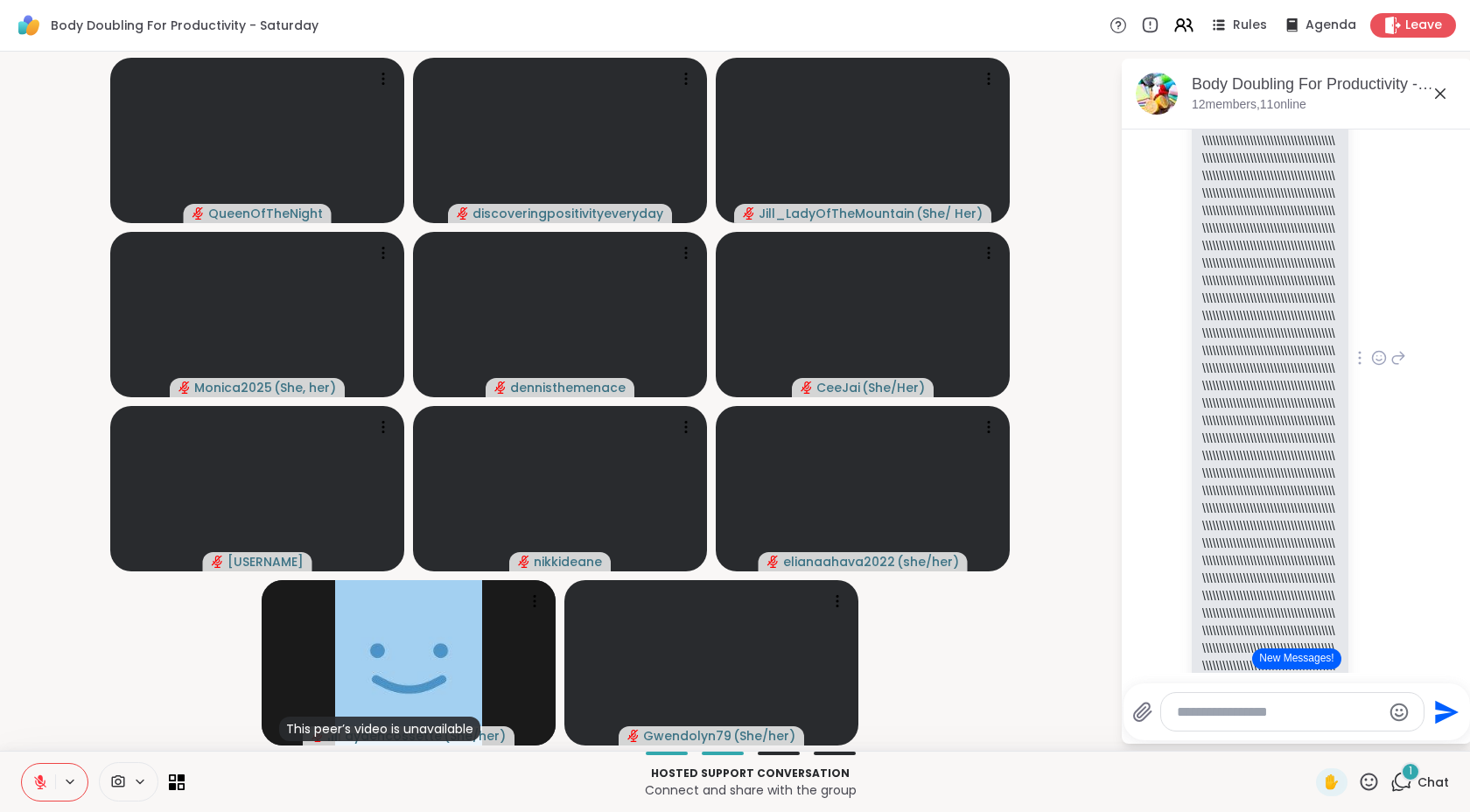 click 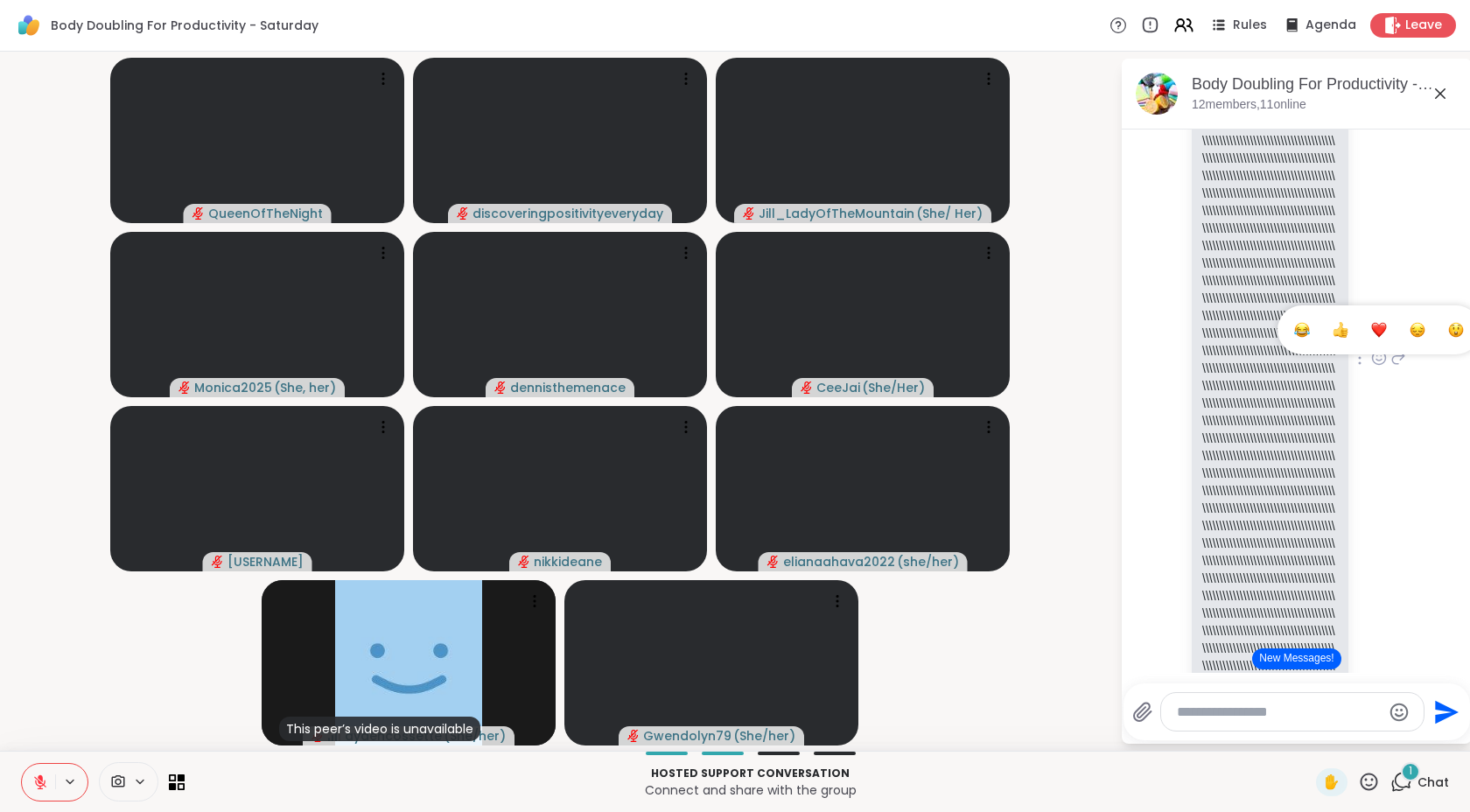 click at bounding box center (1302, 330) 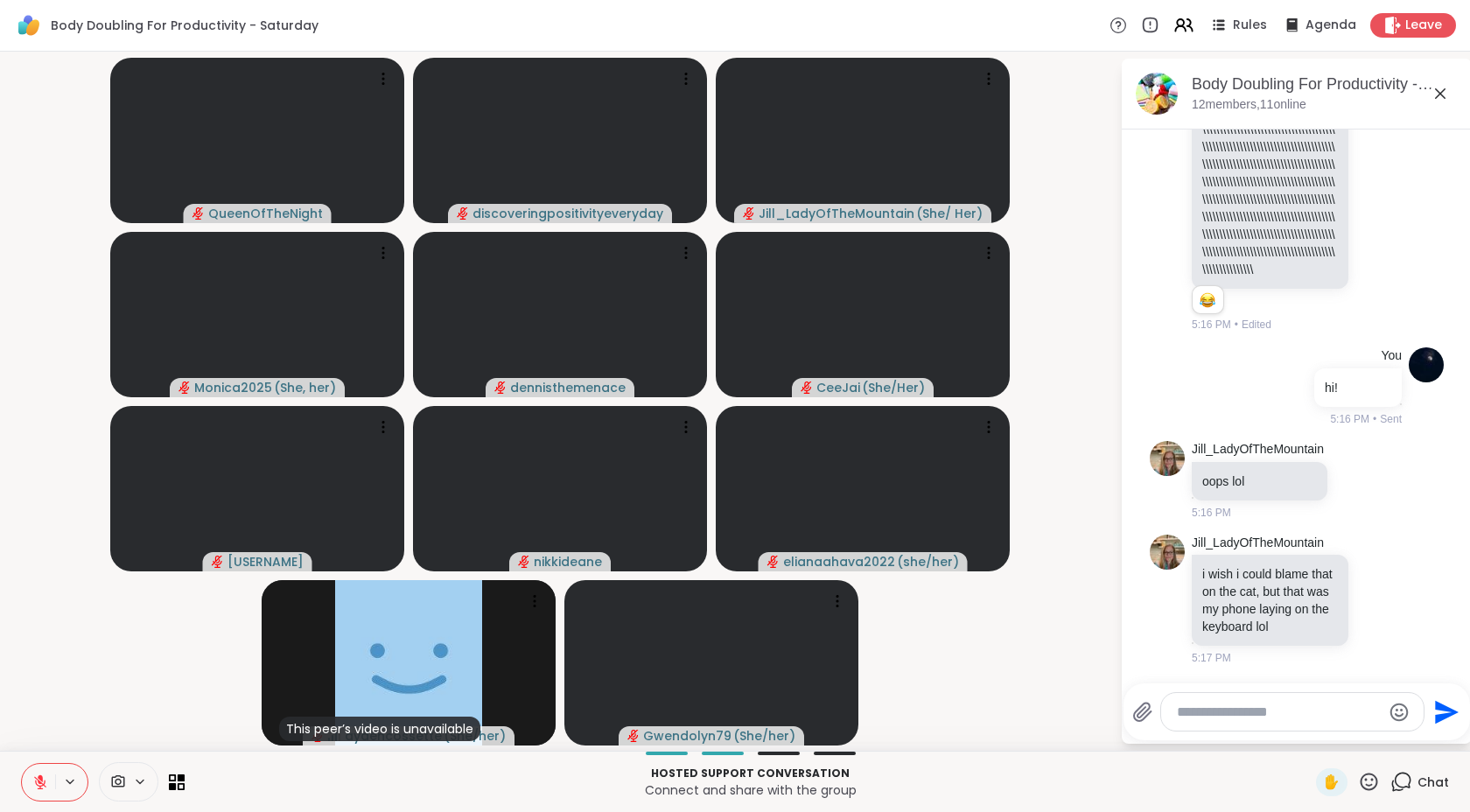 scroll, scrollTop: 1696, scrollLeft: 0, axis: vertical 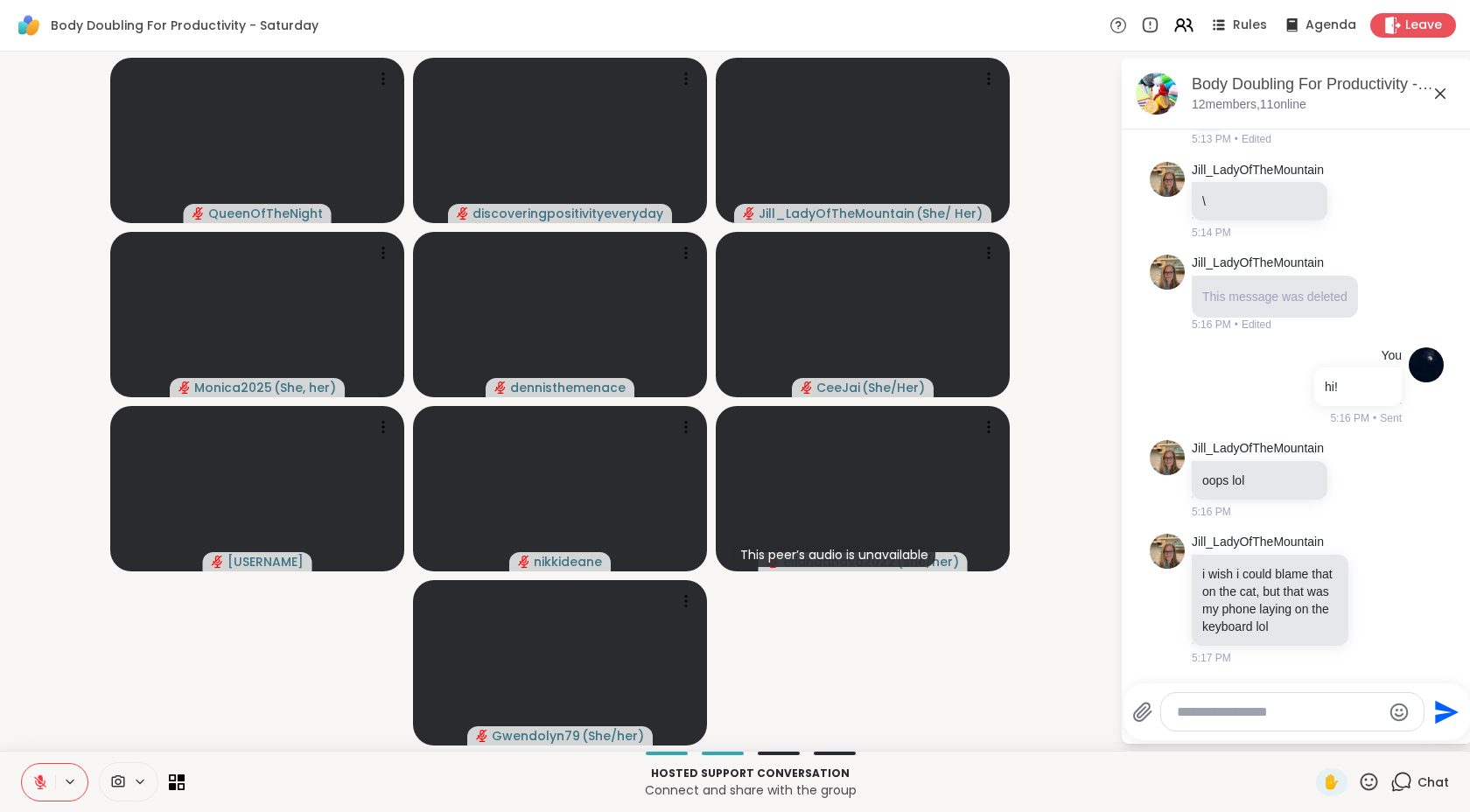 click at bounding box center [1292, 711] 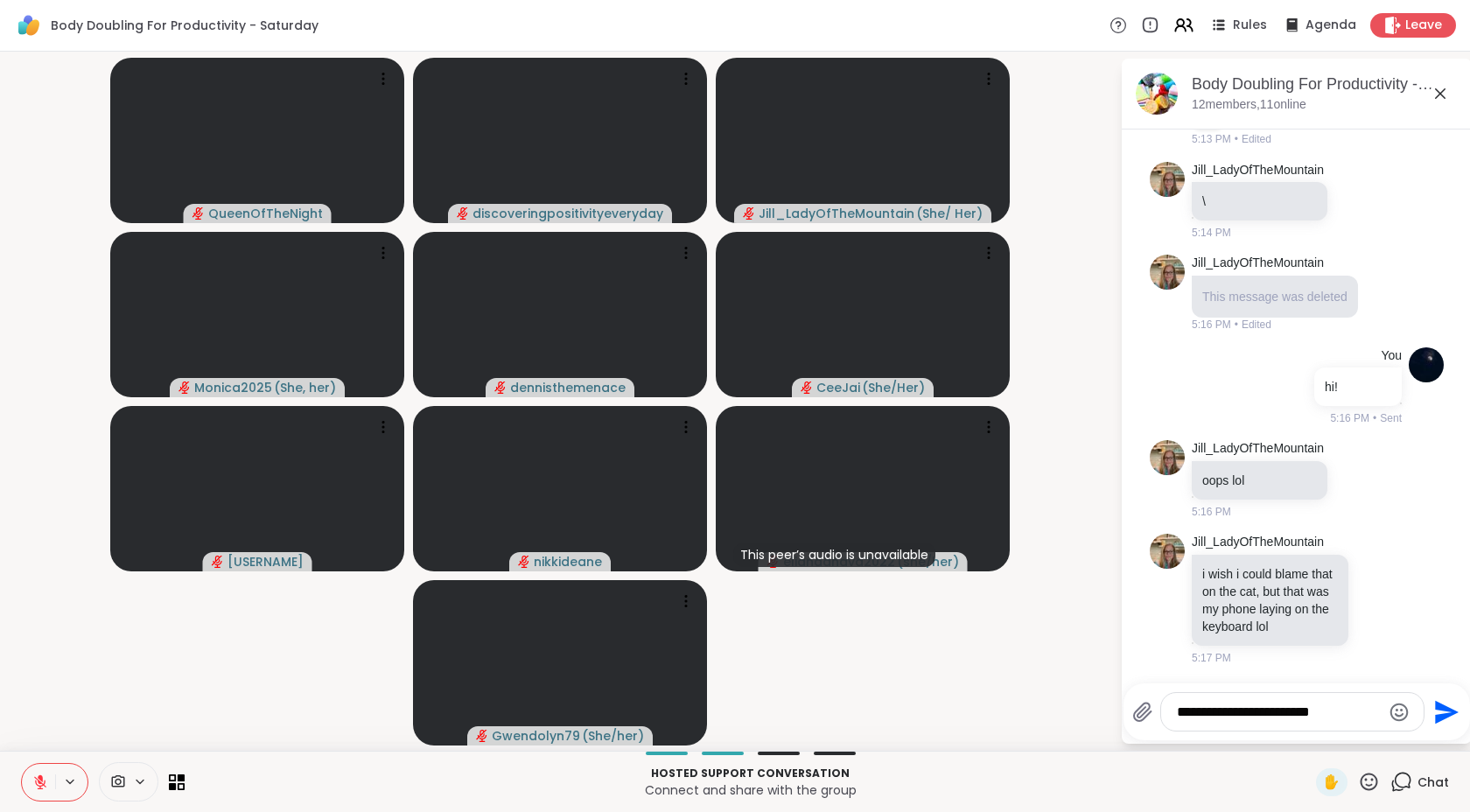 type on "**********" 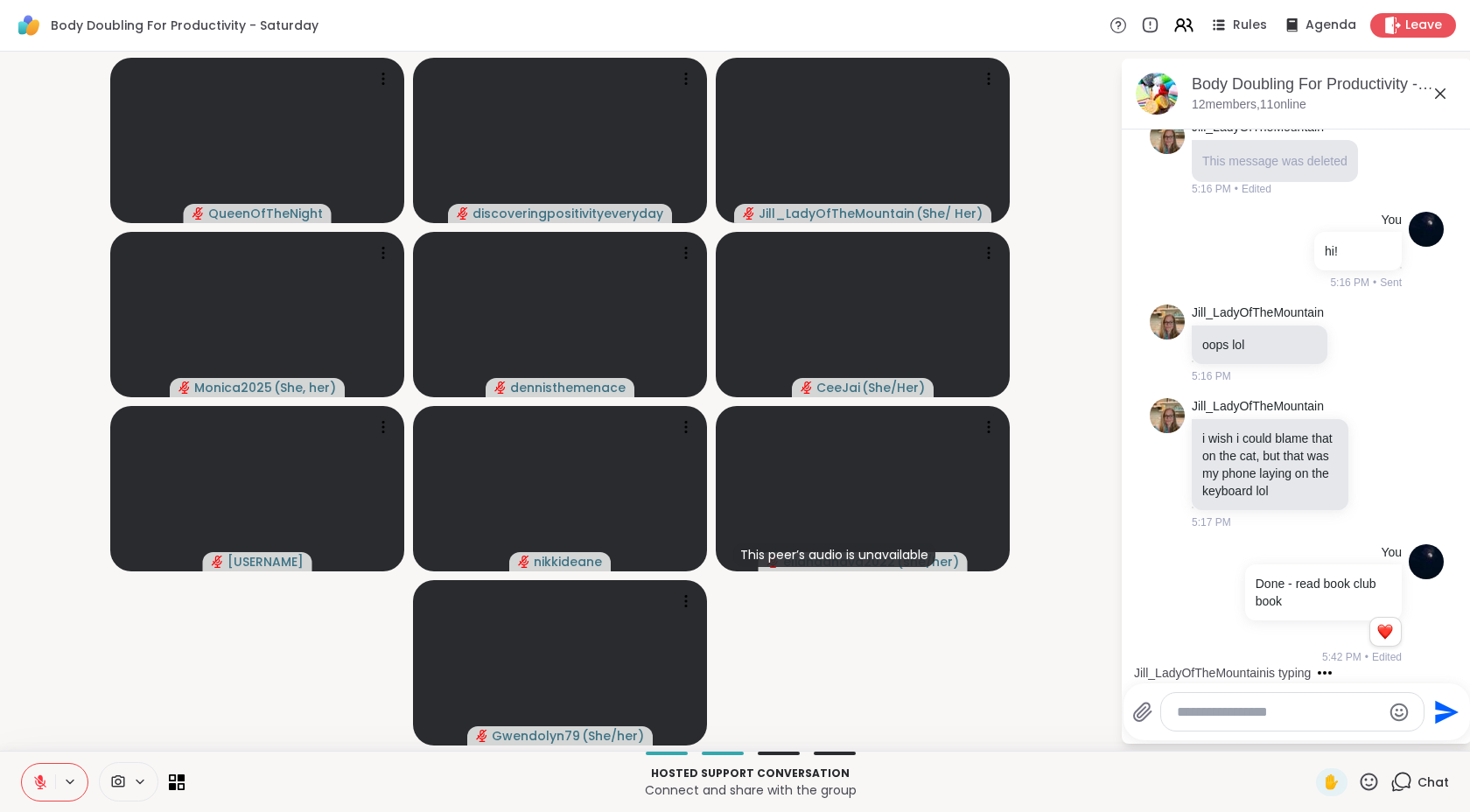 scroll, scrollTop: 2005, scrollLeft: 0, axis: vertical 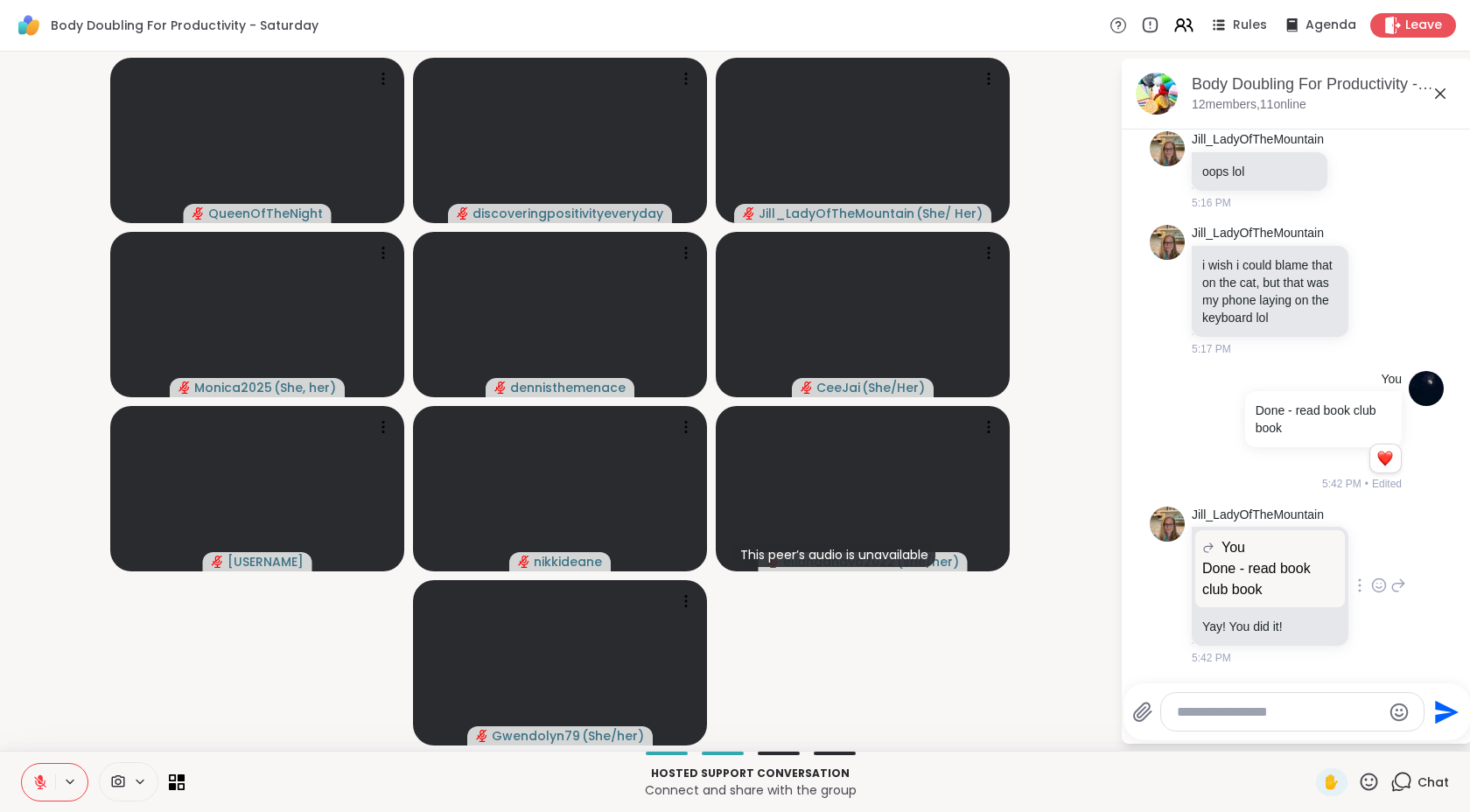 click 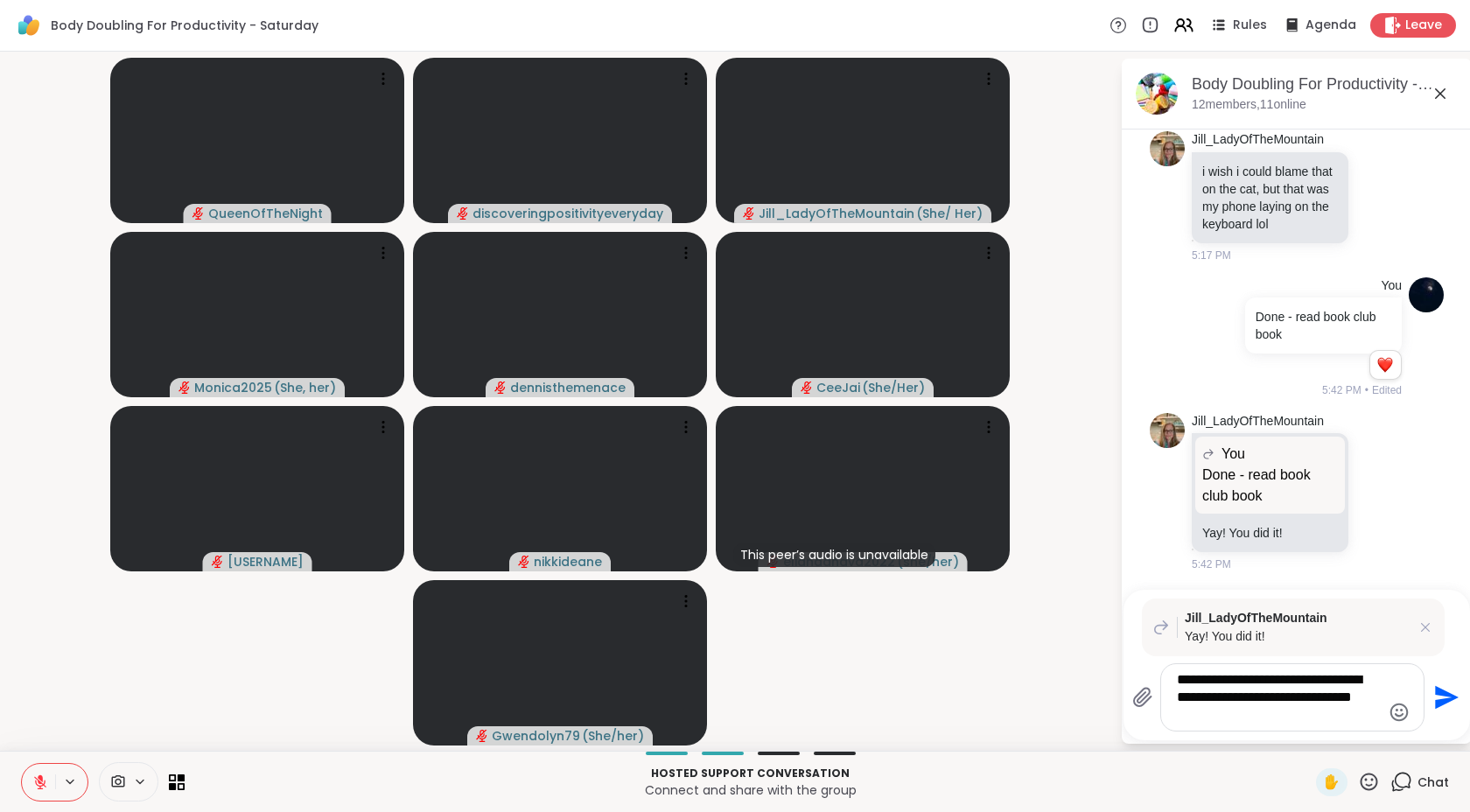 type on "**********" 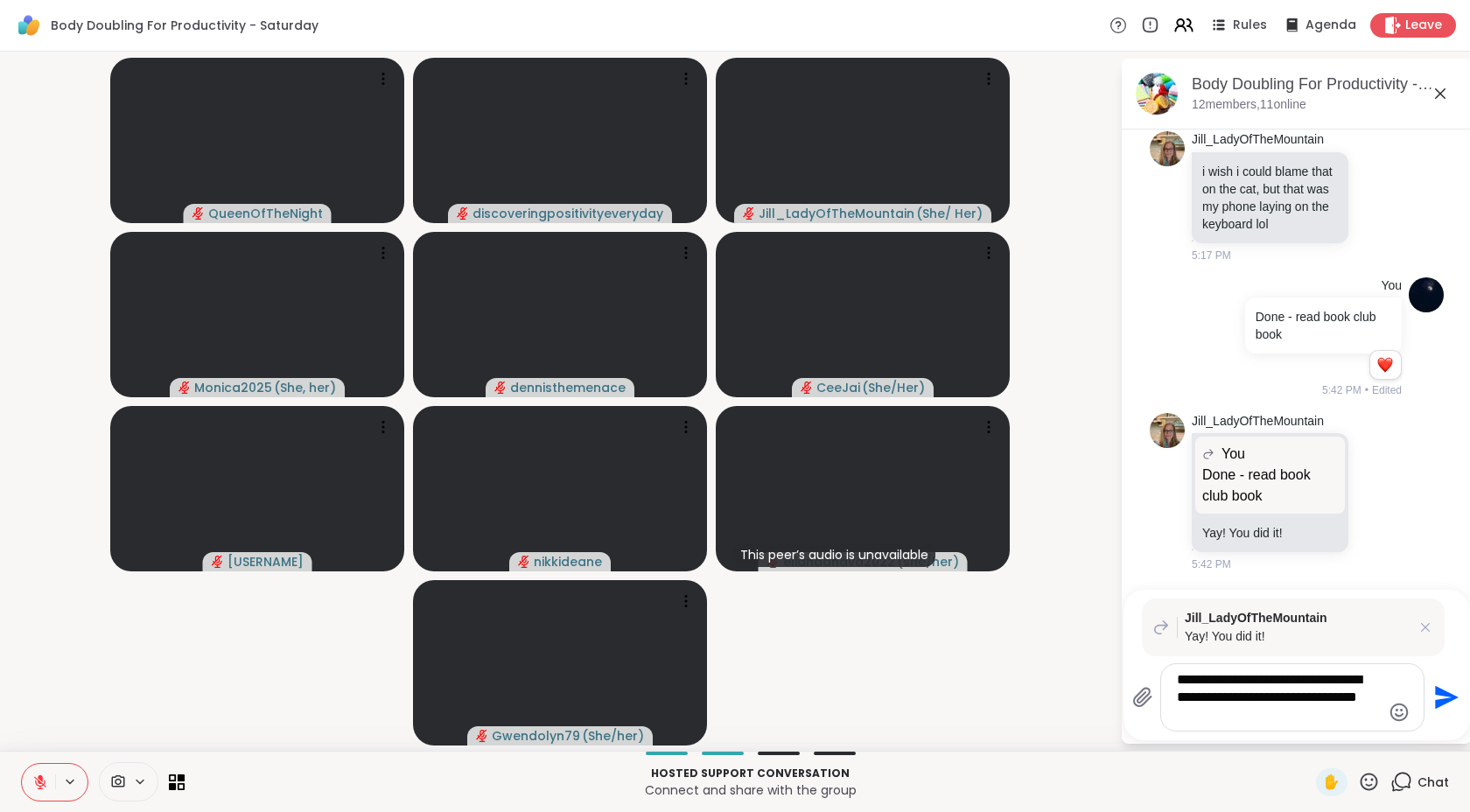 type 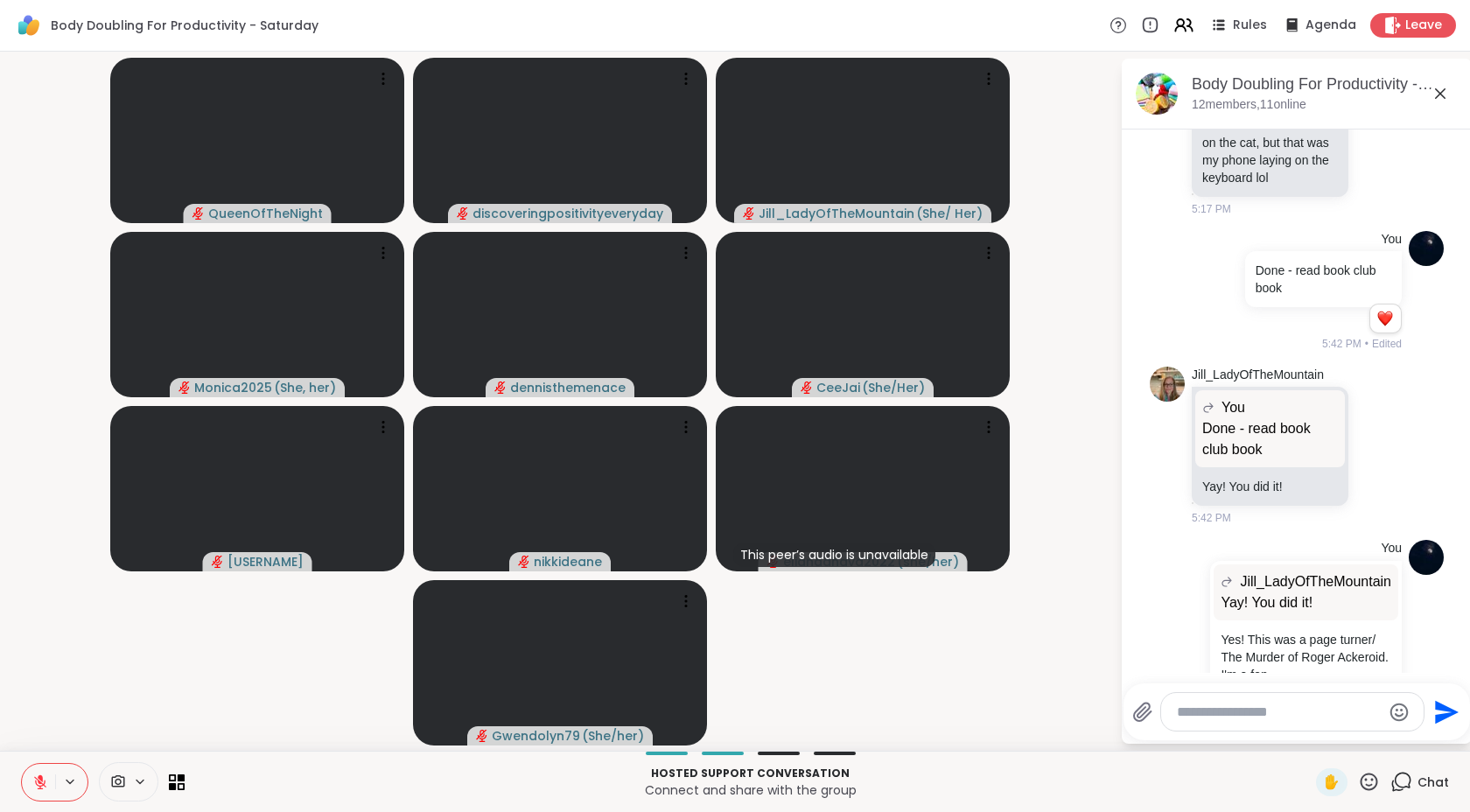 scroll, scrollTop: 2193, scrollLeft: 0, axis: vertical 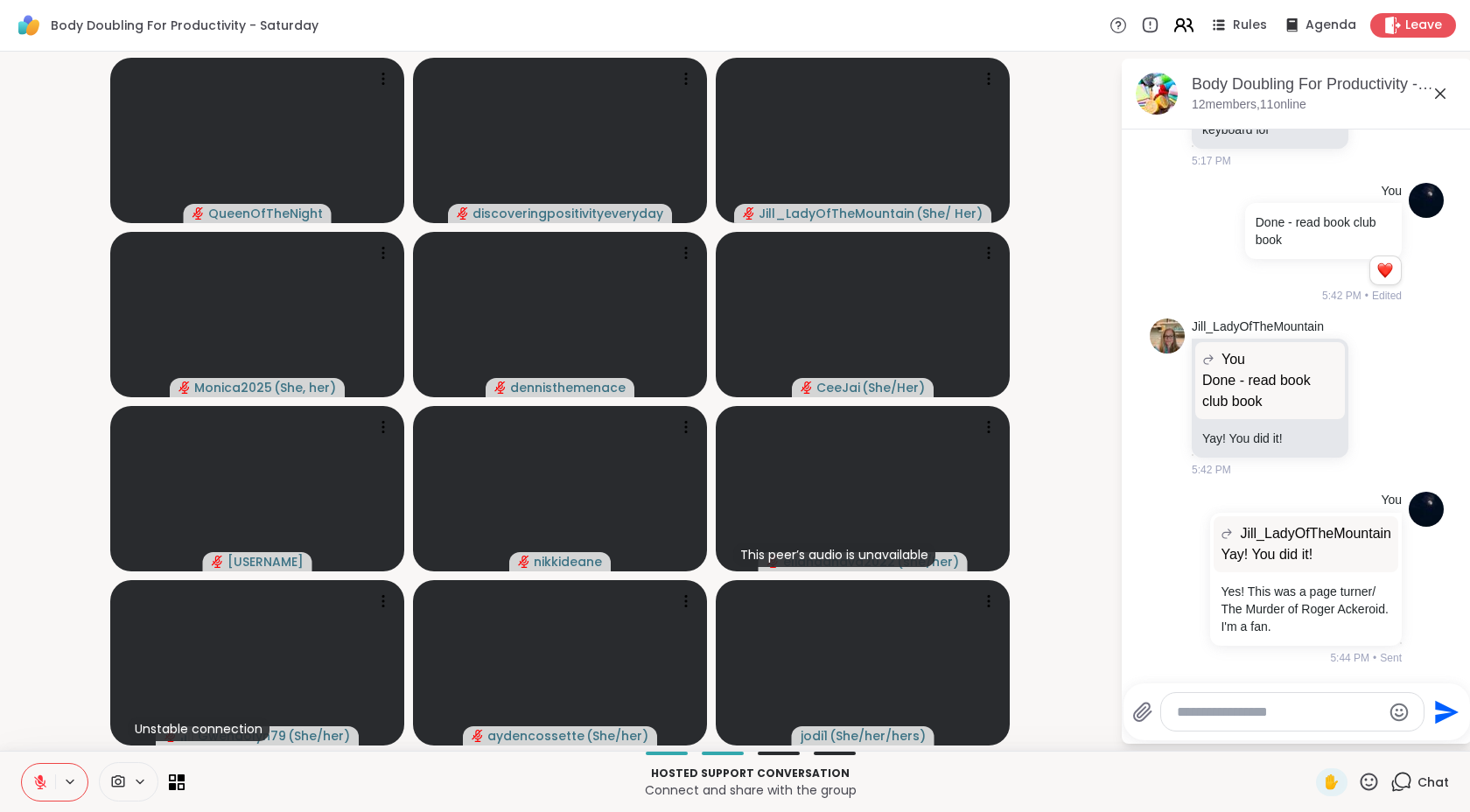 click 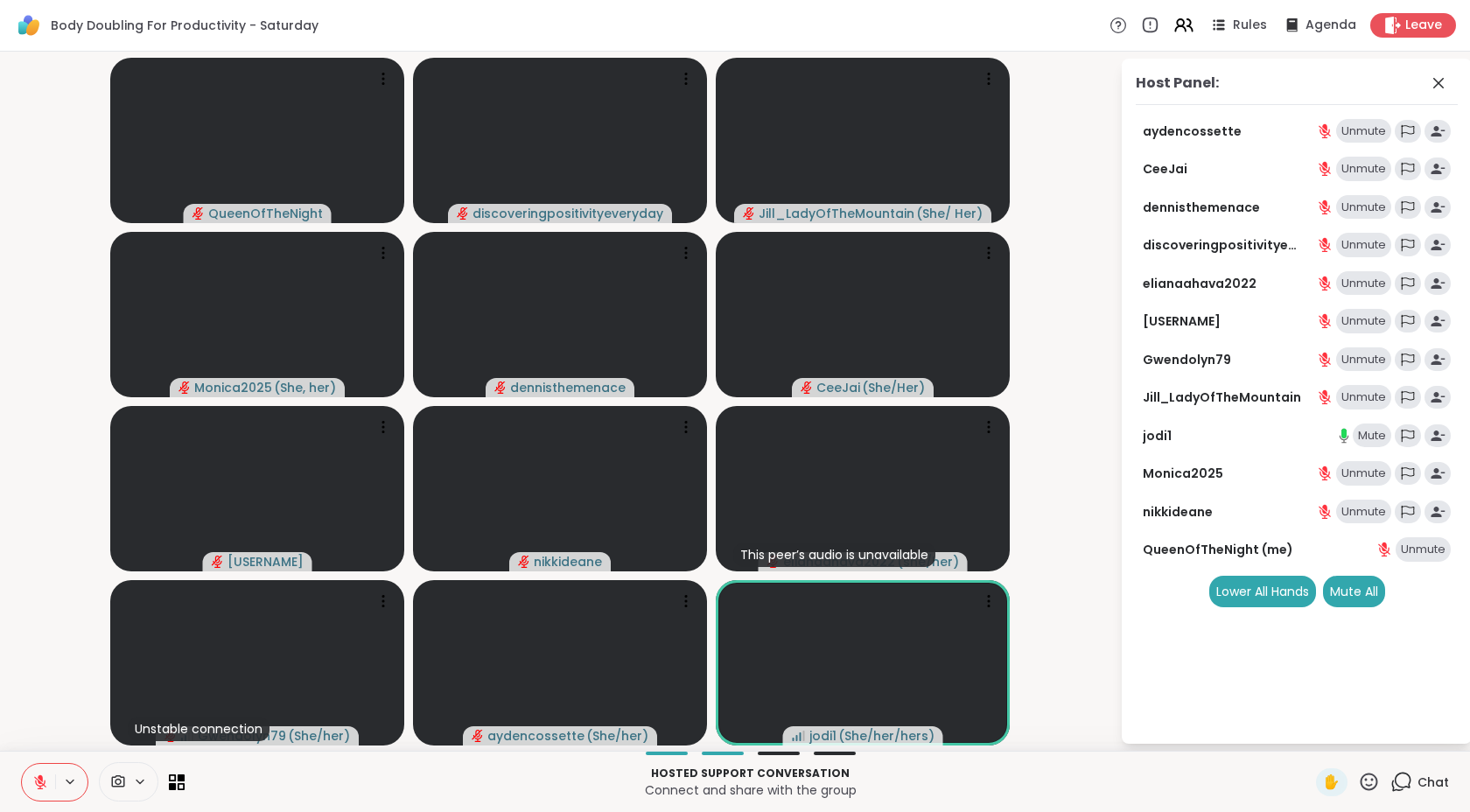 click on "Mute" at bounding box center (1372, 436) 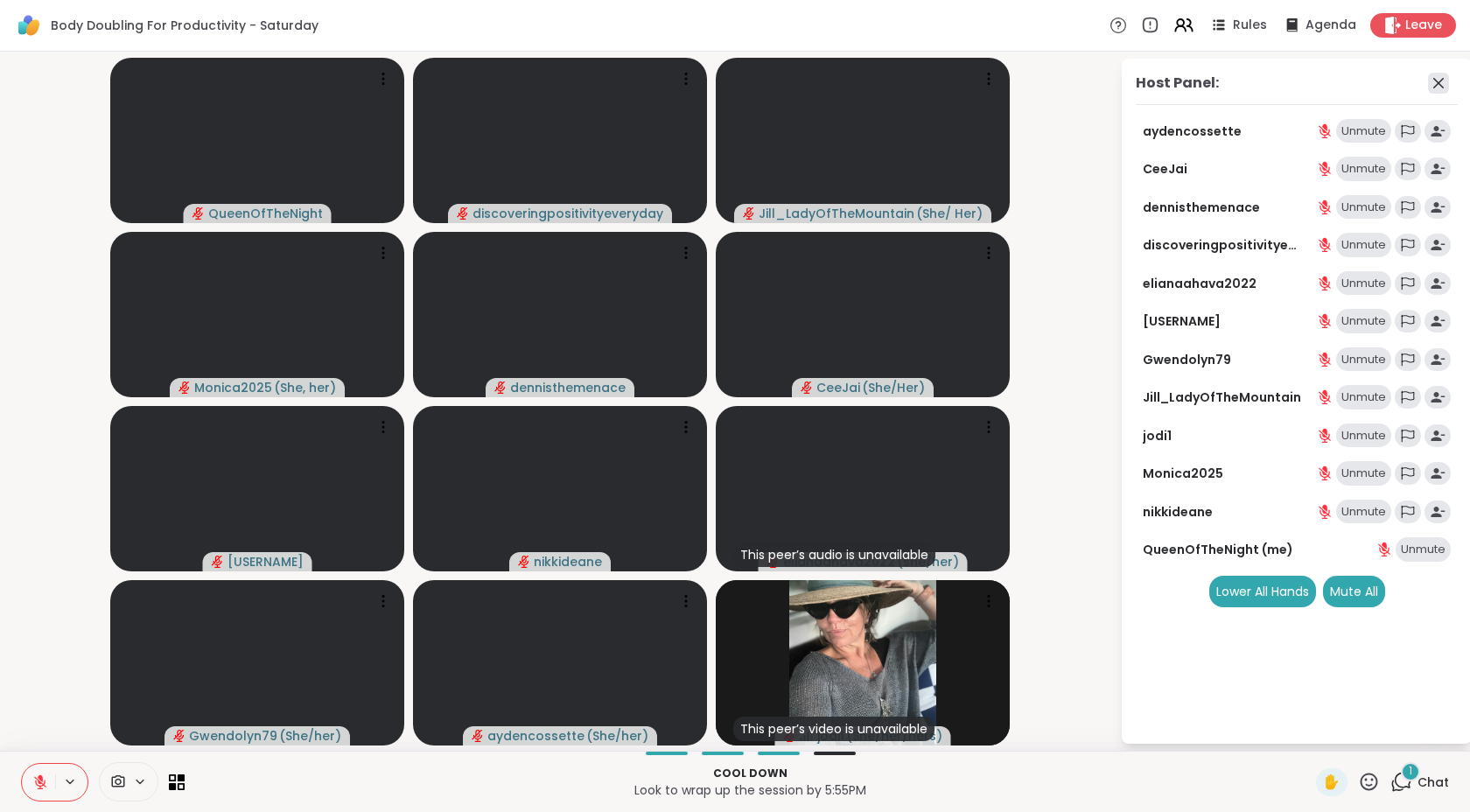 click 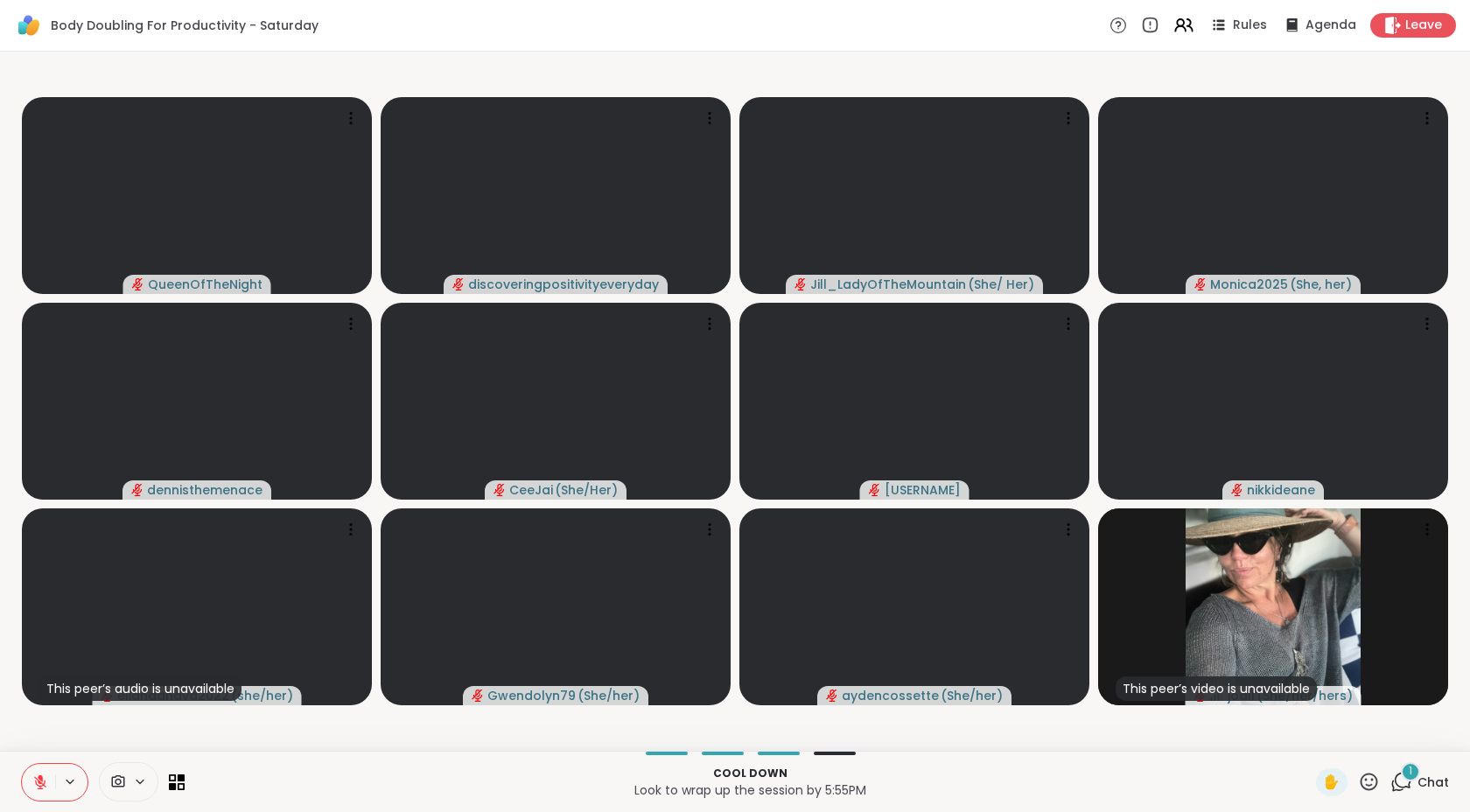 click on "1" at bounding box center (1410, 771) 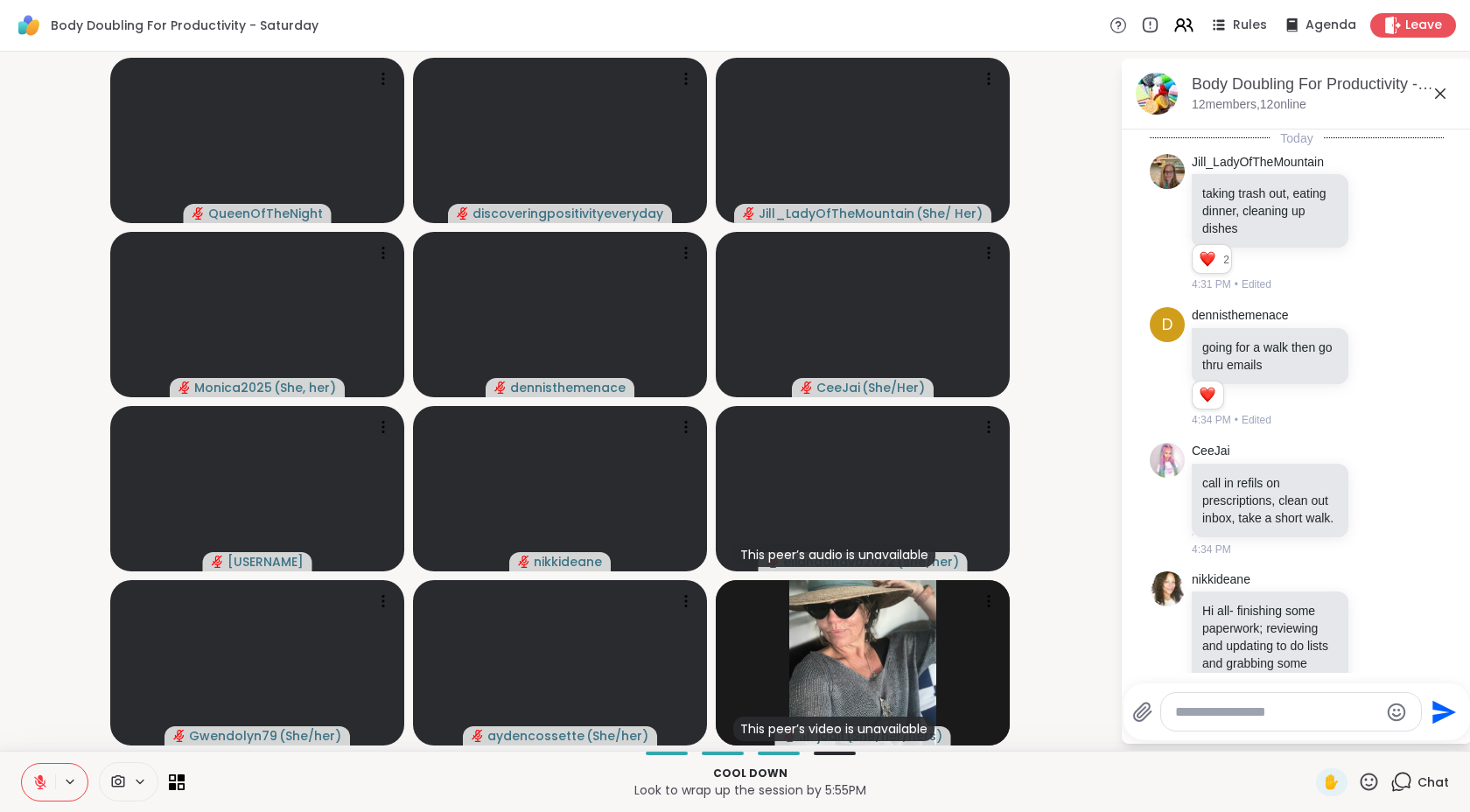 scroll, scrollTop: 2482, scrollLeft: 0, axis: vertical 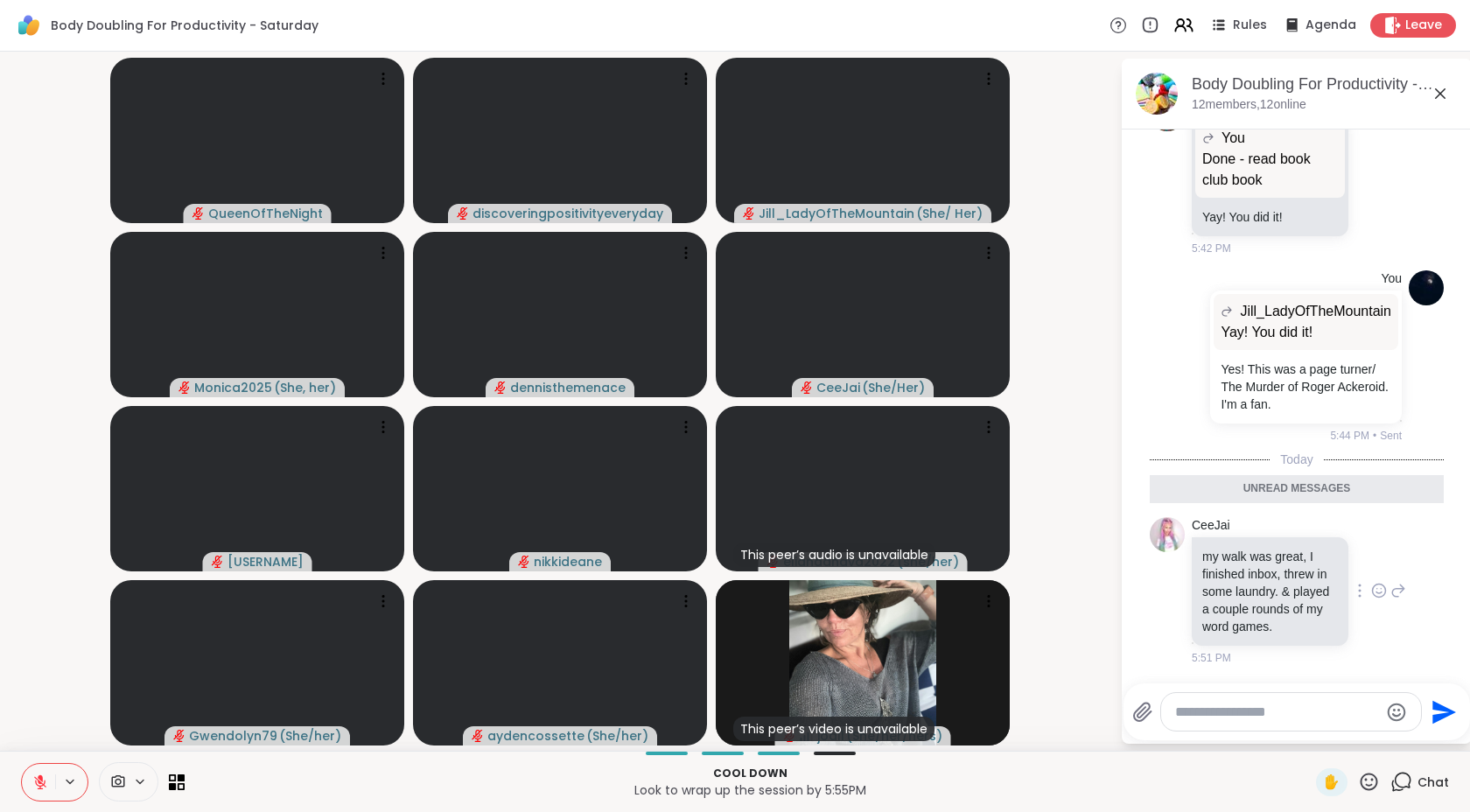 click 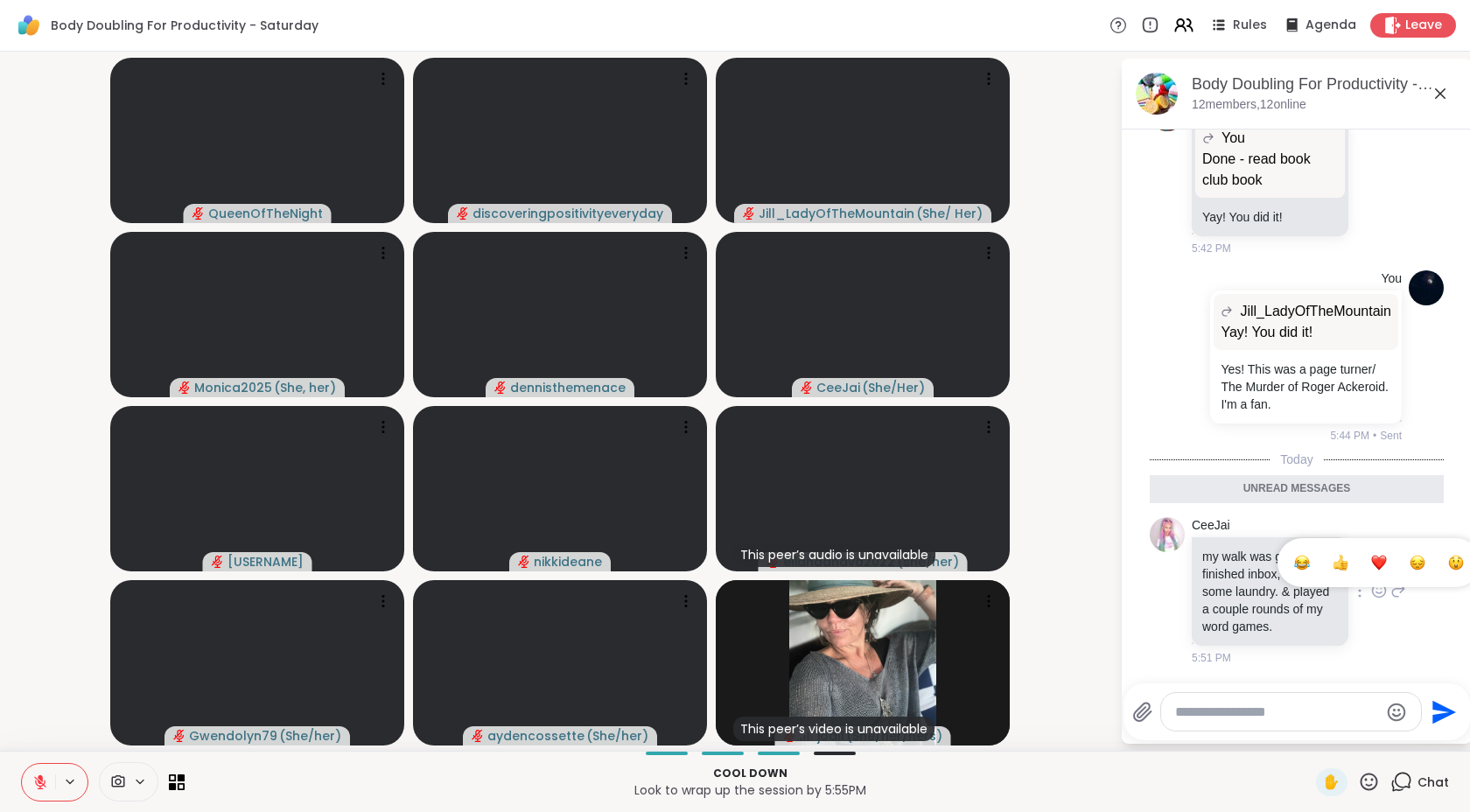 click at bounding box center [1379, 563] 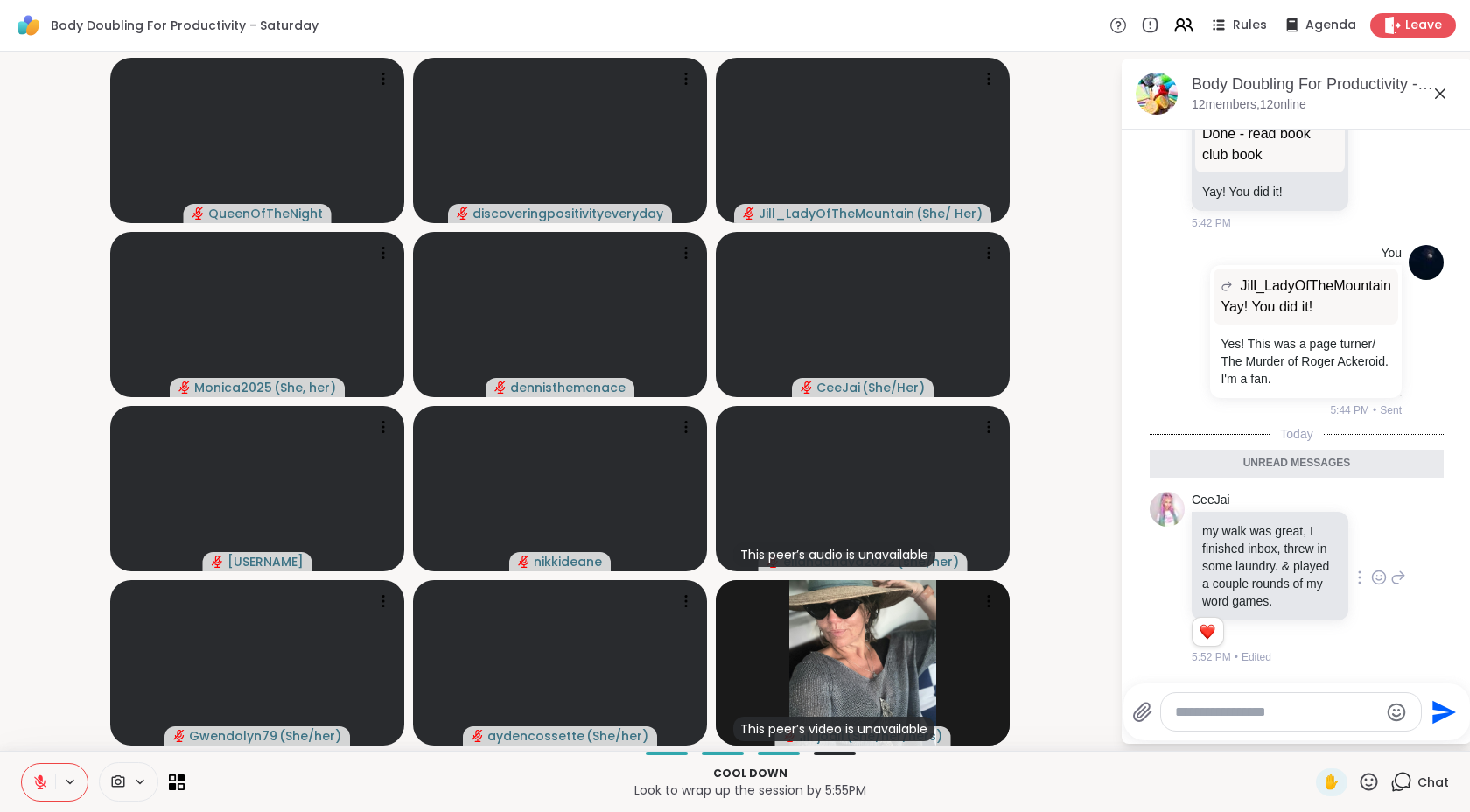 click 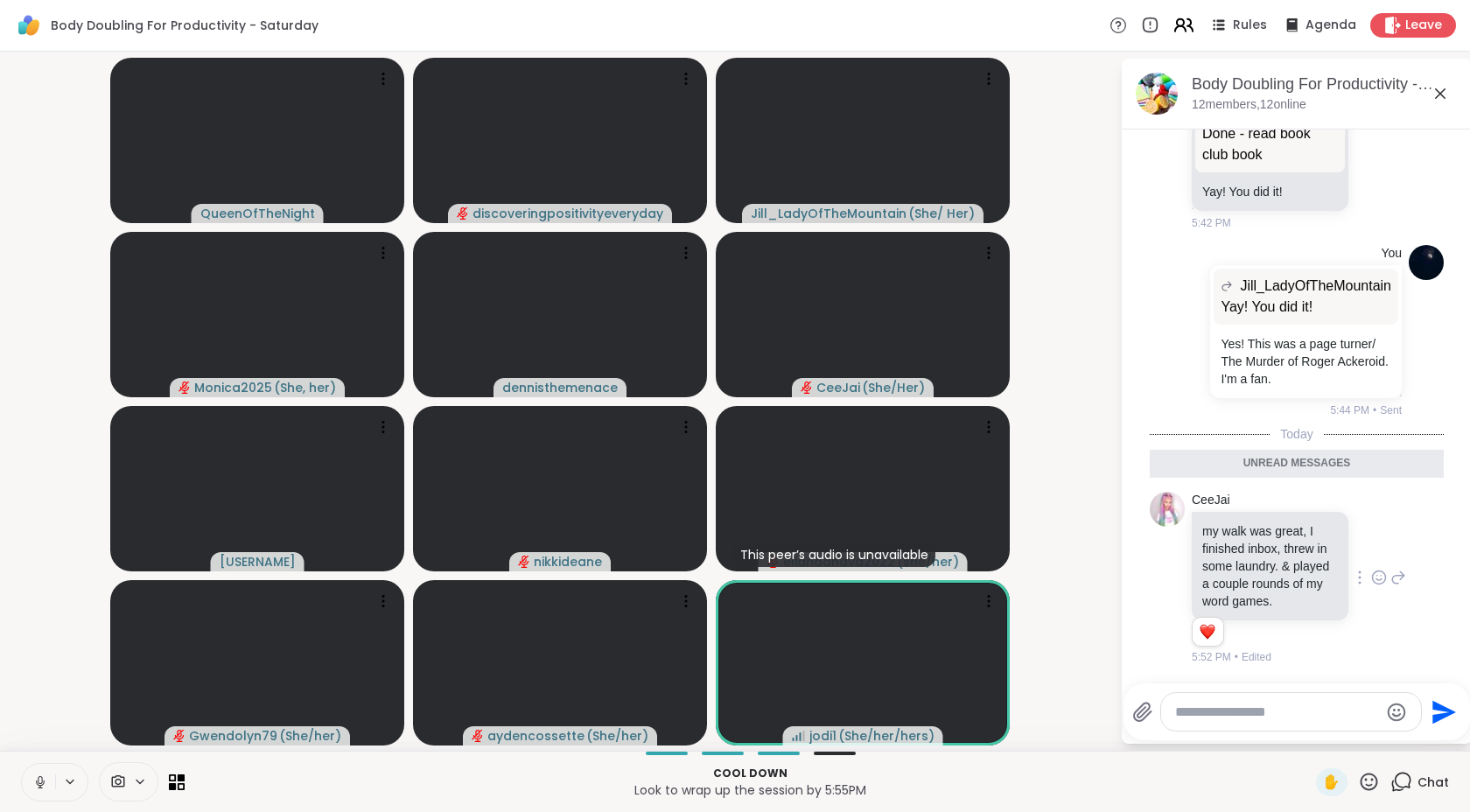 click 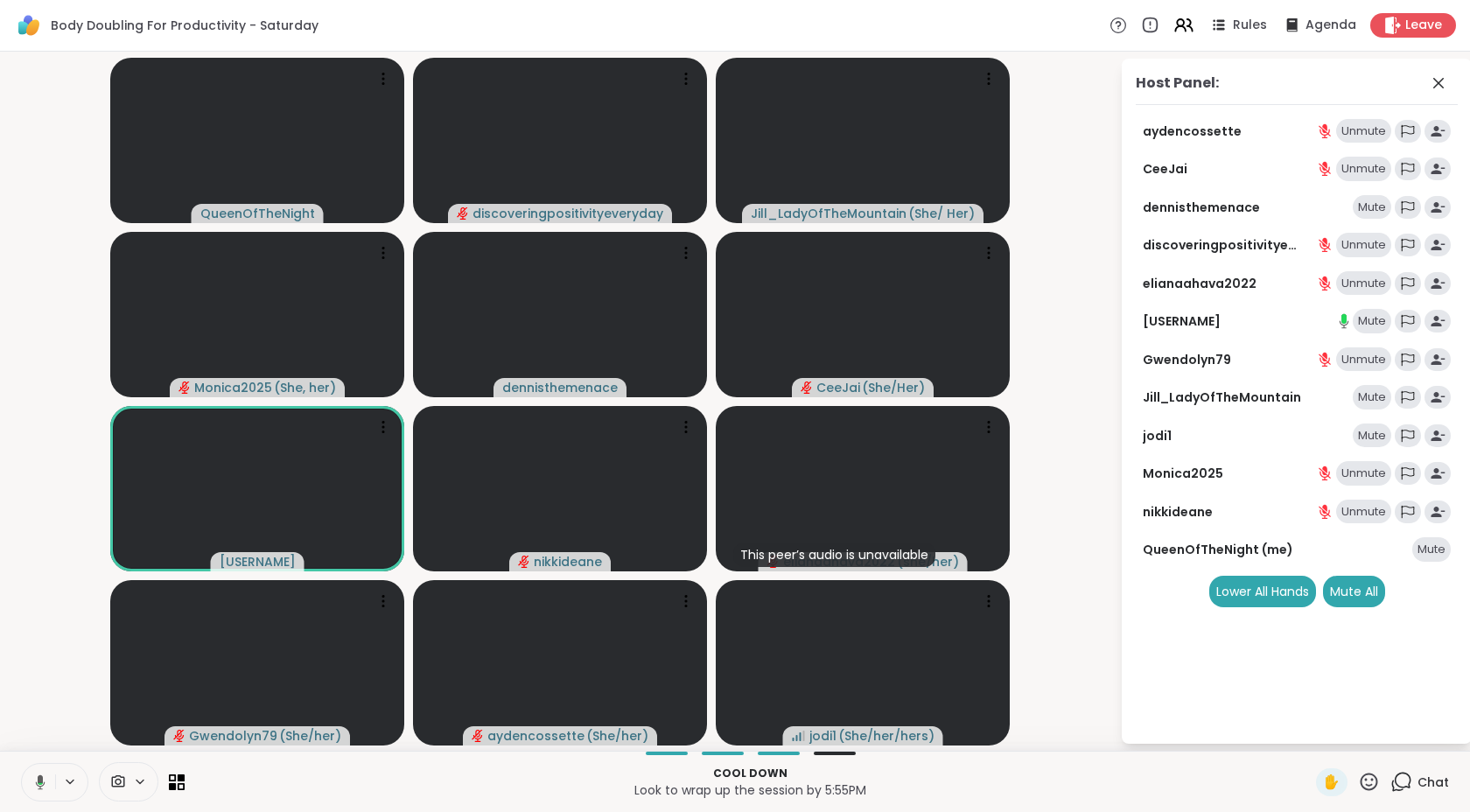 click on "Mute" at bounding box center [1372, 436] 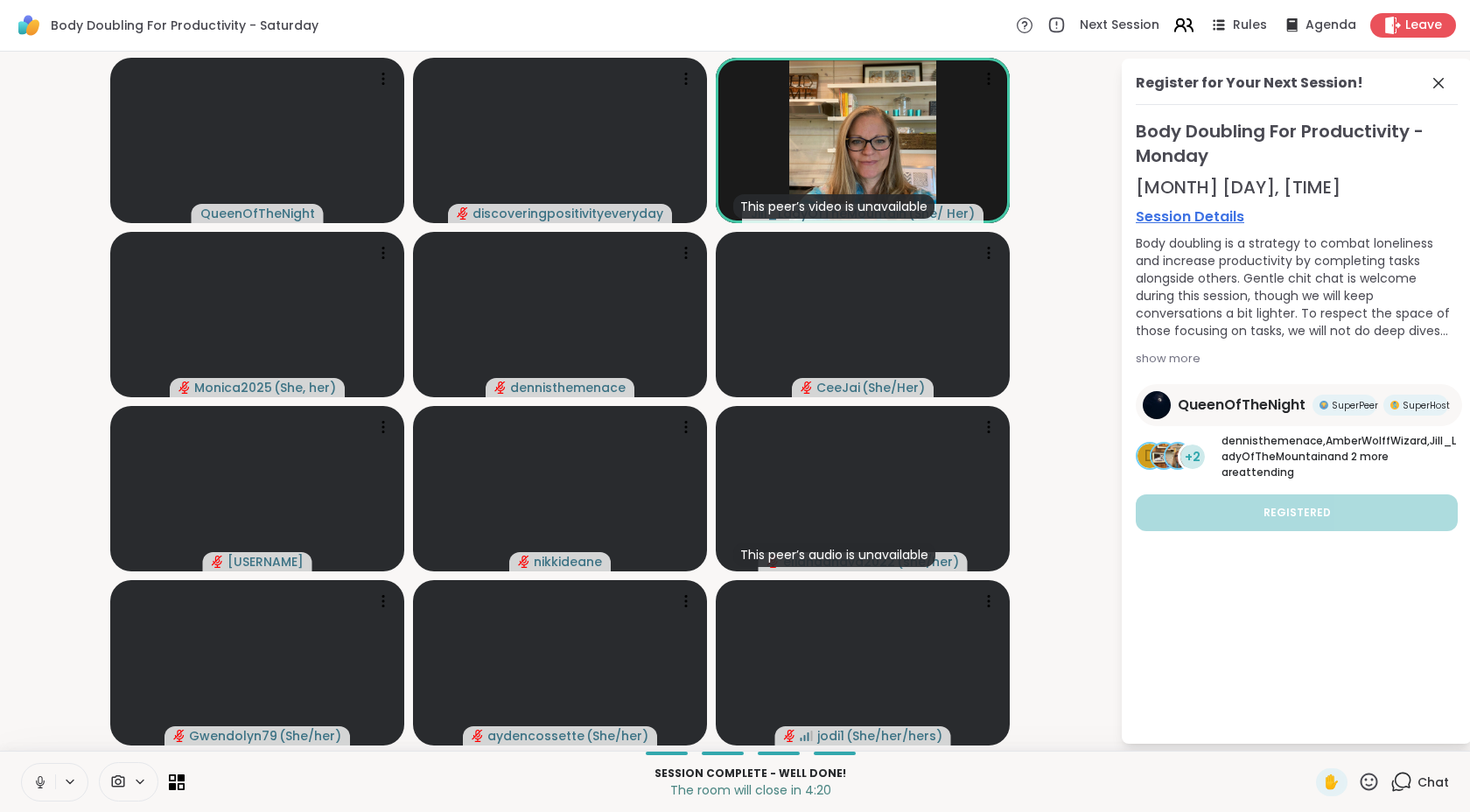 click 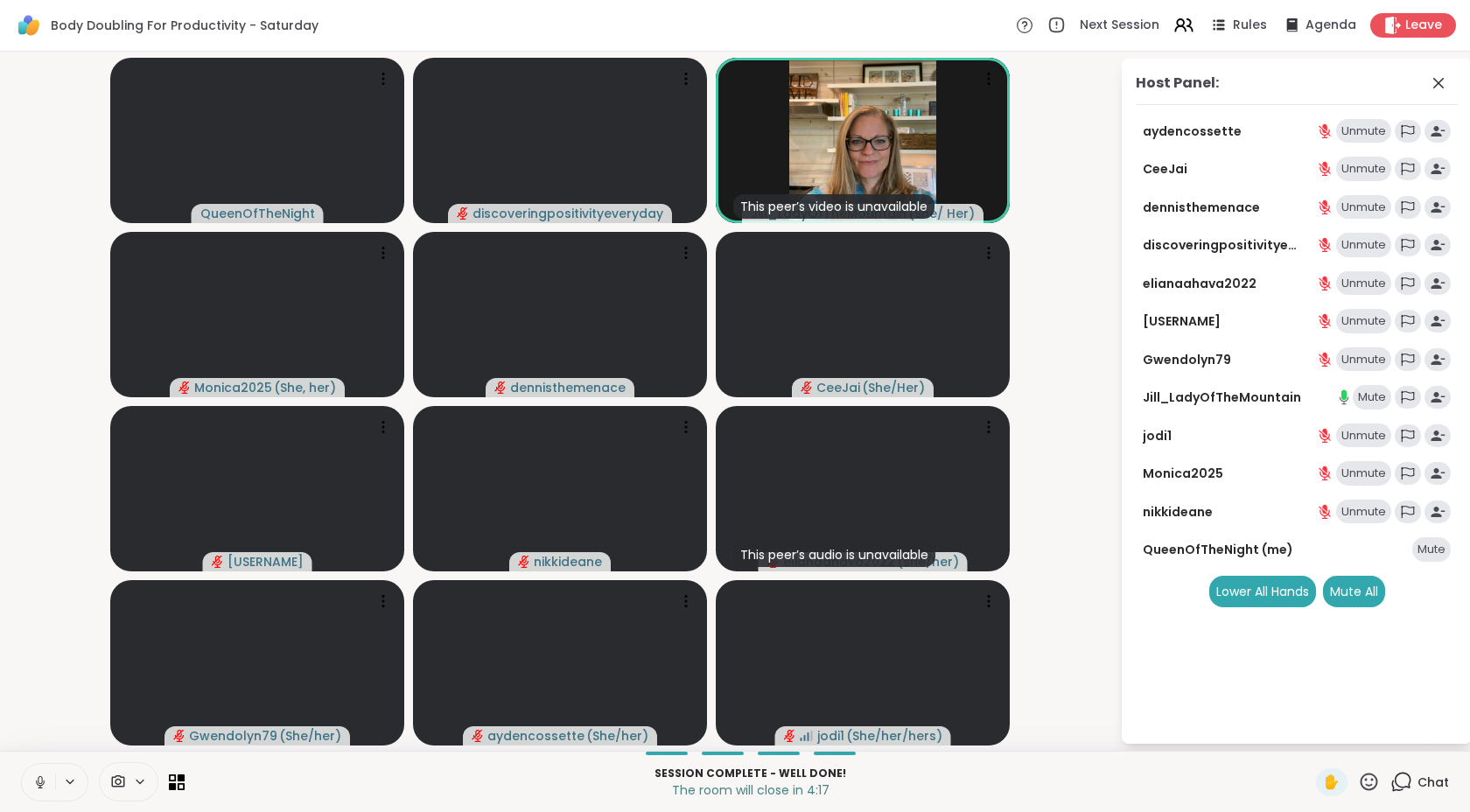 click on "Mute" at bounding box center (1372, 397) 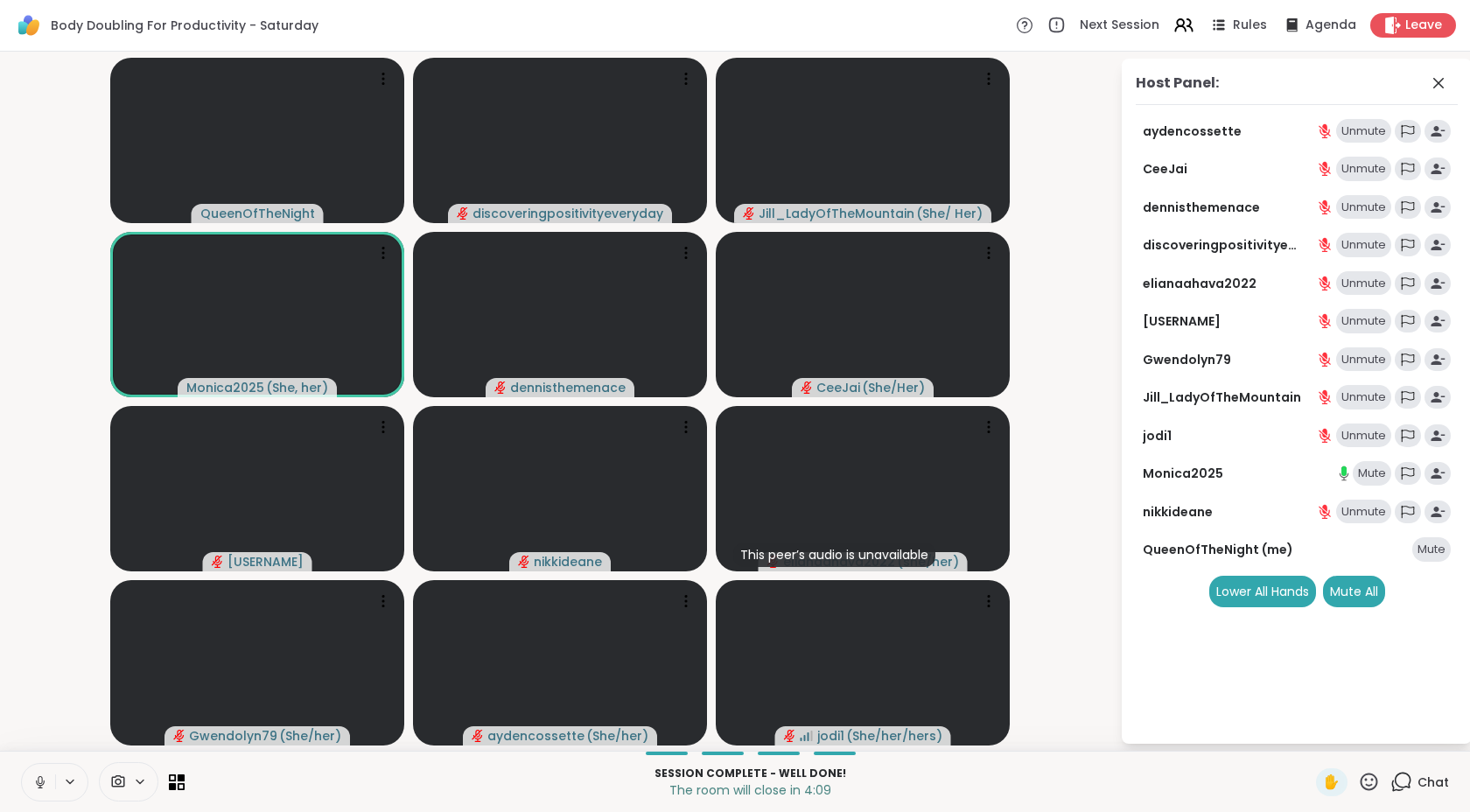 click on "QueenOfTheNight discoveringpositivityeveryday Jill_LadyOfTheMountain ( She/ Her ) Monica2025 ( She, her ) dennisthemenace CeeJai ( She/Her ) emilybrinton1010 nikkideane This peer’s audio is unavailable elianaahava2022 ( she/her ) Gwendolyn79 ( She/her ) aydencossette ( she/her ) jodi1 ( she/her/hers )" at bounding box center [560, 401] 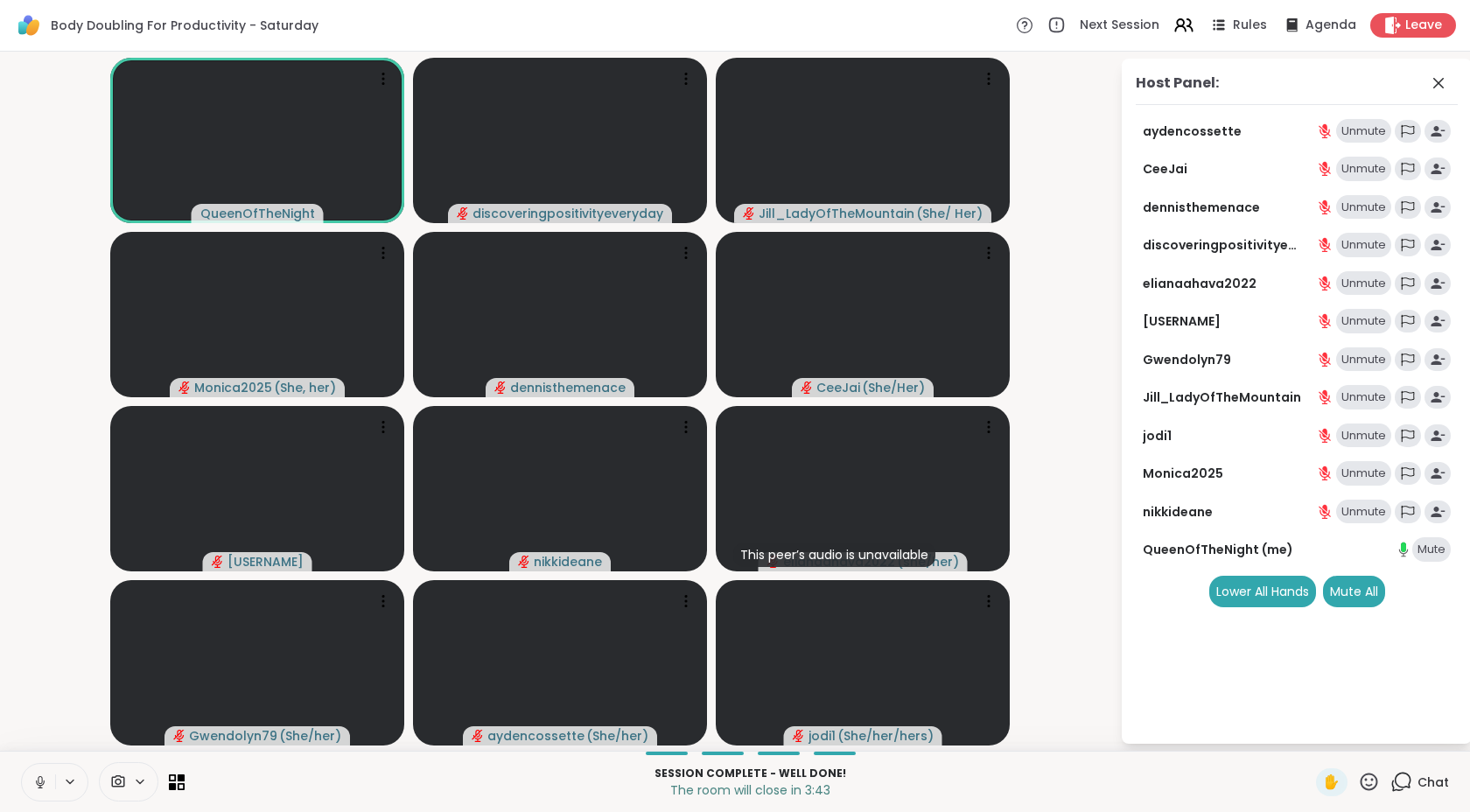 click on "Unmute" at bounding box center [1363, 397] 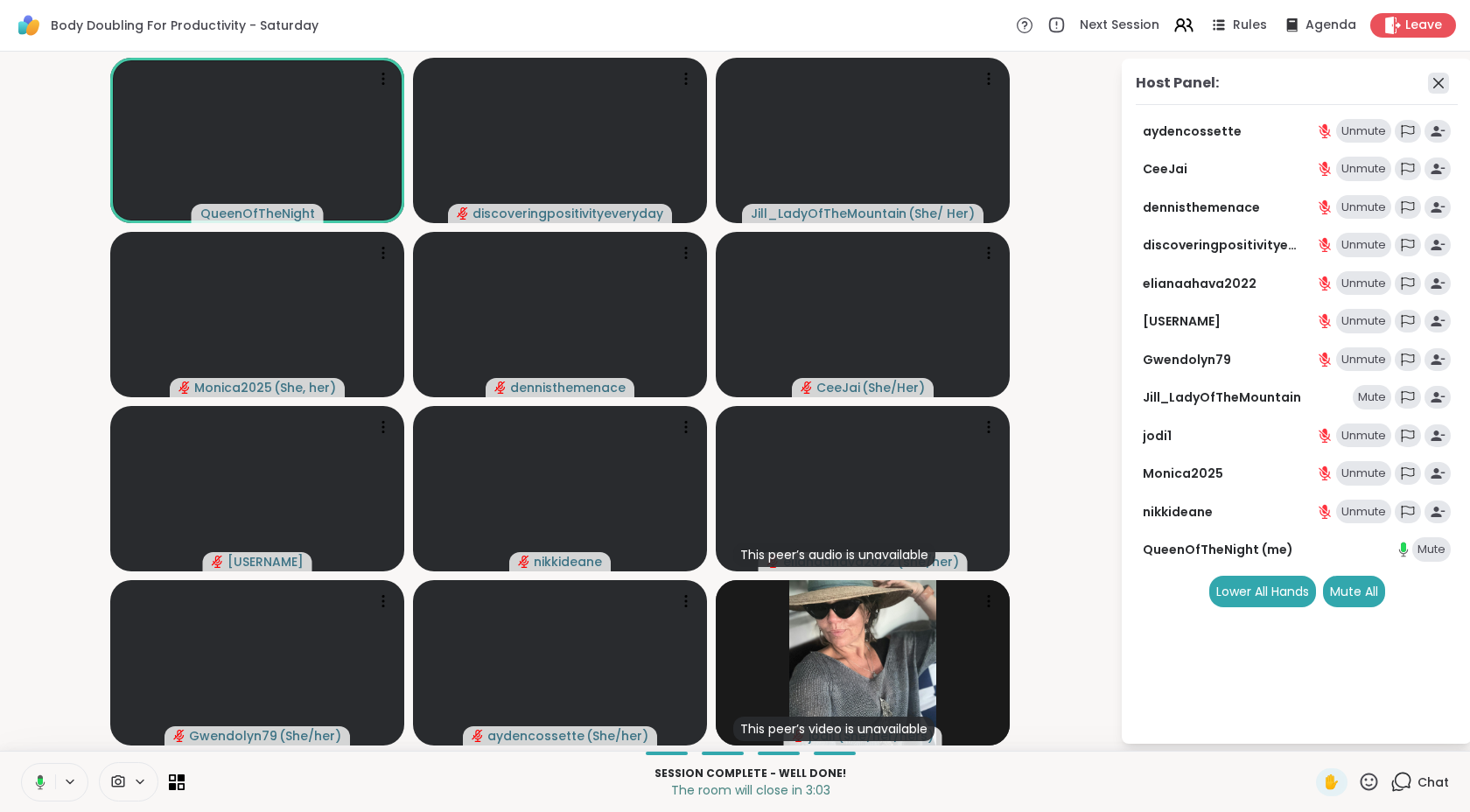 click 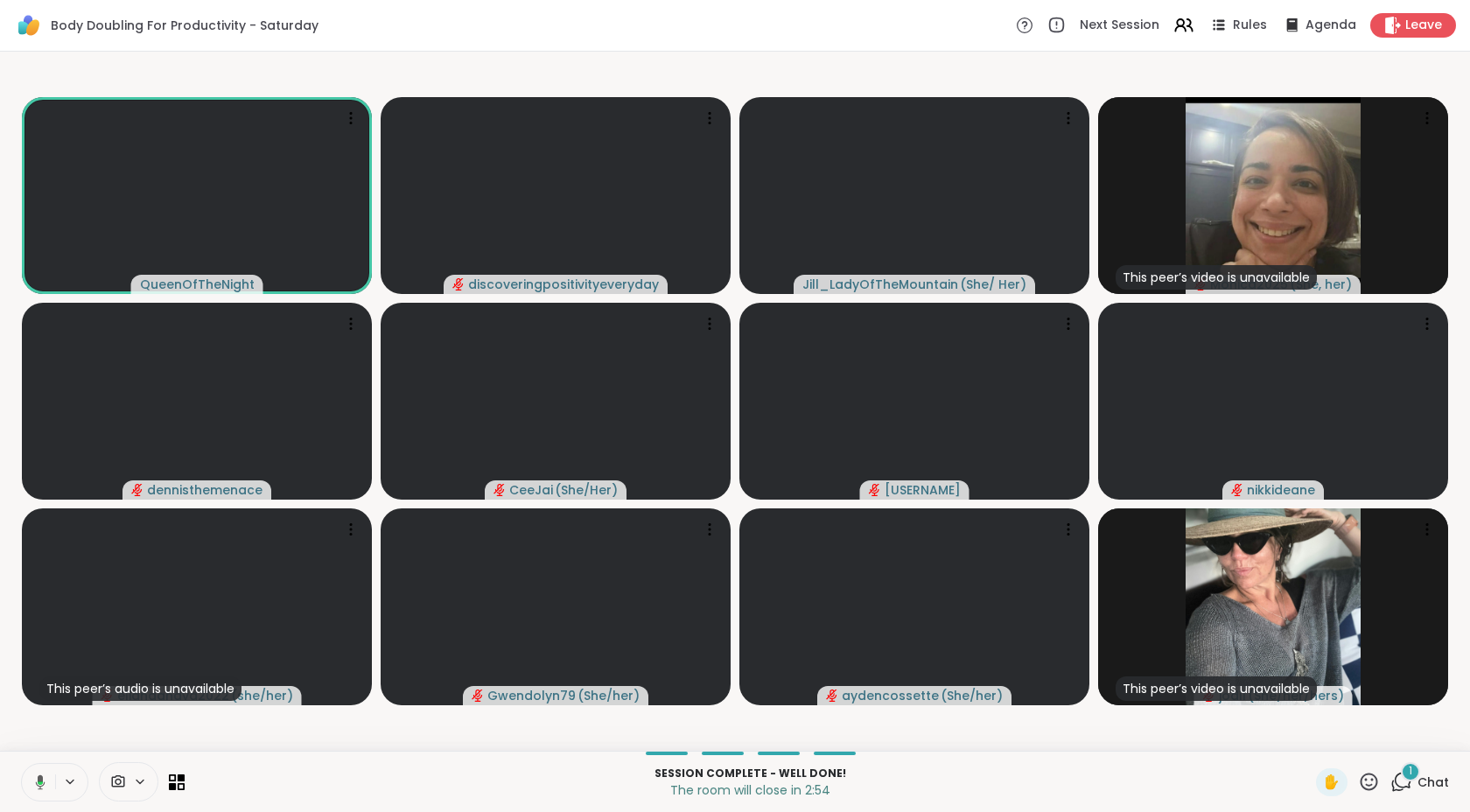 click 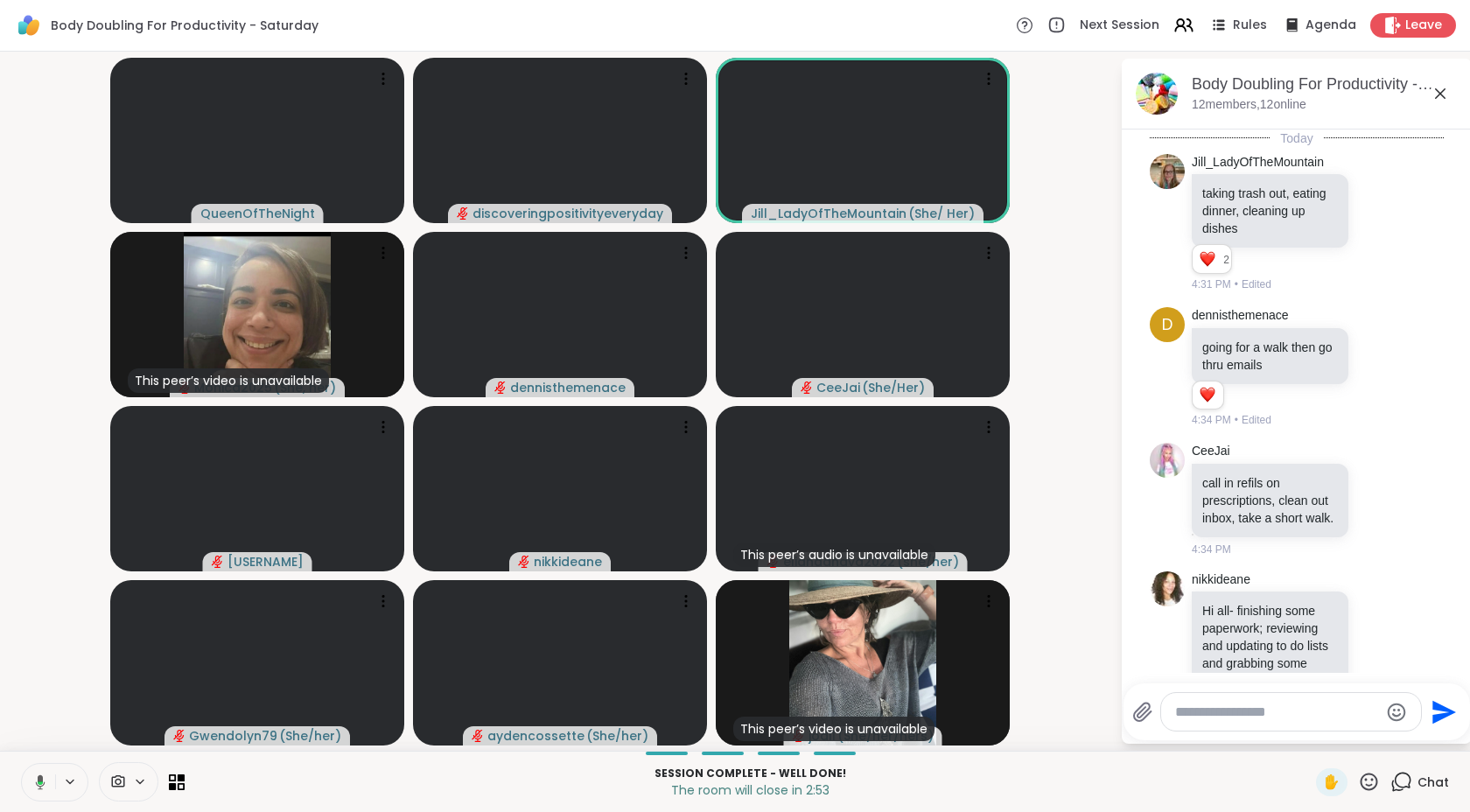 scroll, scrollTop: 2939, scrollLeft: 0, axis: vertical 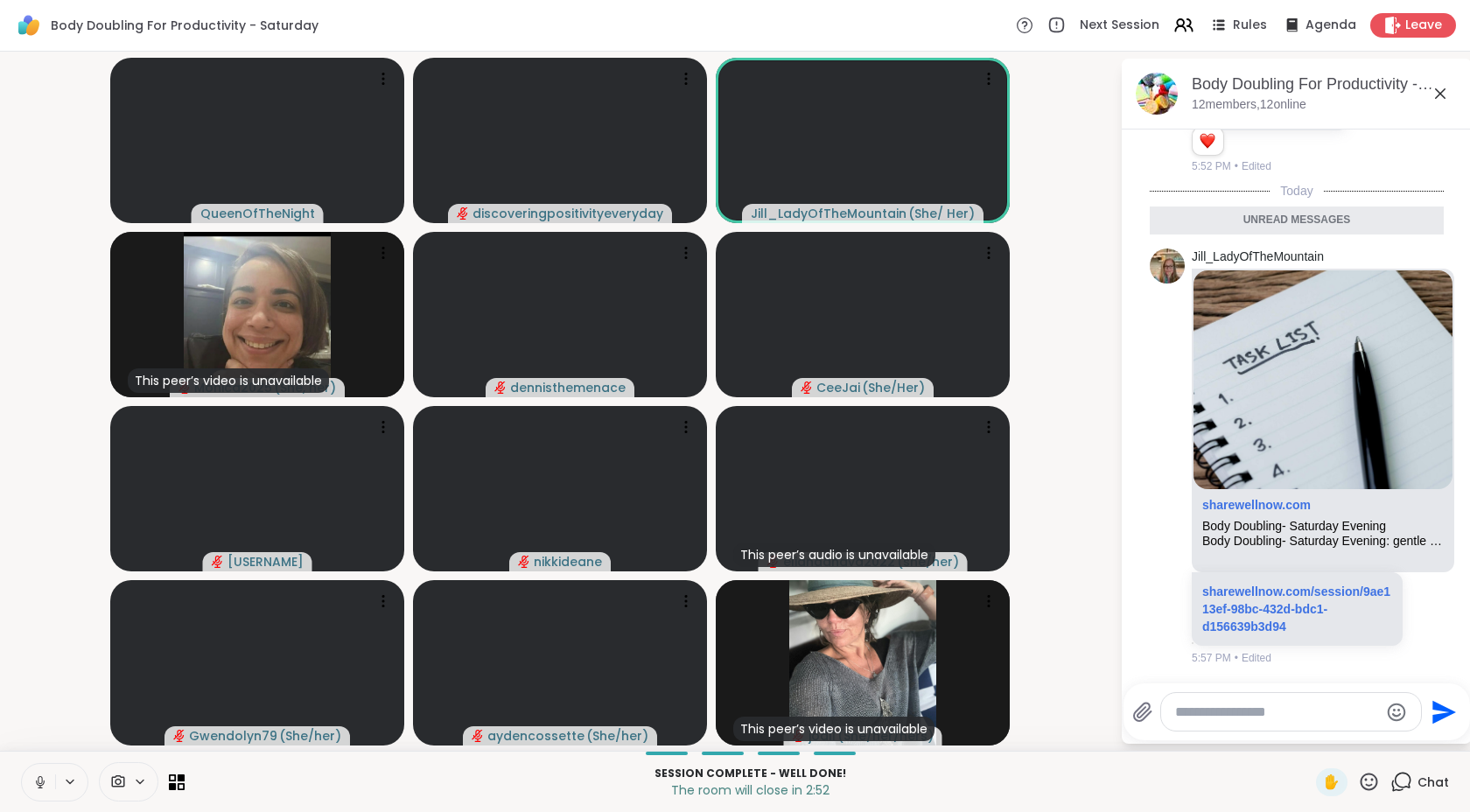 click 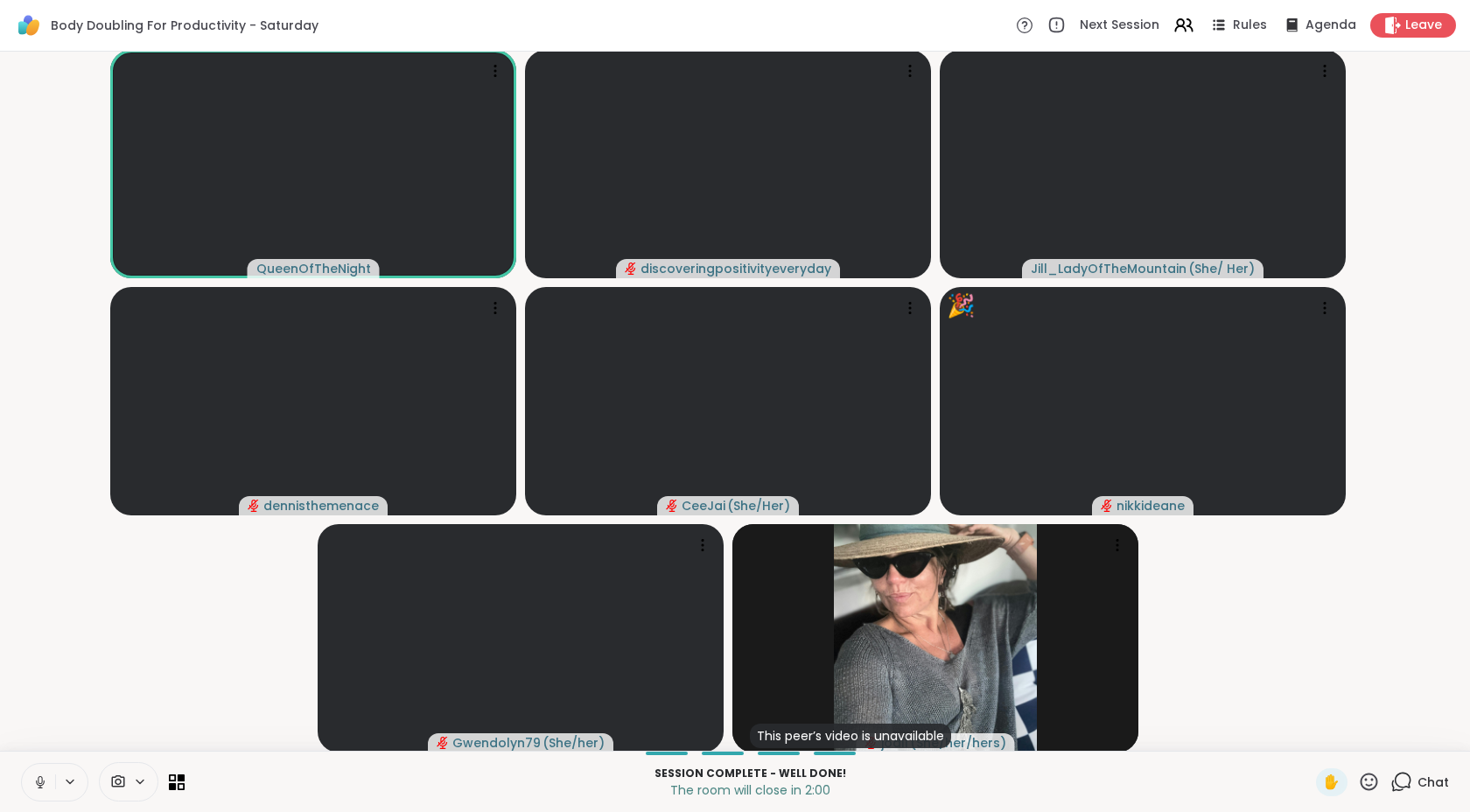 click on "[USERNAME] [USERNAME] [USERNAME] ( [PRONOUNS] ) [USERNAME] ( [PRONOUNS] ) 🎉 [USERNAME] 🎉 🎉 🎉 🎉 🎉 🎉 🎉 🎉 🎉 🎉 🎉 🎉 🎉 🎉 🎉 🎉 🎉 🎉 🎉 [USERNAME] ( [PRONOUNS] ) This peer’s video is unavailable [USERNAME] ( [PRONOUNS]/[PRONOUNS] )" at bounding box center (735, 401) 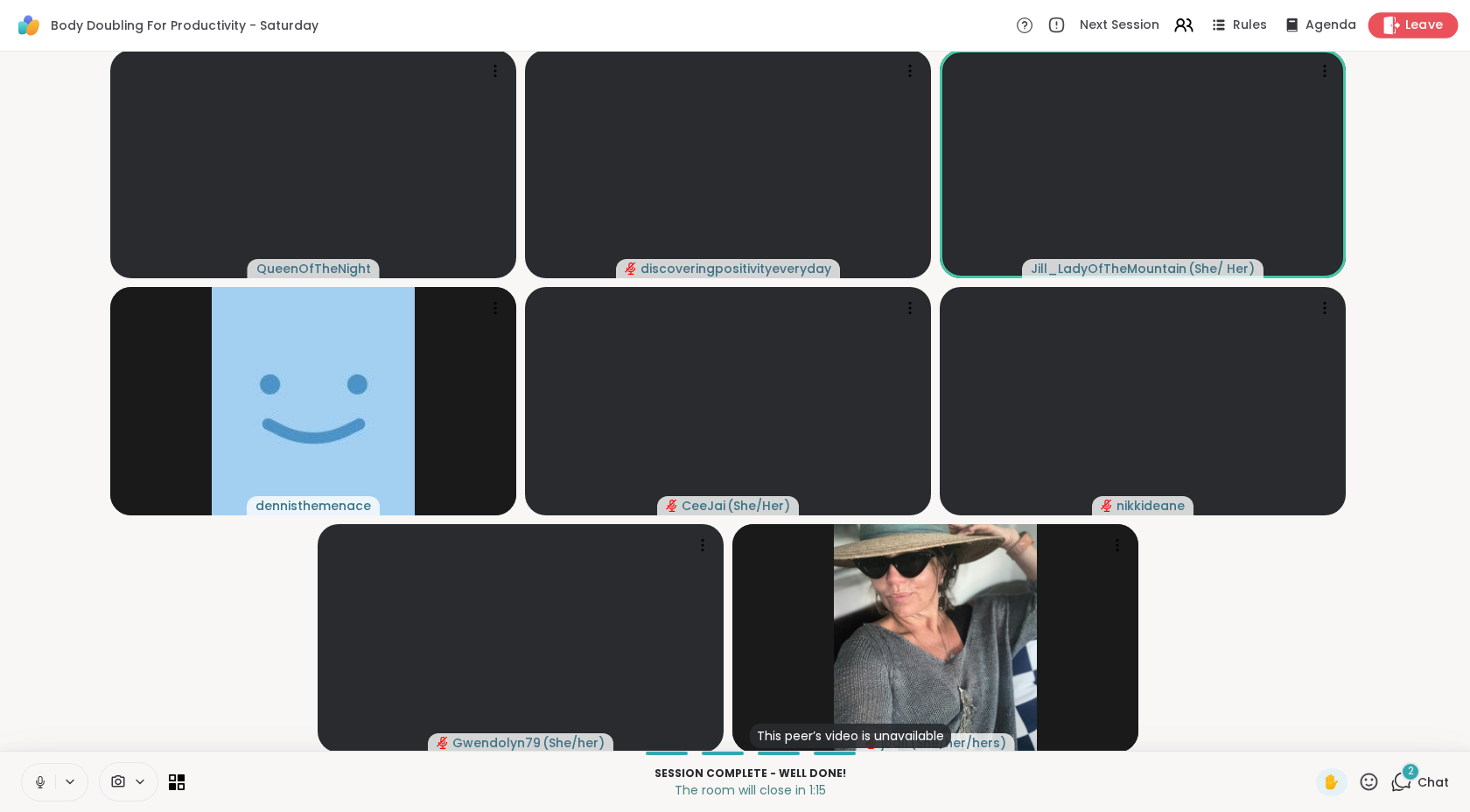 click on "Leave" at bounding box center [1424, 25] 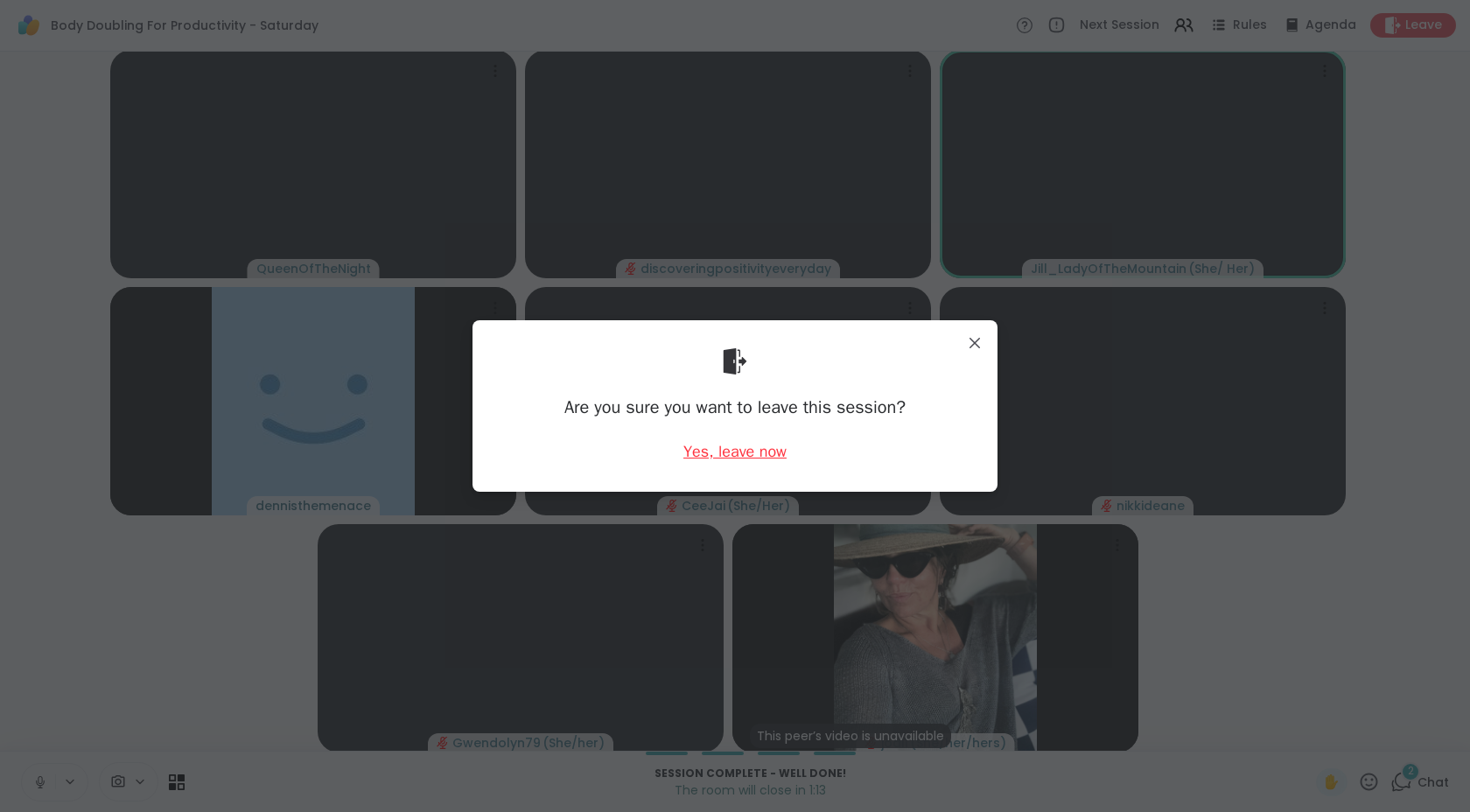 click on "Yes, leave now" at bounding box center [735, 452] 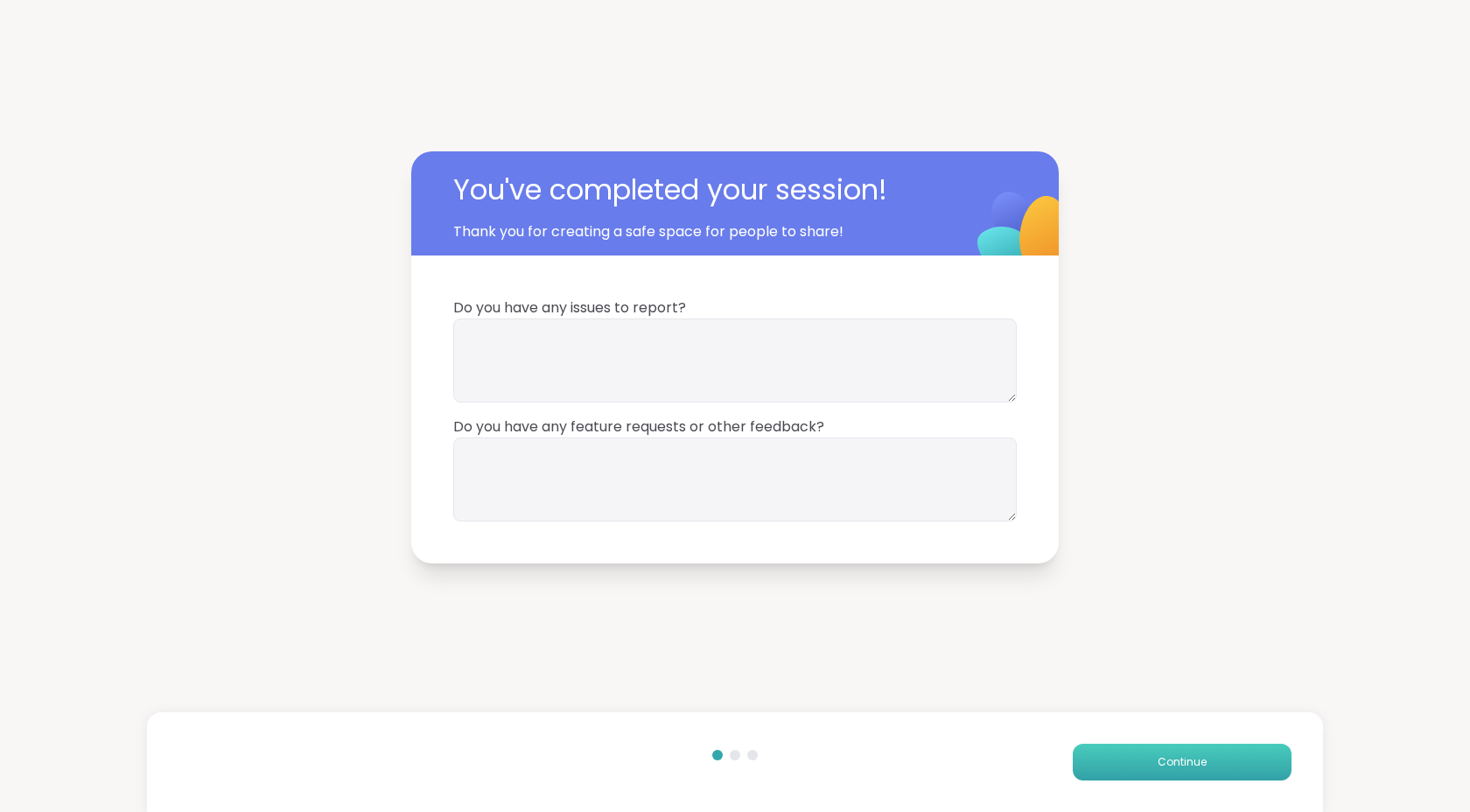 click on "Continue" at bounding box center (1182, 762) 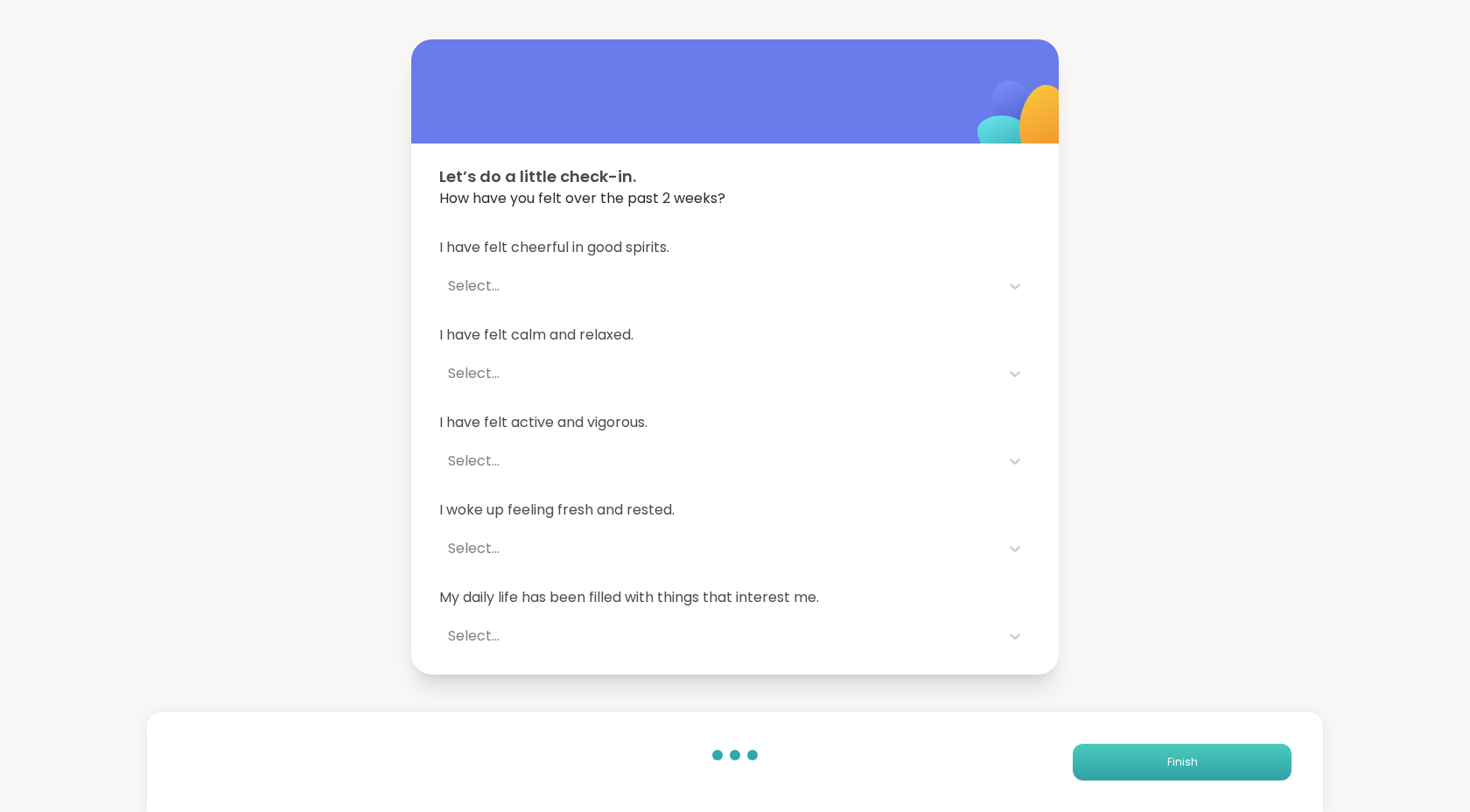click on "Finish" at bounding box center (1182, 762) 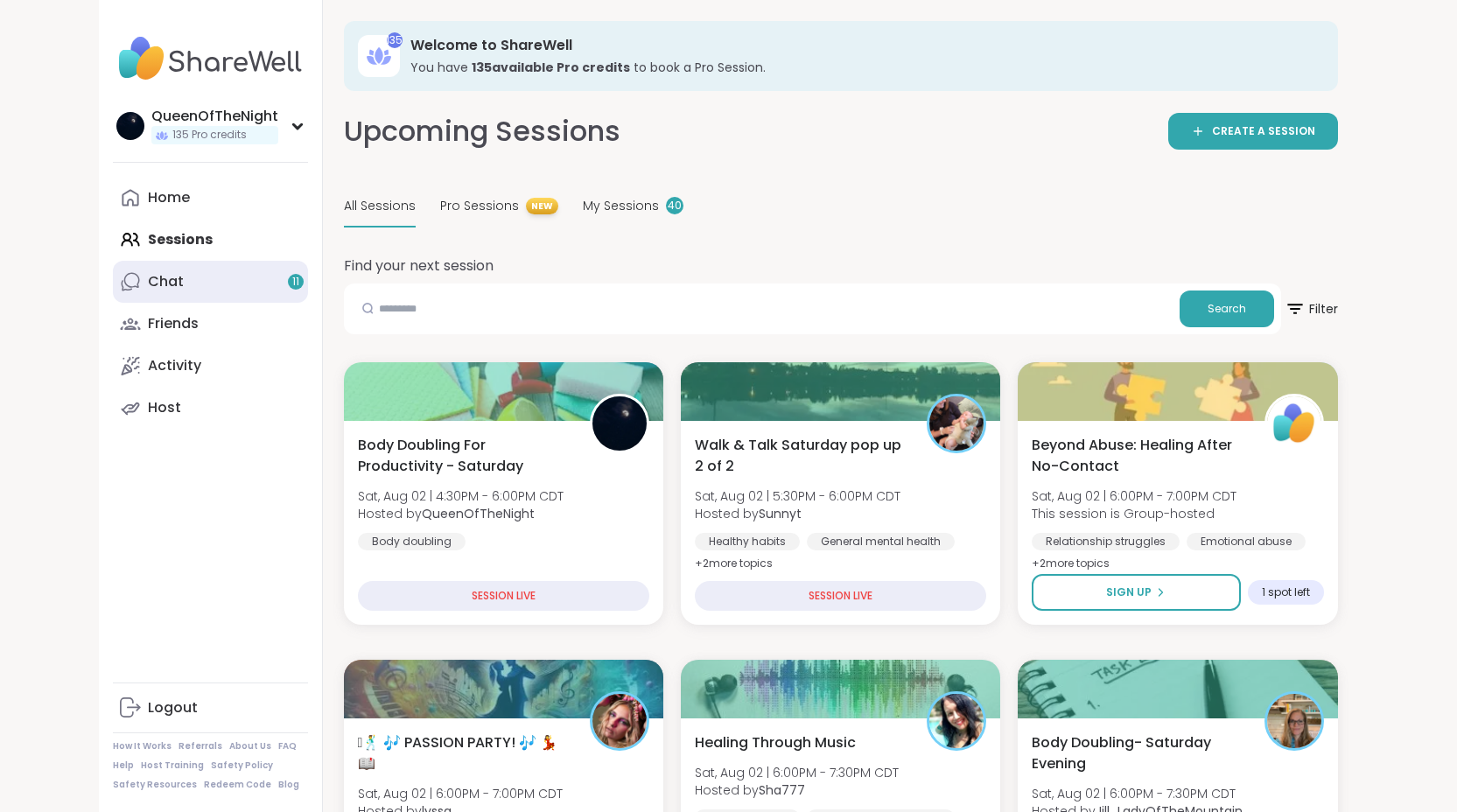 click on "Chat 11" at bounding box center [210, 282] 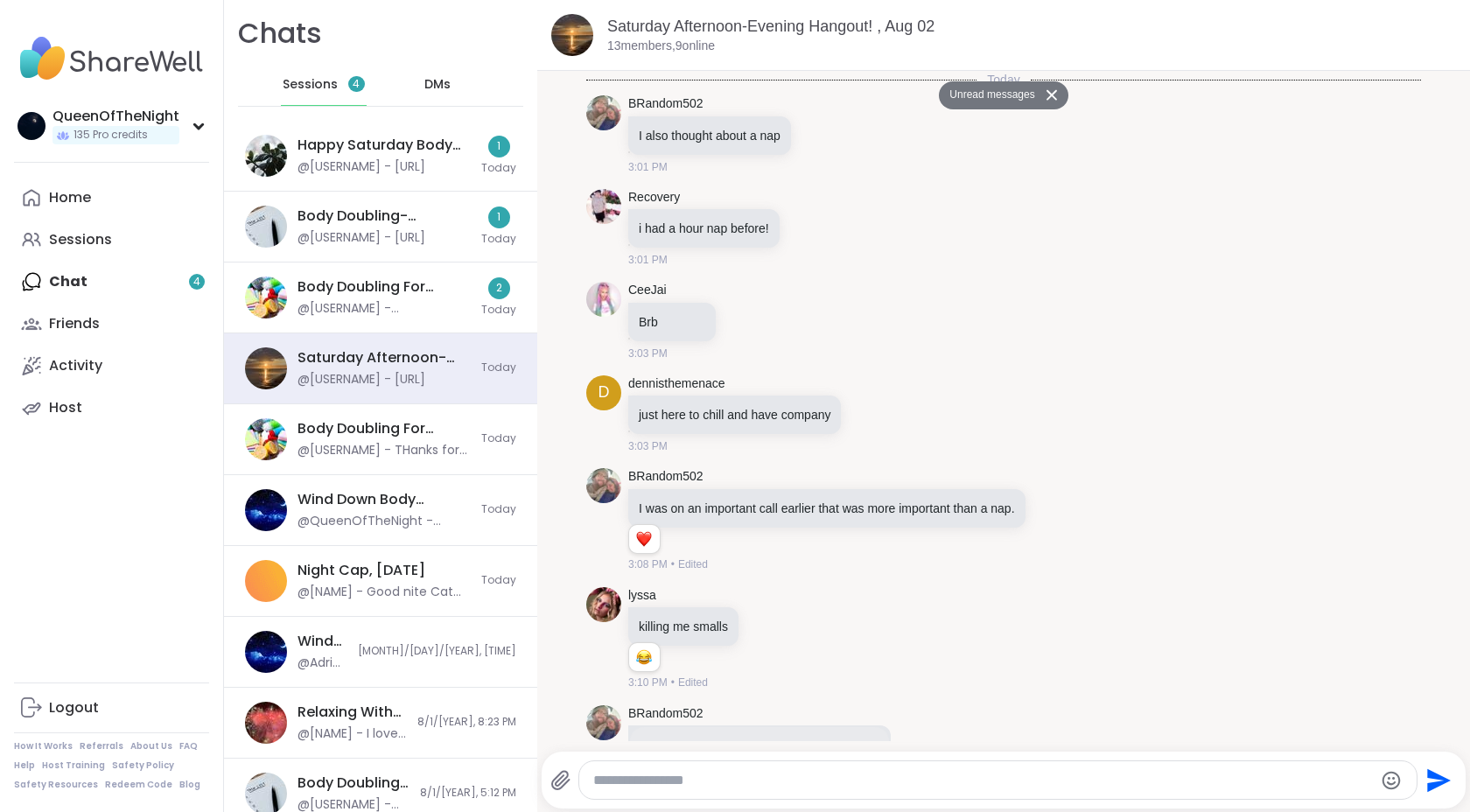 scroll, scrollTop: 5863, scrollLeft: 0, axis: vertical 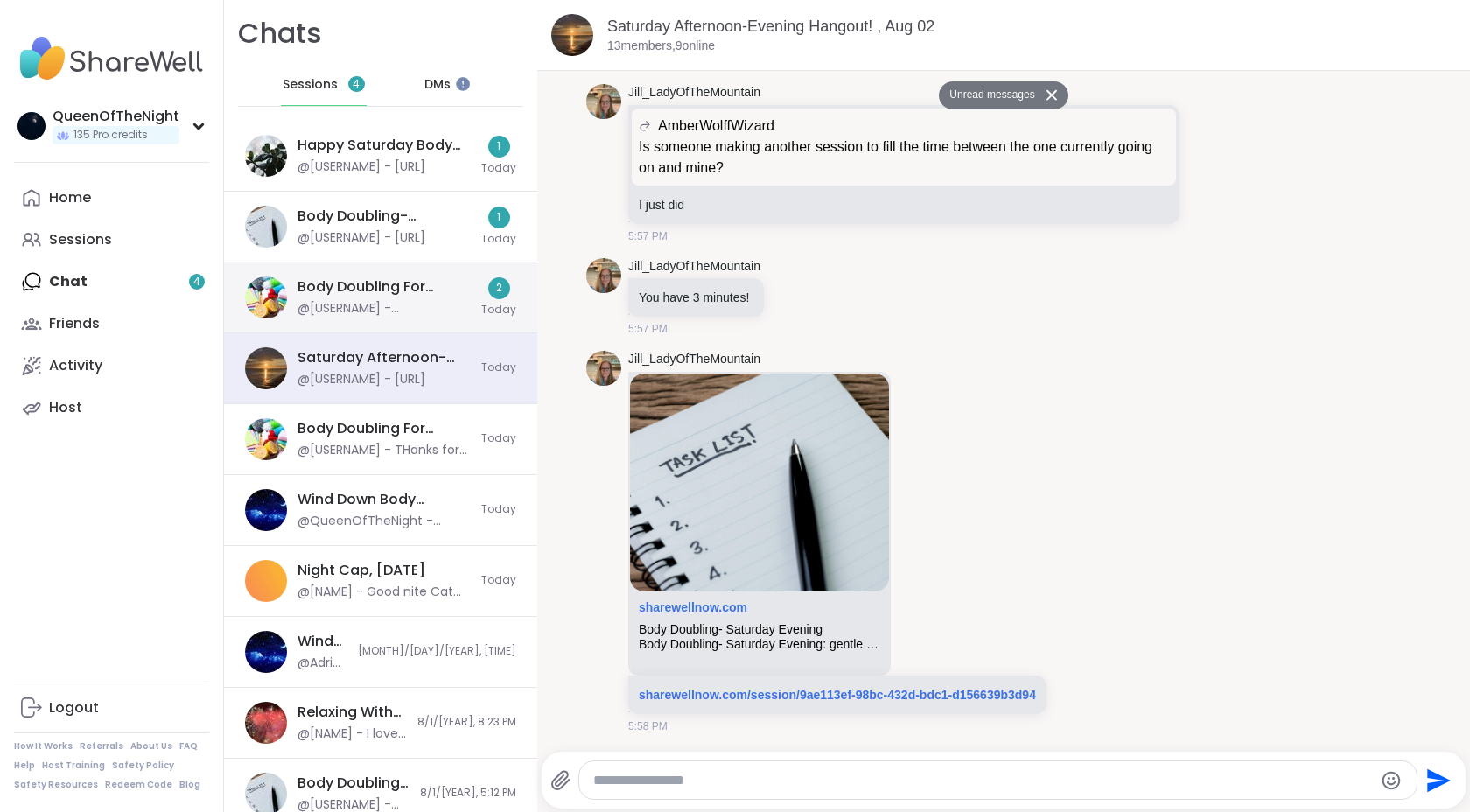 click on "Body Doubling For Productivity - Saturday, [MONTH] [DAY]" at bounding box center [384, 287] 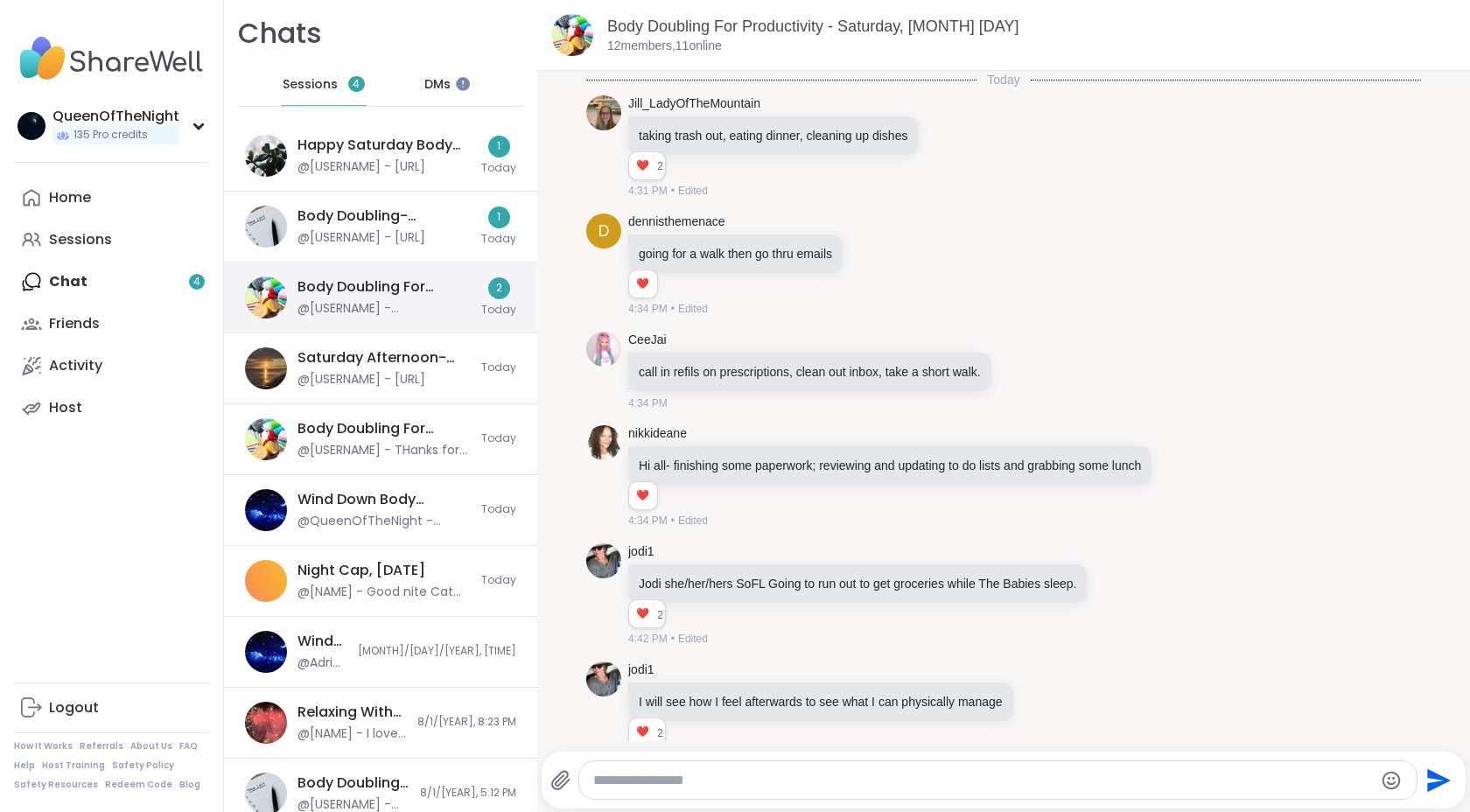 scroll, scrollTop: 2274, scrollLeft: 0, axis: vertical 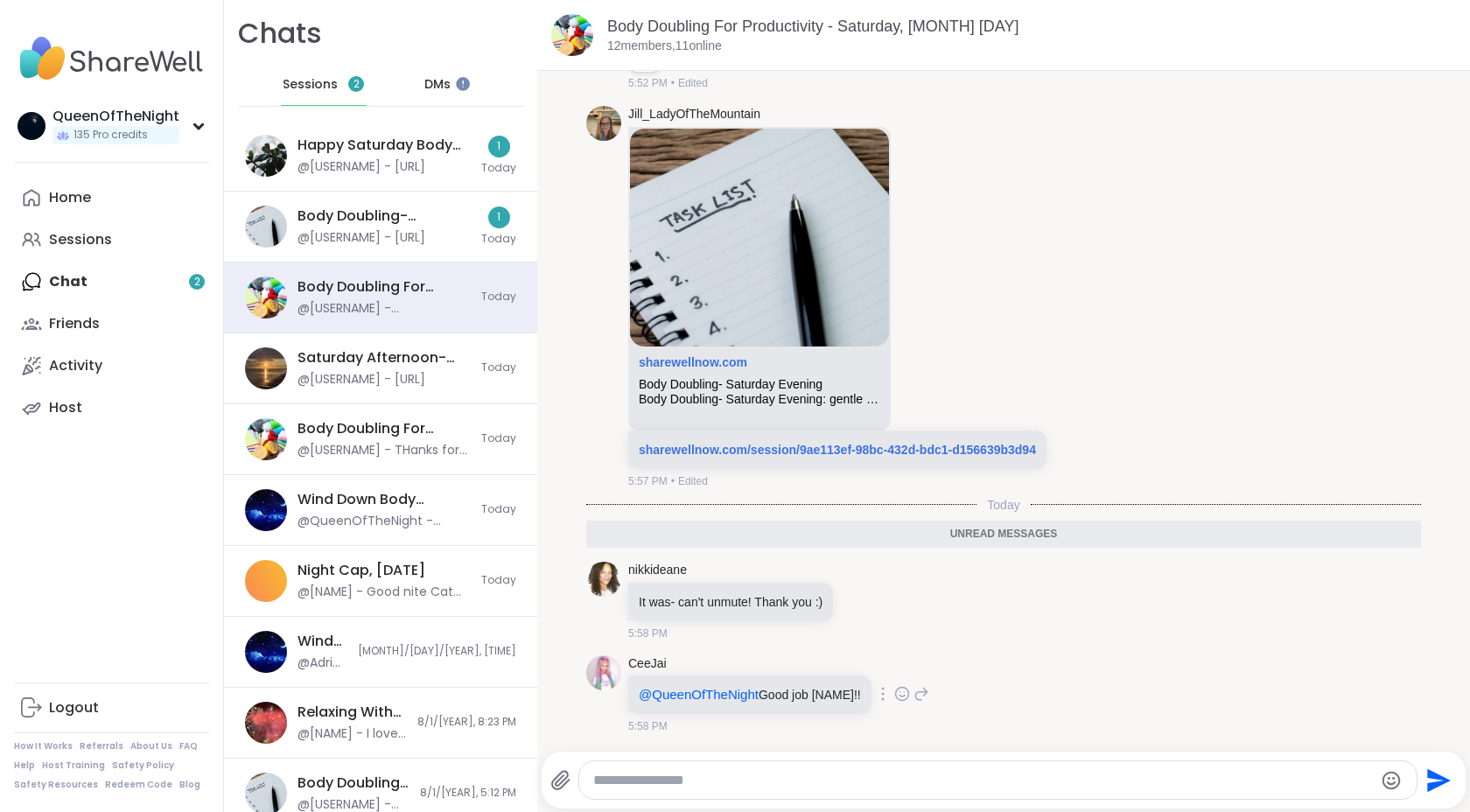 click 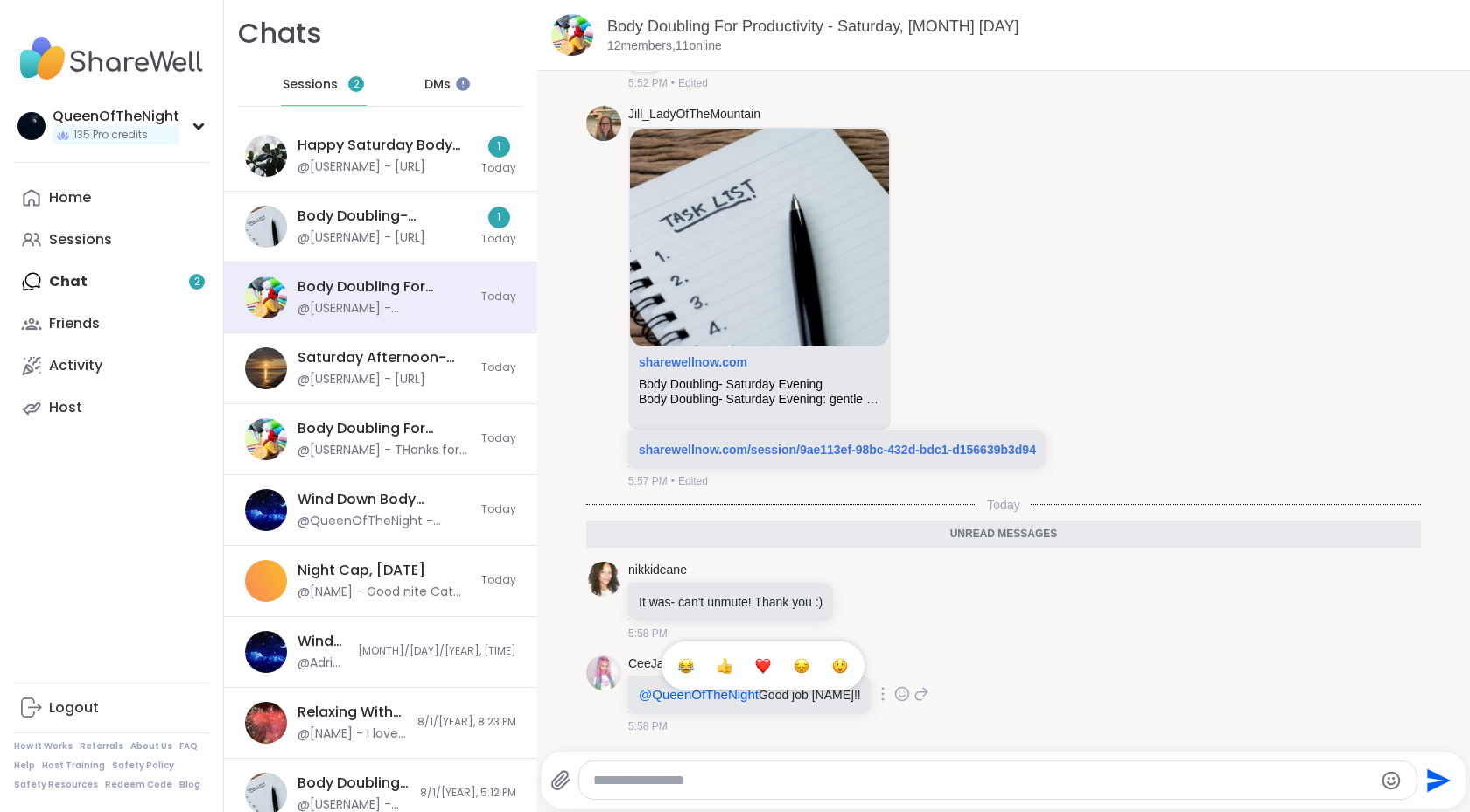 click at bounding box center [763, 666] 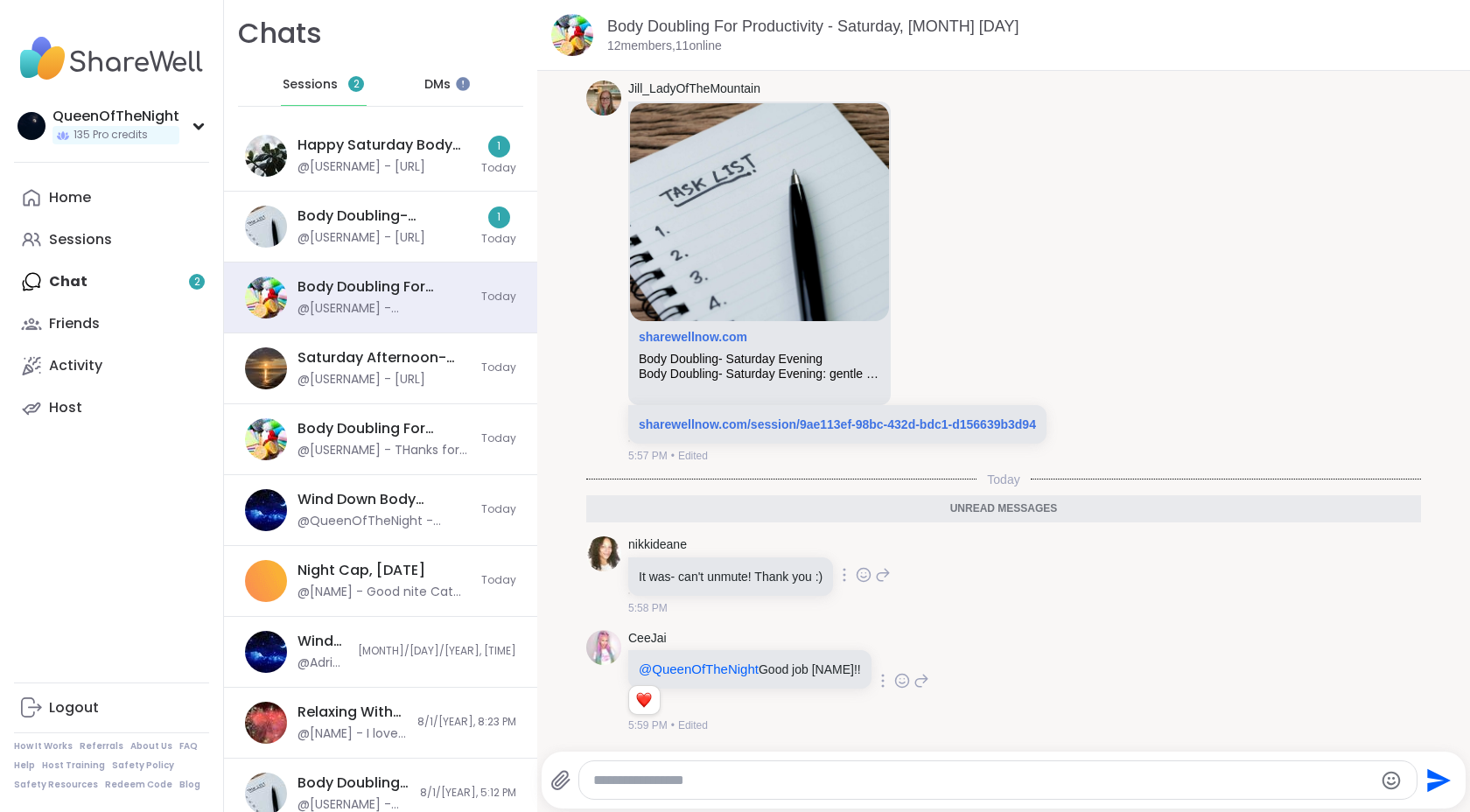 click 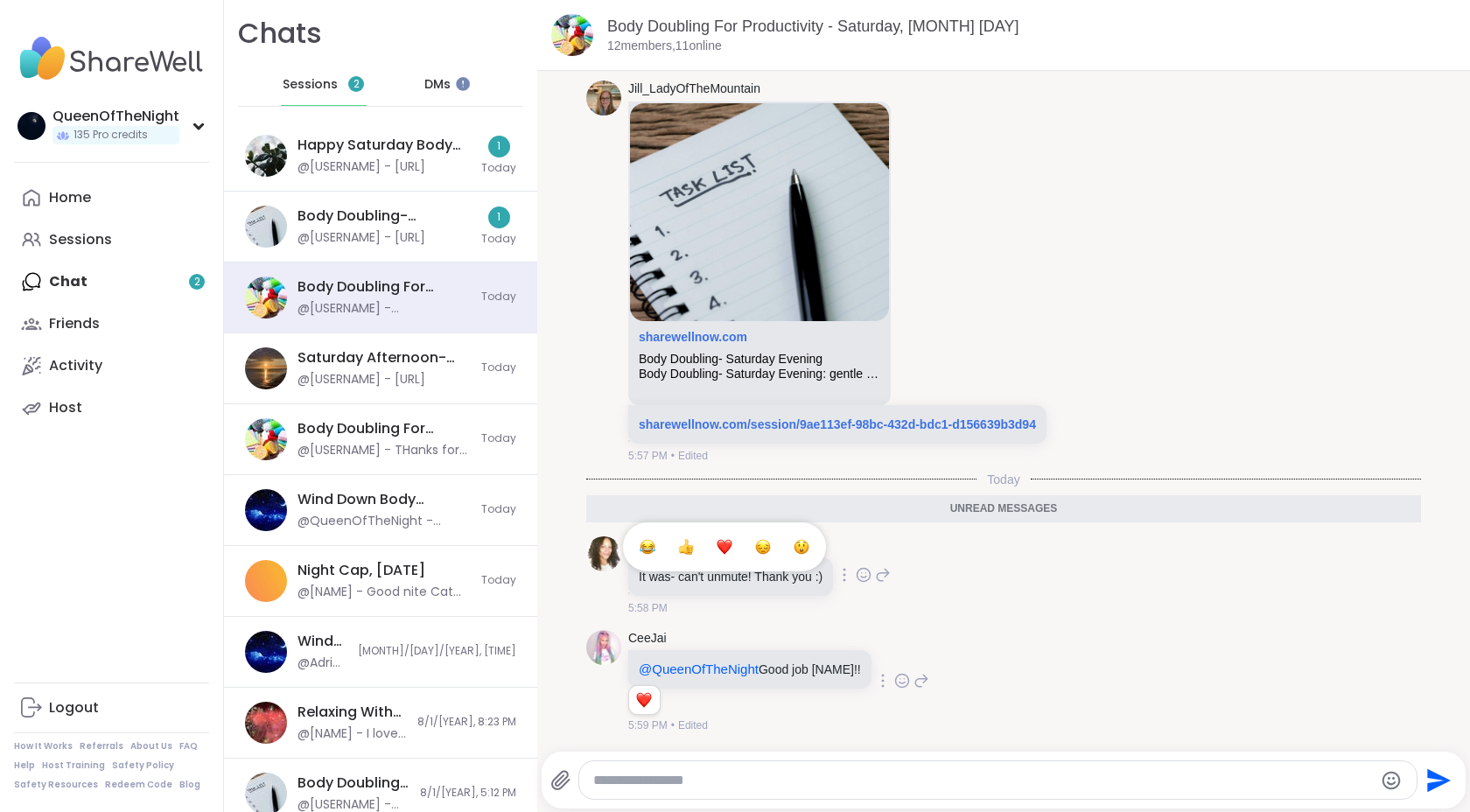 click at bounding box center (724, 547) 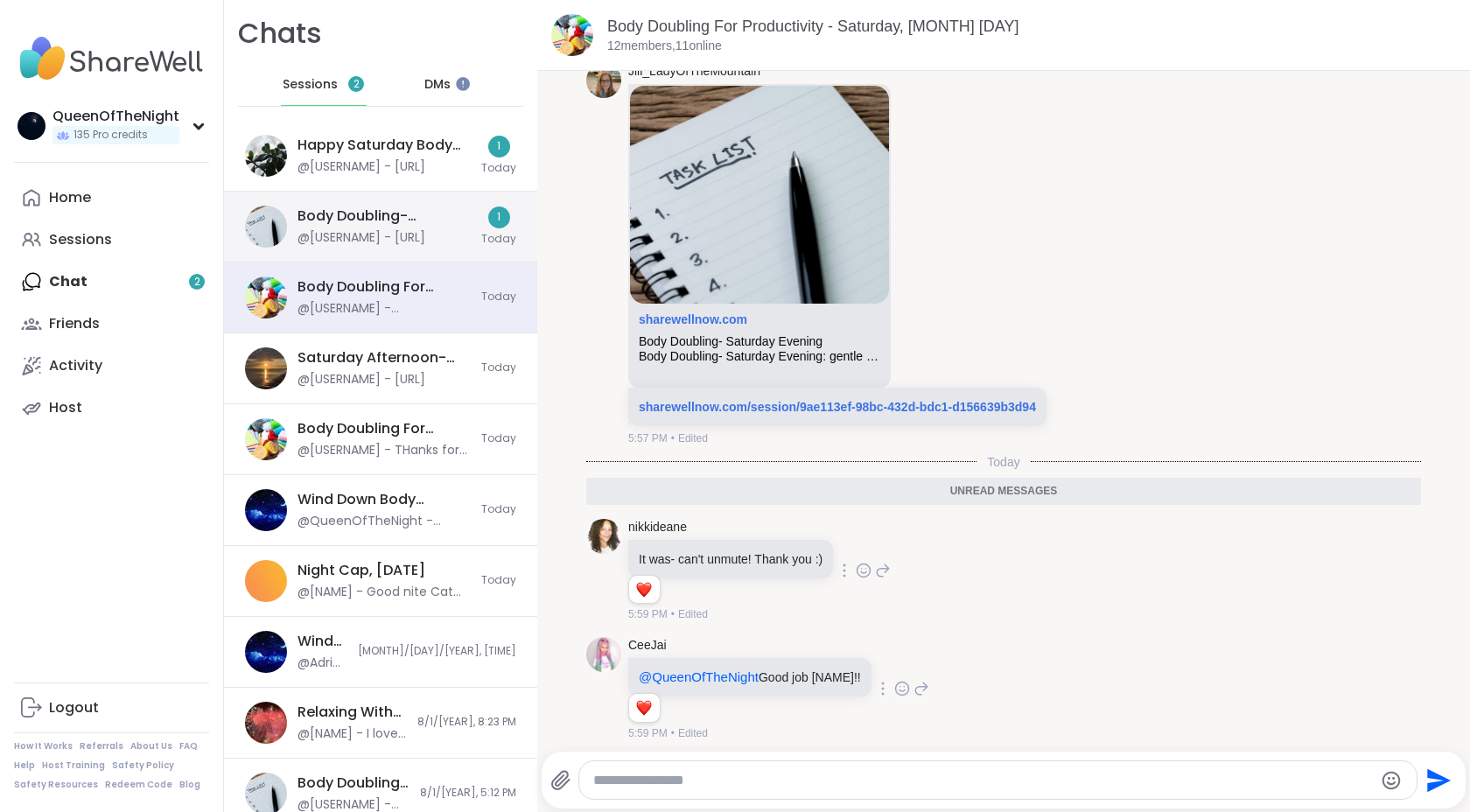 click on "@[USERNAME] - [URL]" at bounding box center [361, 238] 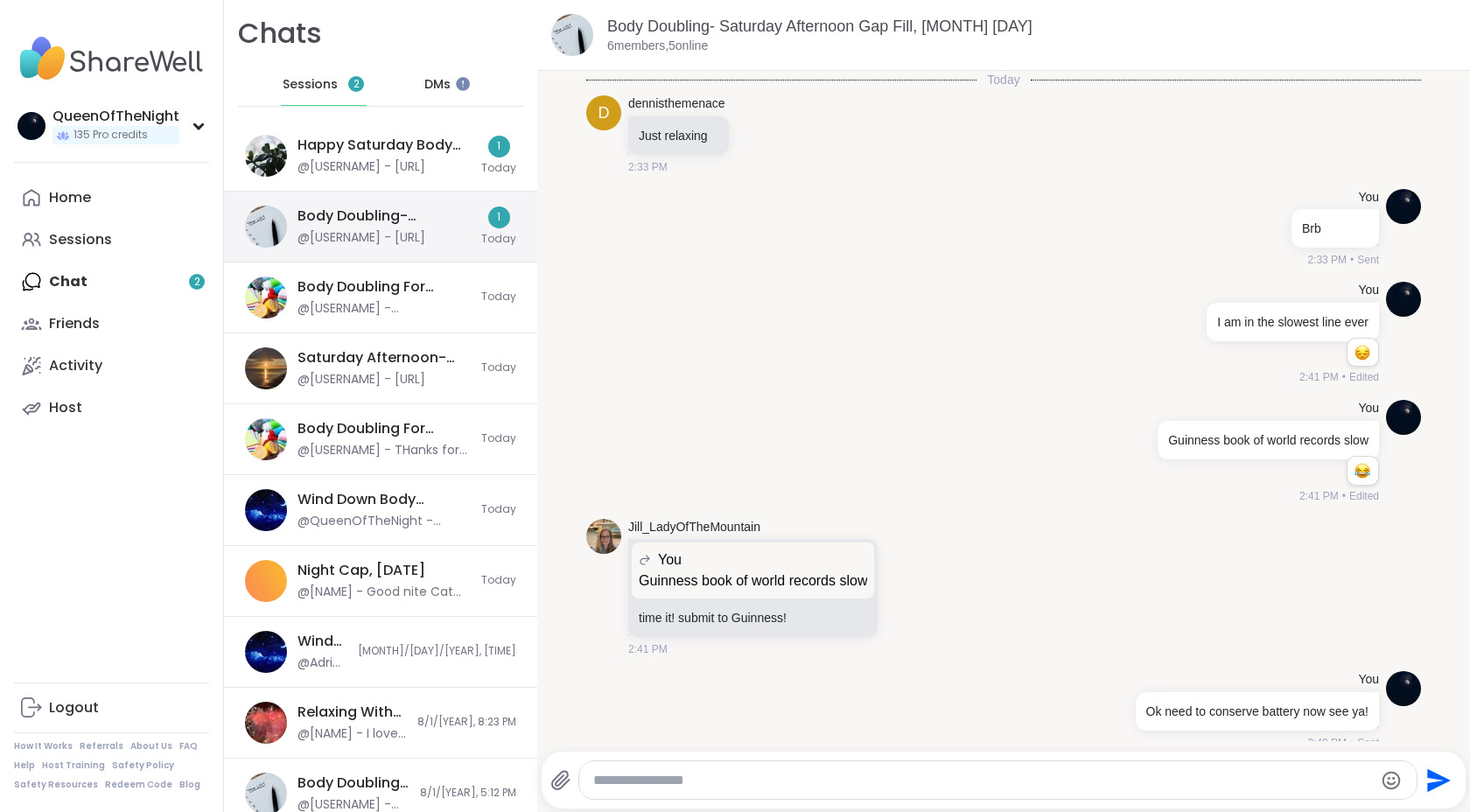 scroll, scrollTop: 1527, scrollLeft: 0, axis: vertical 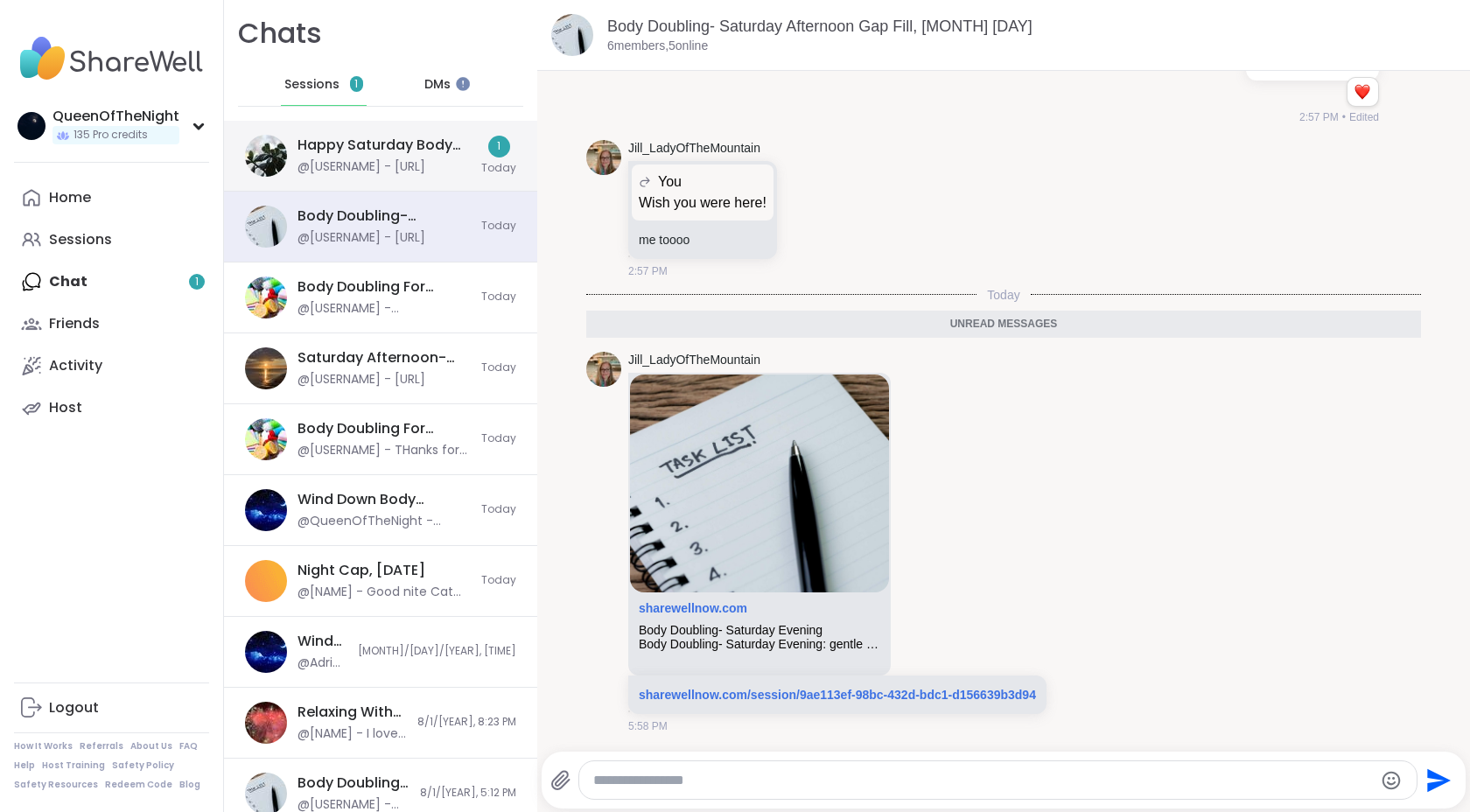 click on "Happy Saturday Body Doubling for Productivity , Aug 02" at bounding box center (384, 145) 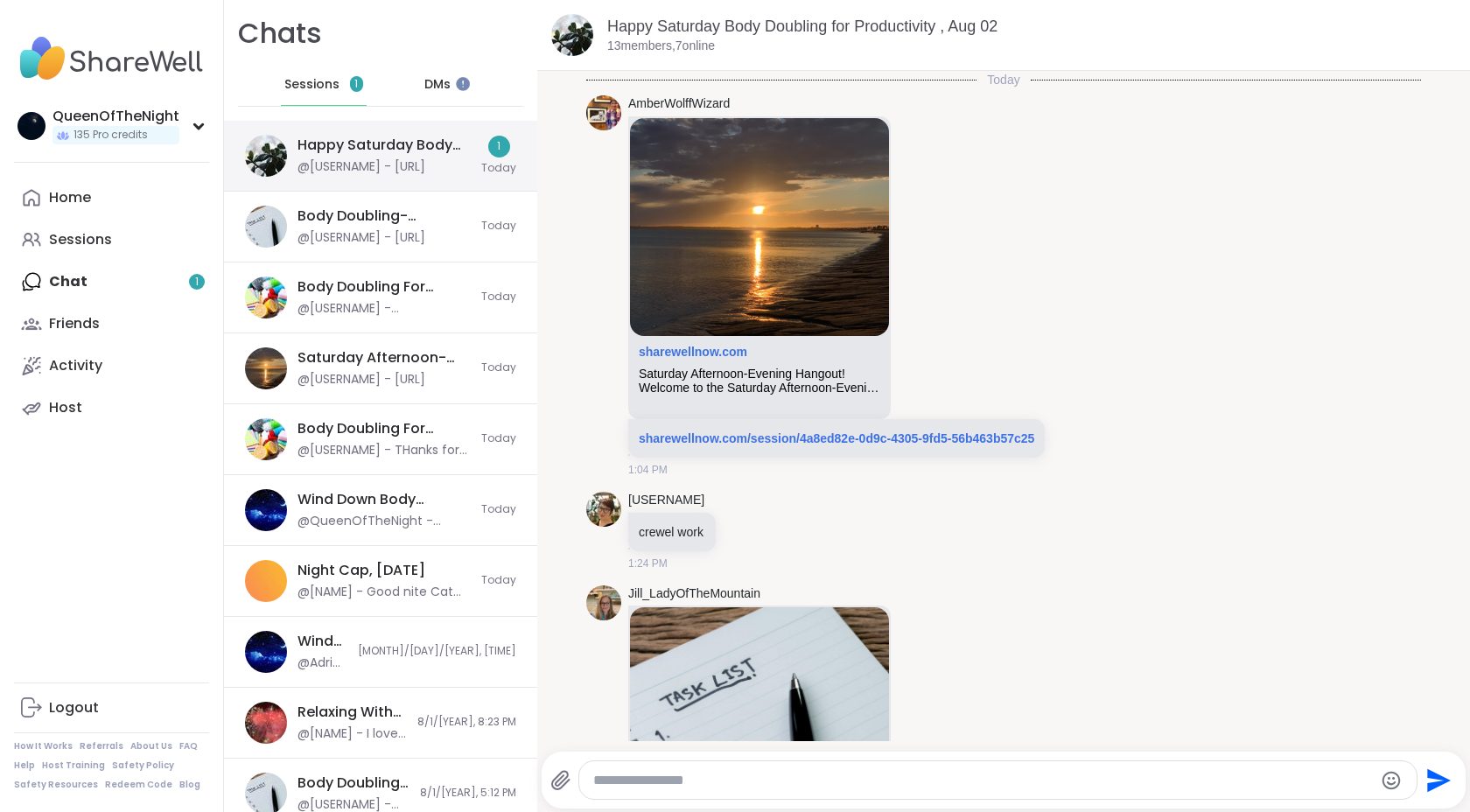 scroll, scrollTop: 2547, scrollLeft: 0, axis: vertical 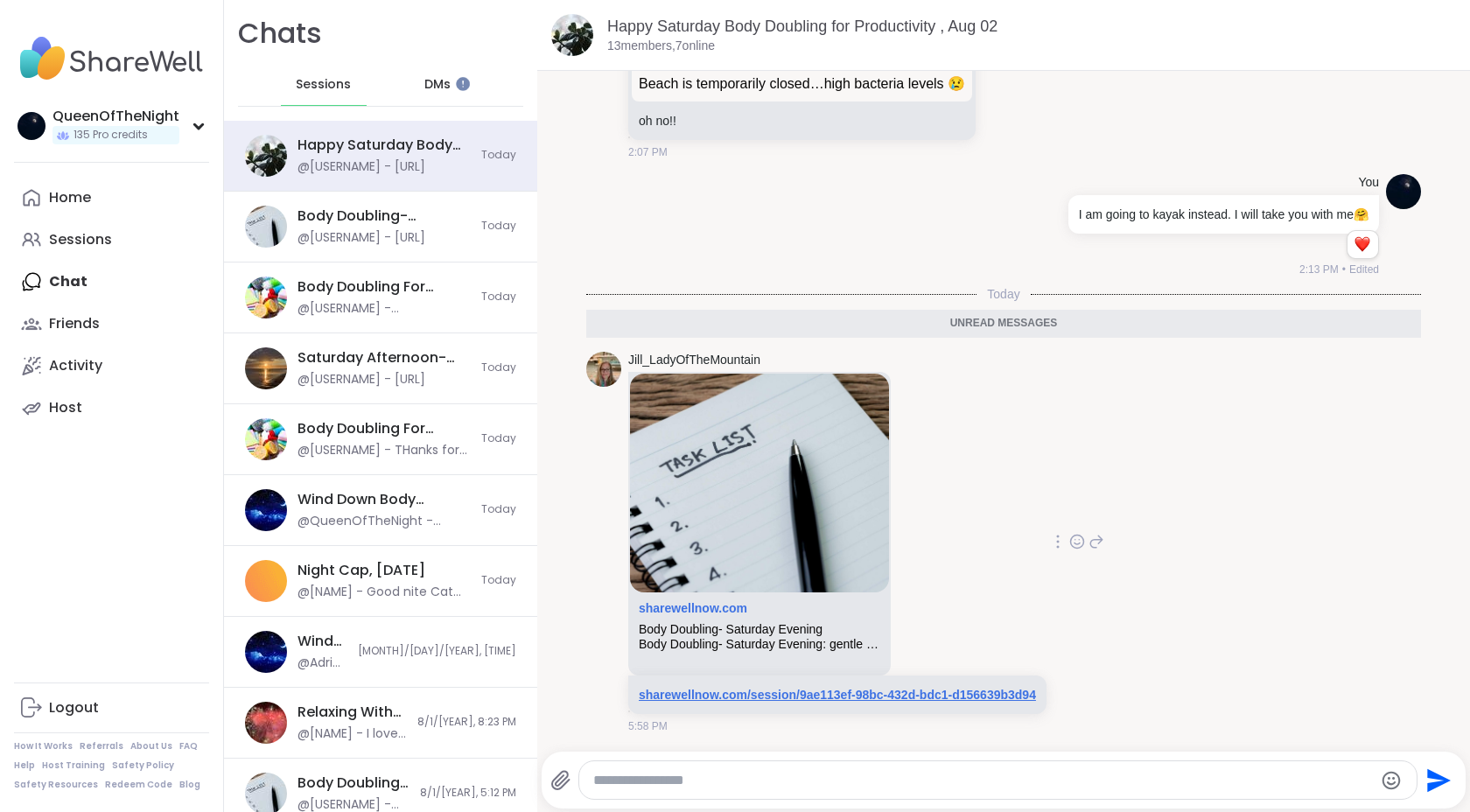 click on "sharewellnow.com/session/9ae113ef-98bc-432d-bdc1-d156639b3d94" at bounding box center (837, 695) 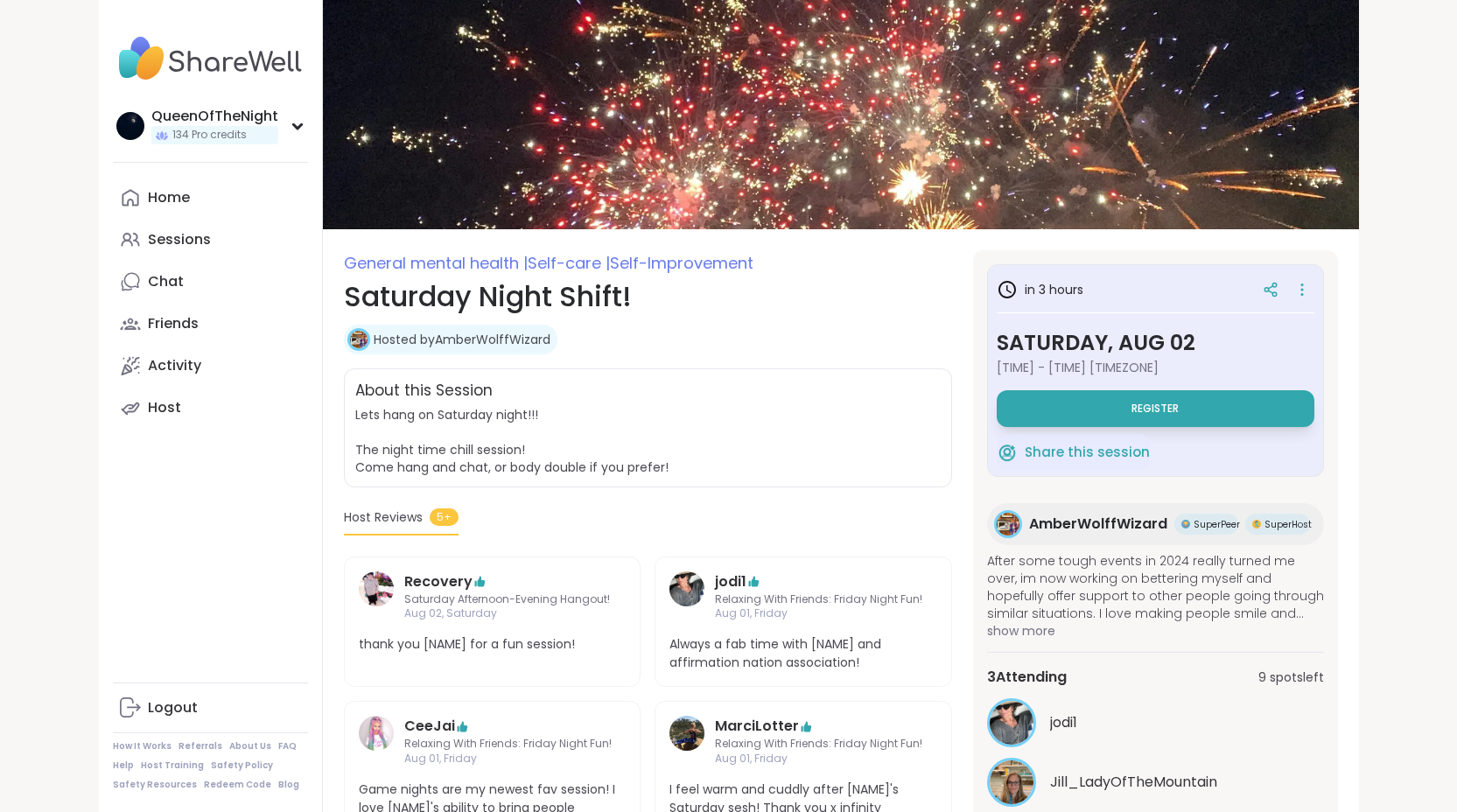 scroll, scrollTop: 0, scrollLeft: 0, axis: both 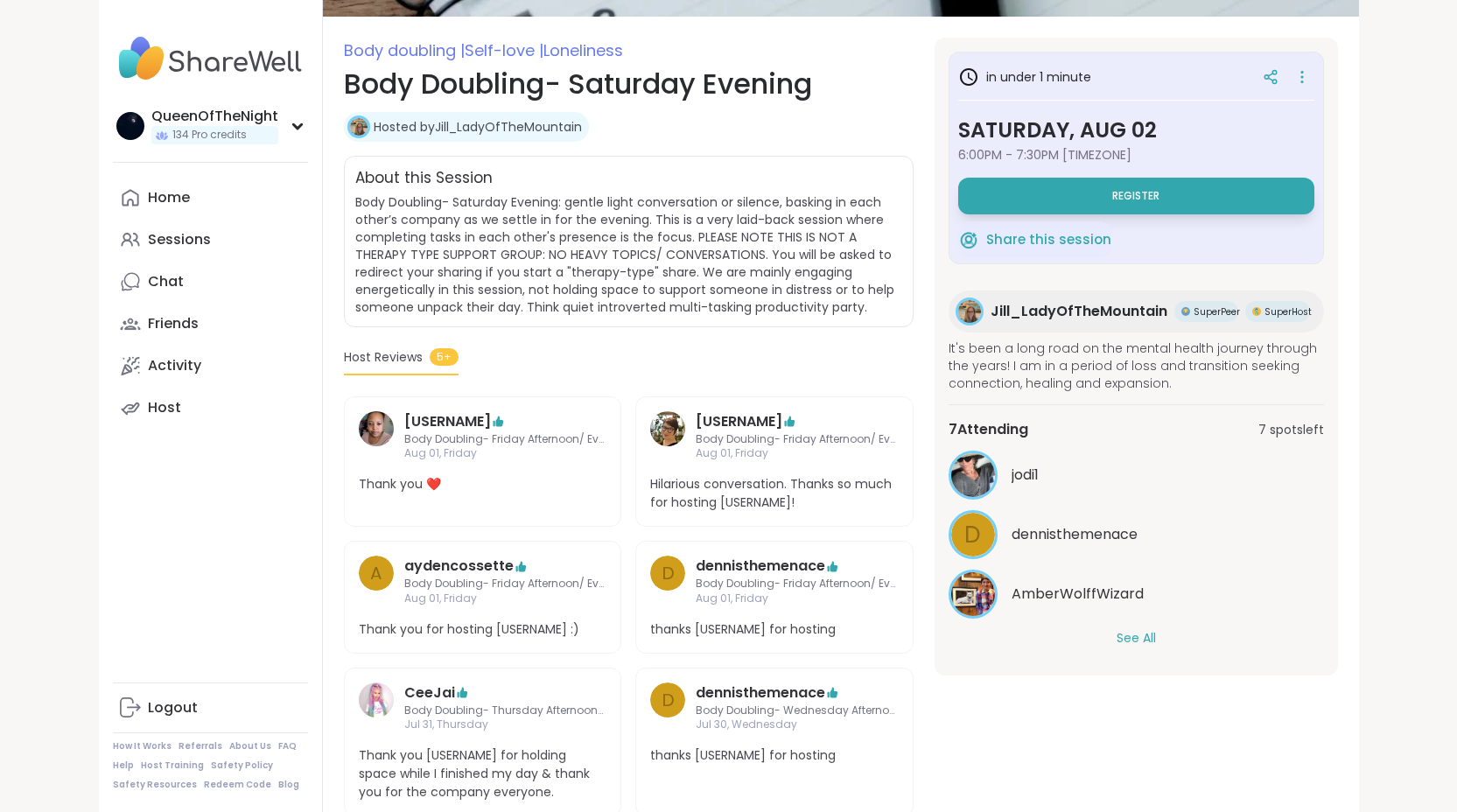 click on "See All" at bounding box center (1136, 638) 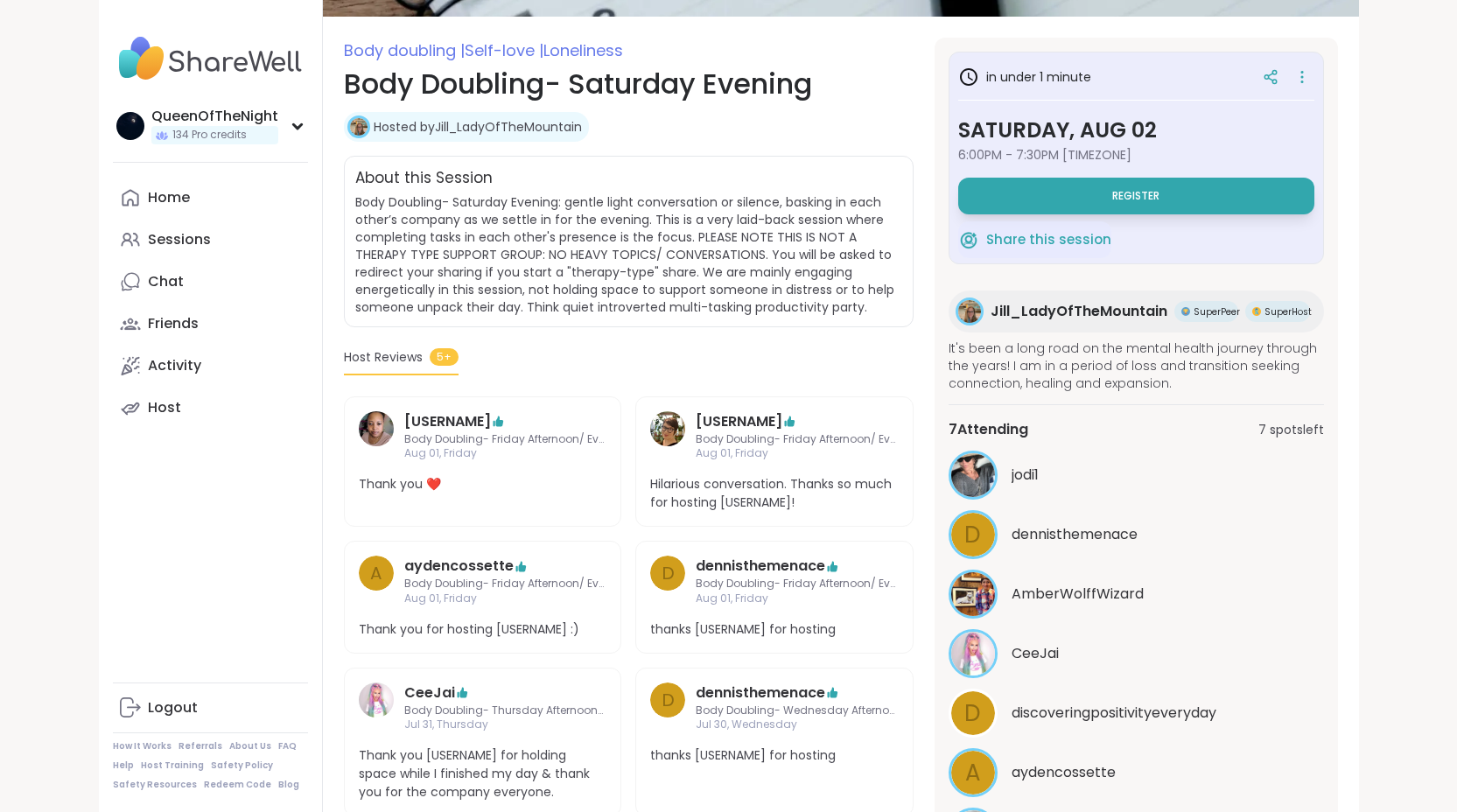 scroll, scrollTop: 90, scrollLeft: 0, axis: vertical 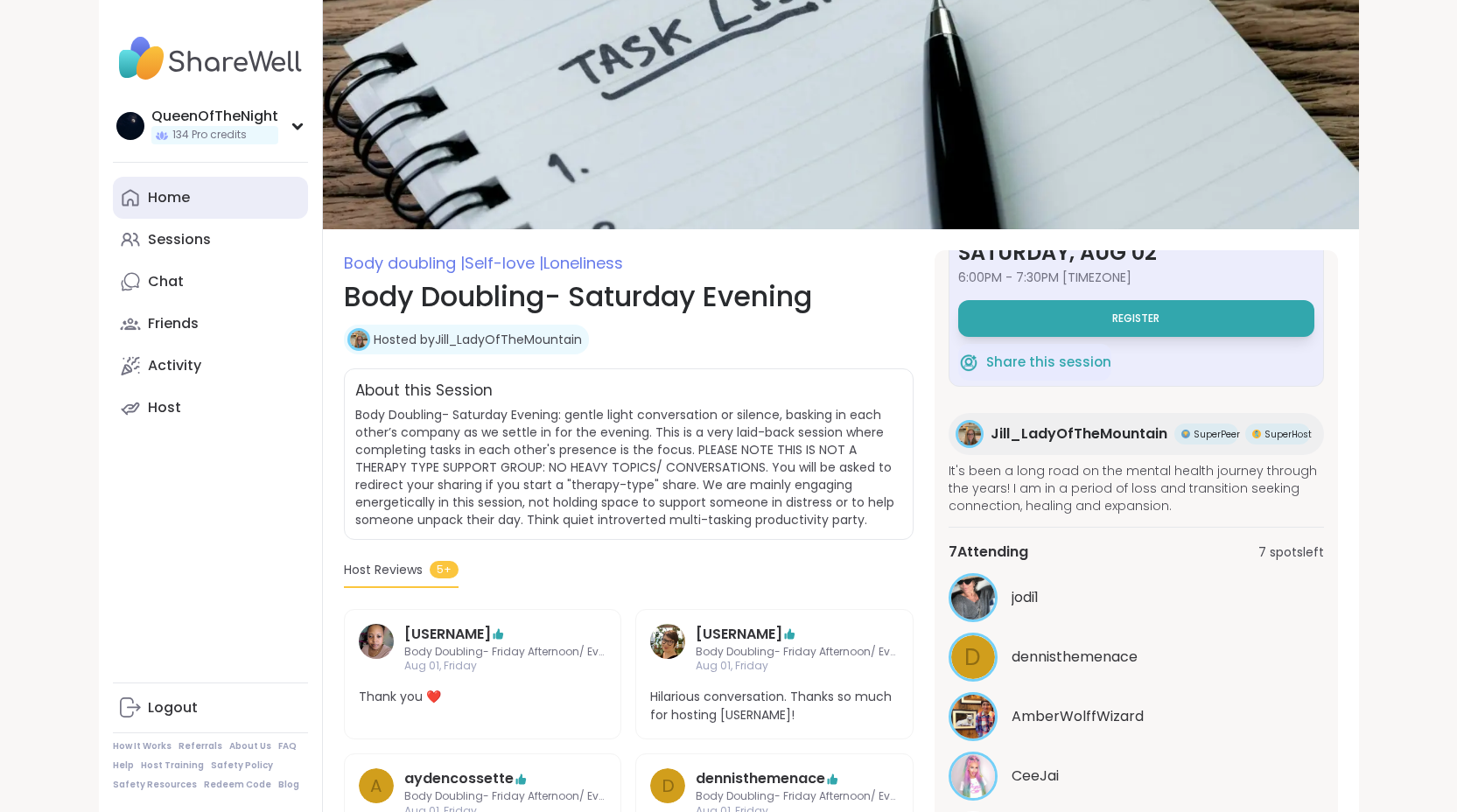 click on "Home" at bounding box center (210, 198) 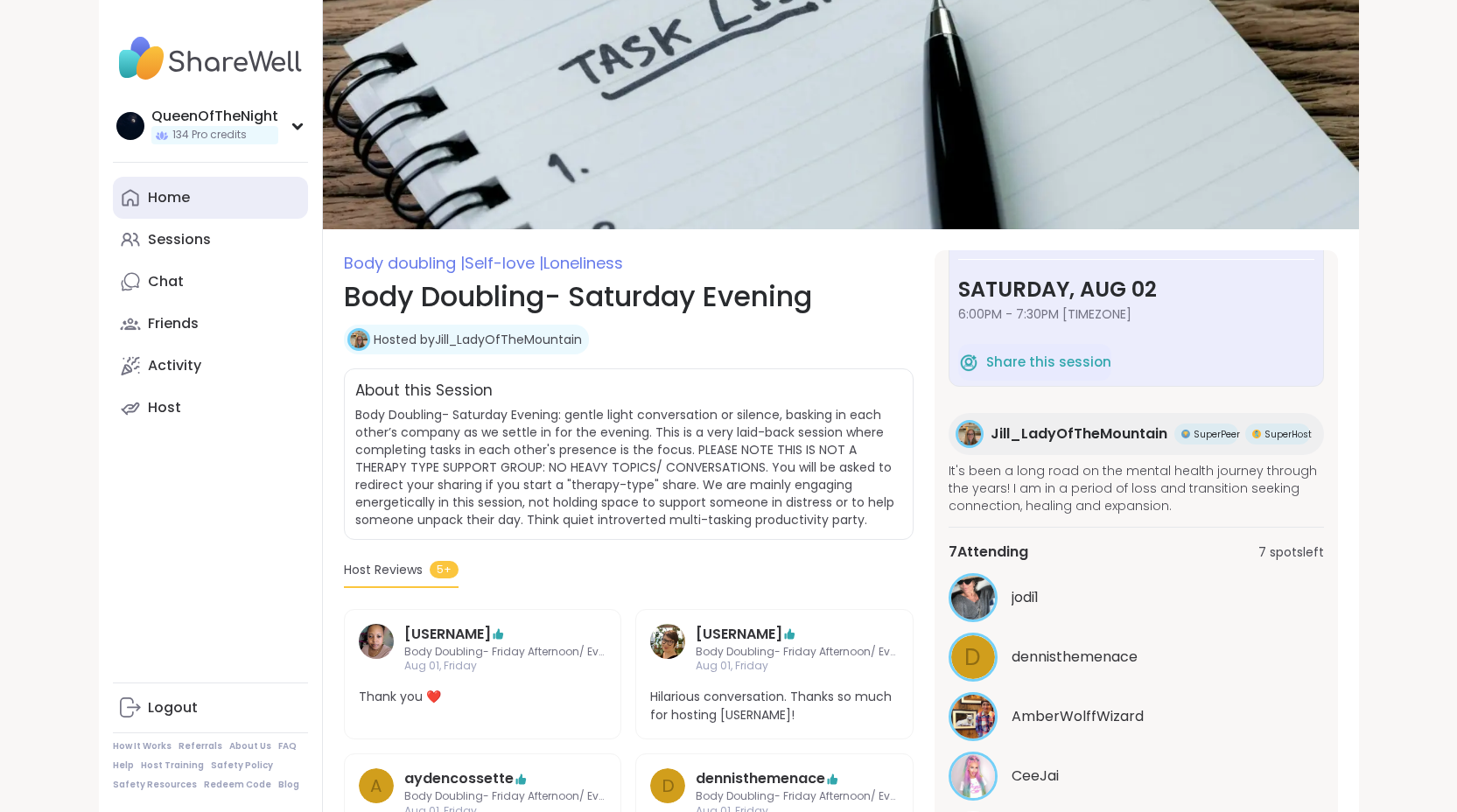 scroll, scrollTop: 0, scrollLeft: 0, axis: both 